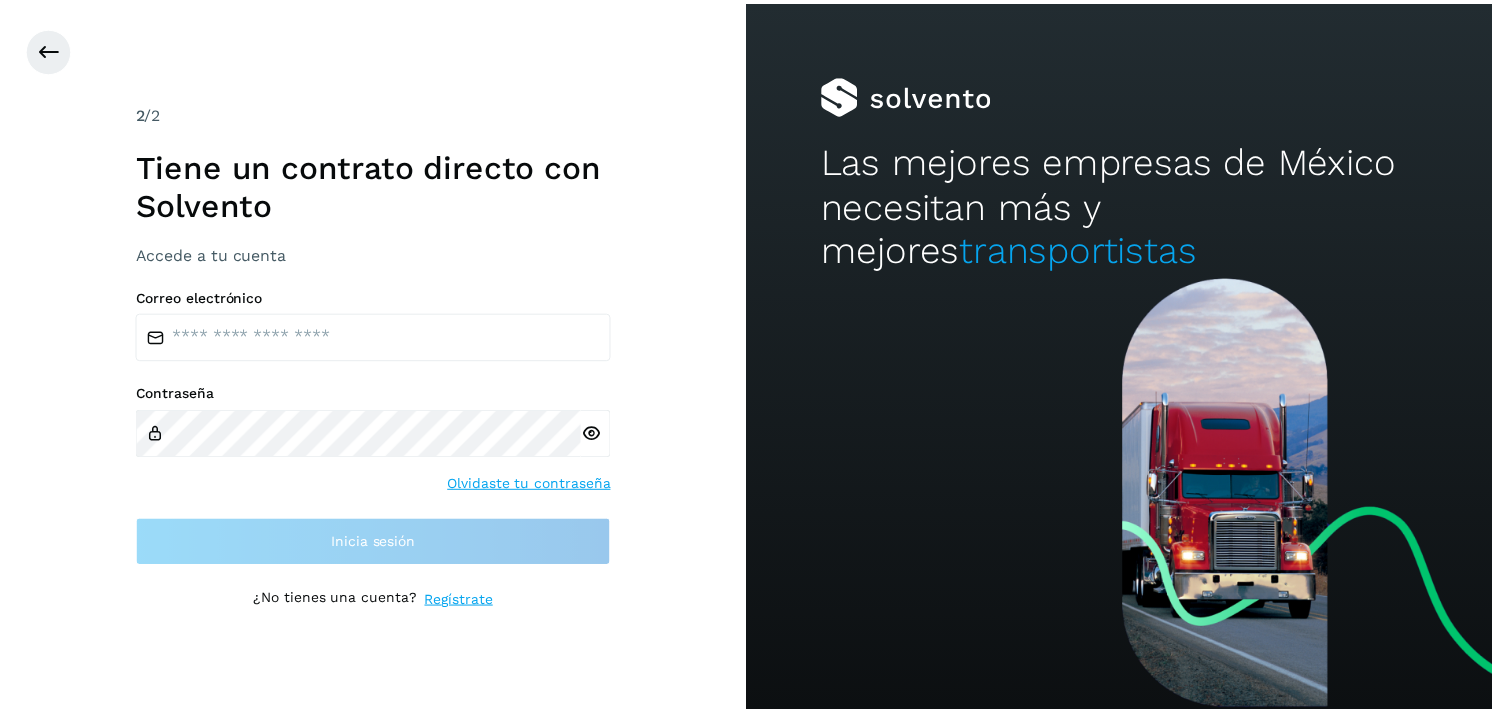 scroll, scrollTop: 0, scrollLeft: 0, axis: both 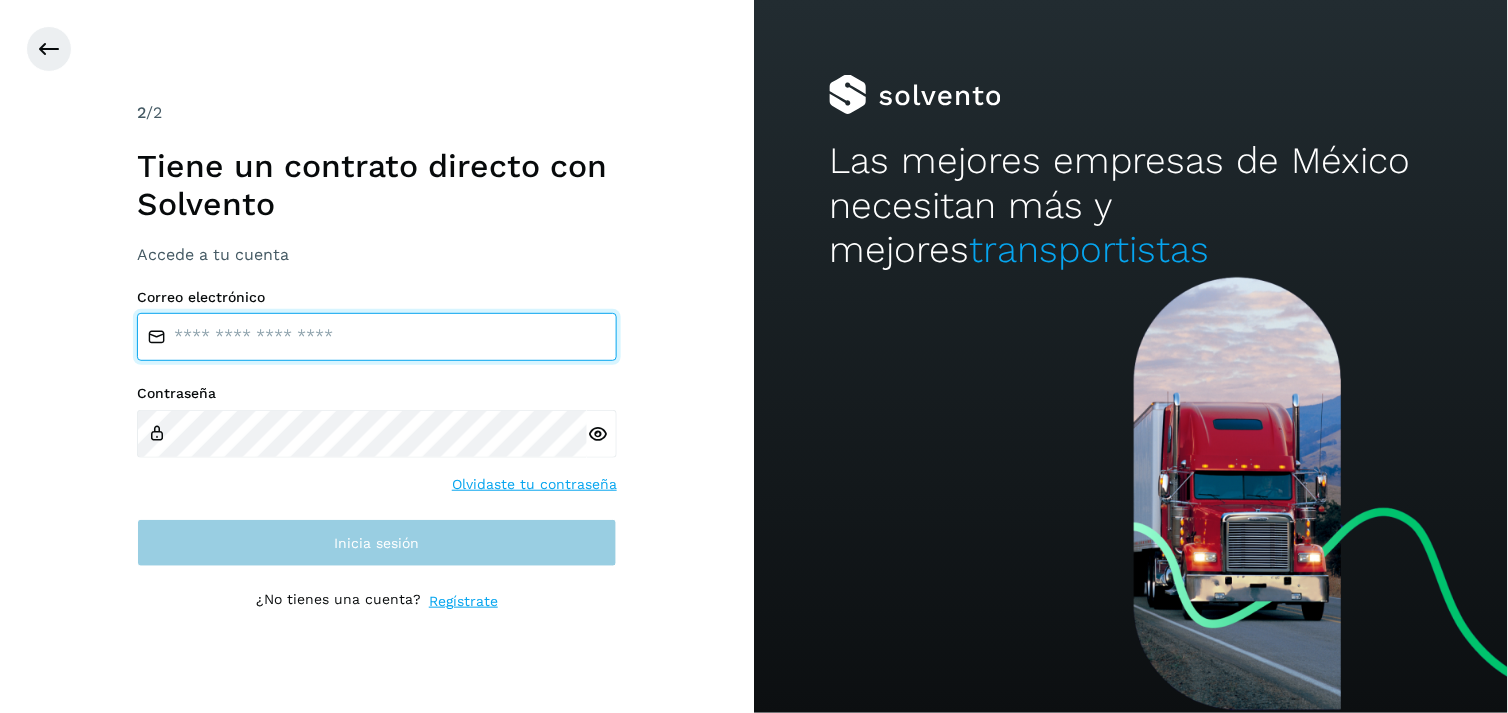 type on "**********" 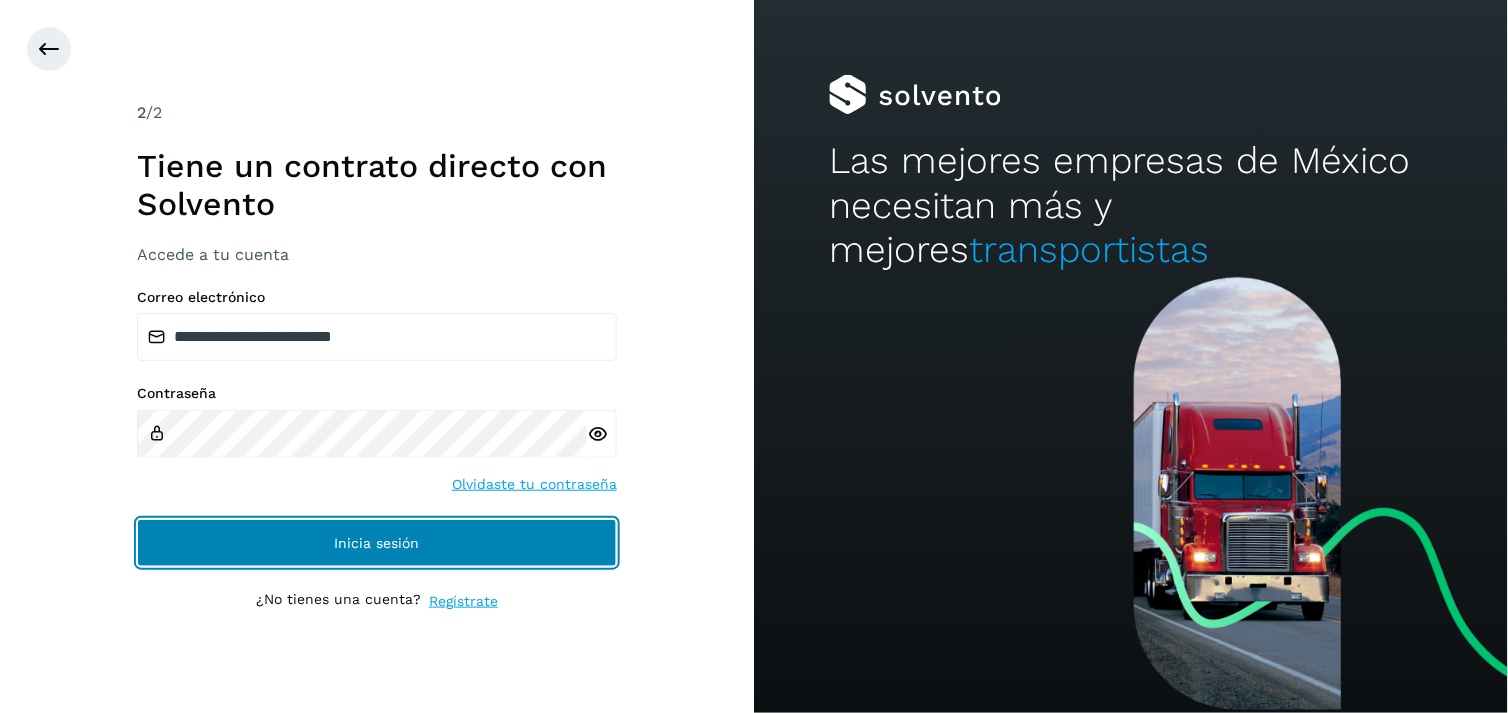 click on "Inicia sesión" at bounding box center (377, 543) 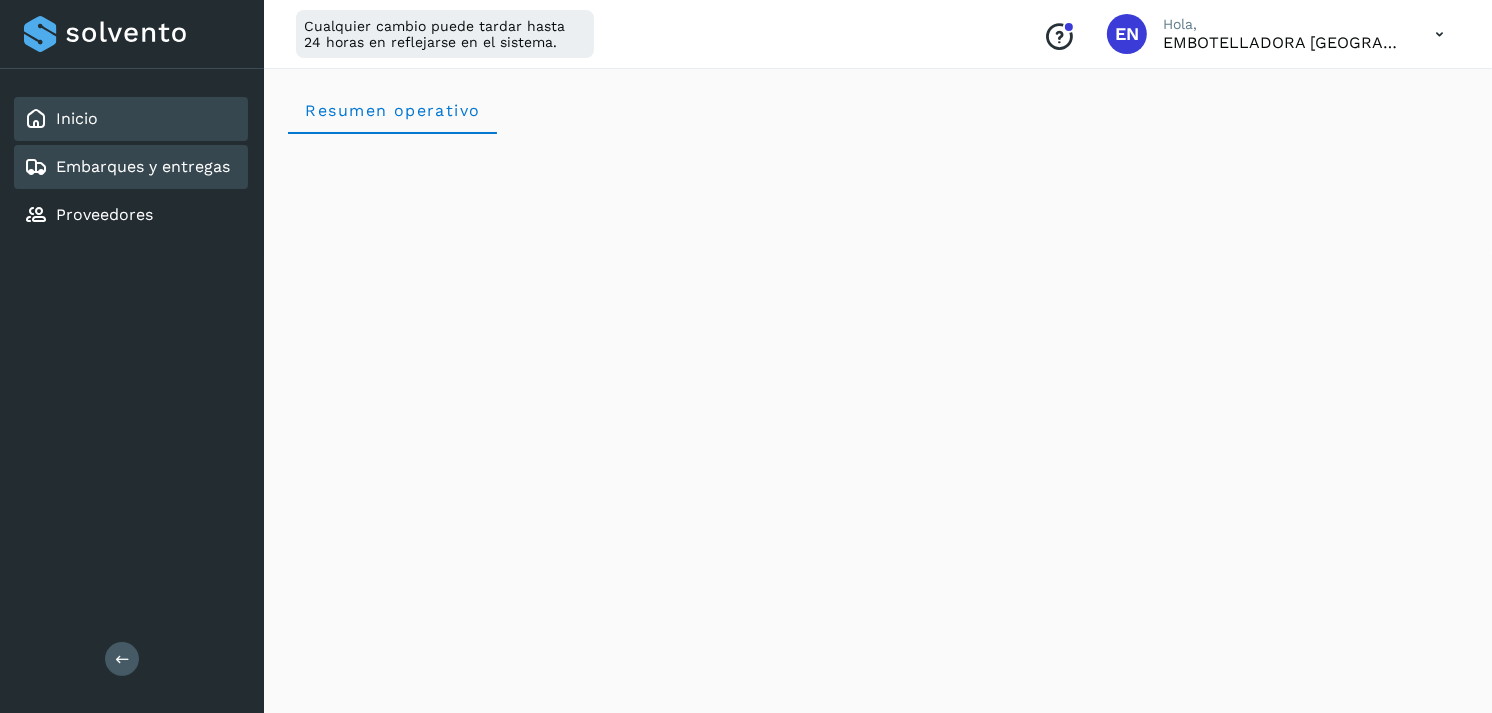 click on "Embarques y entregas" at bounding box center [143, 166] 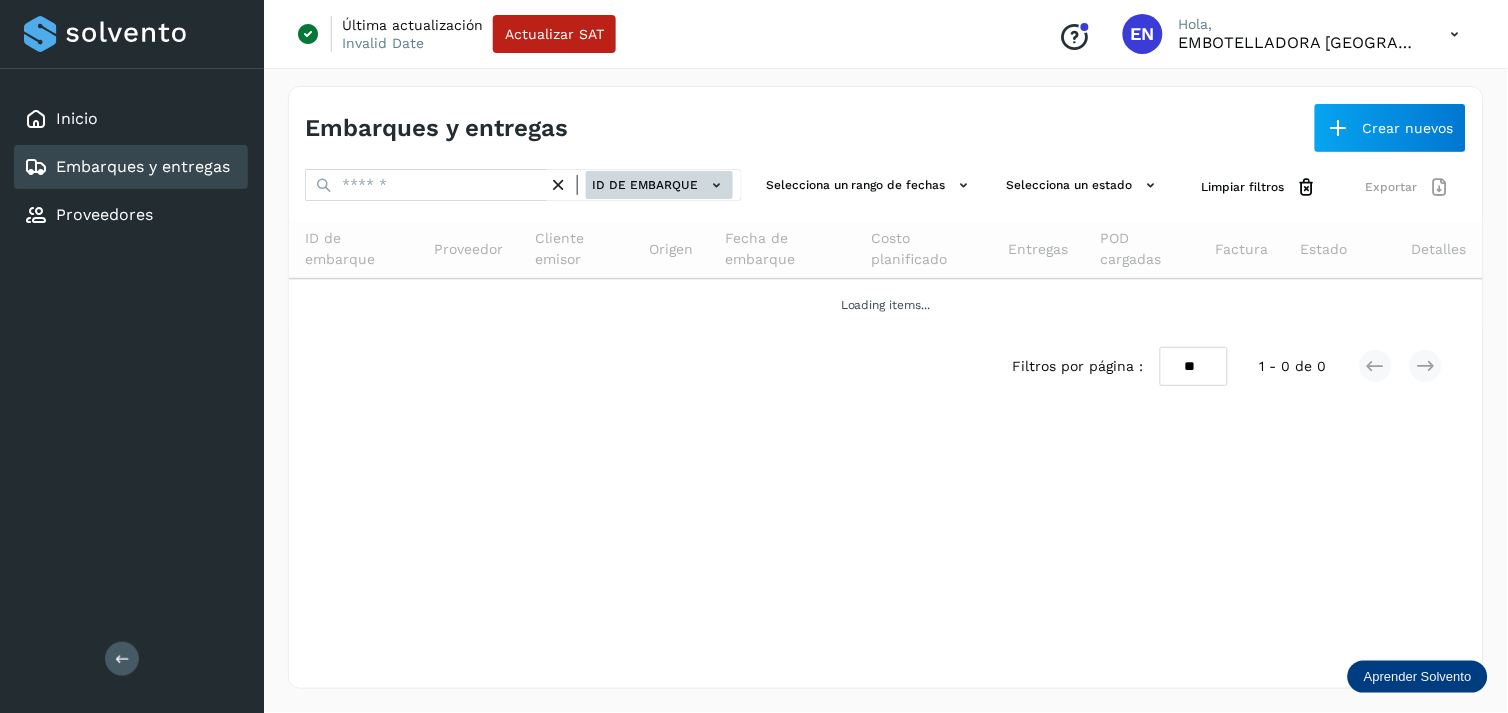 click on "ID de embarque" at bounding box center (659, 185) 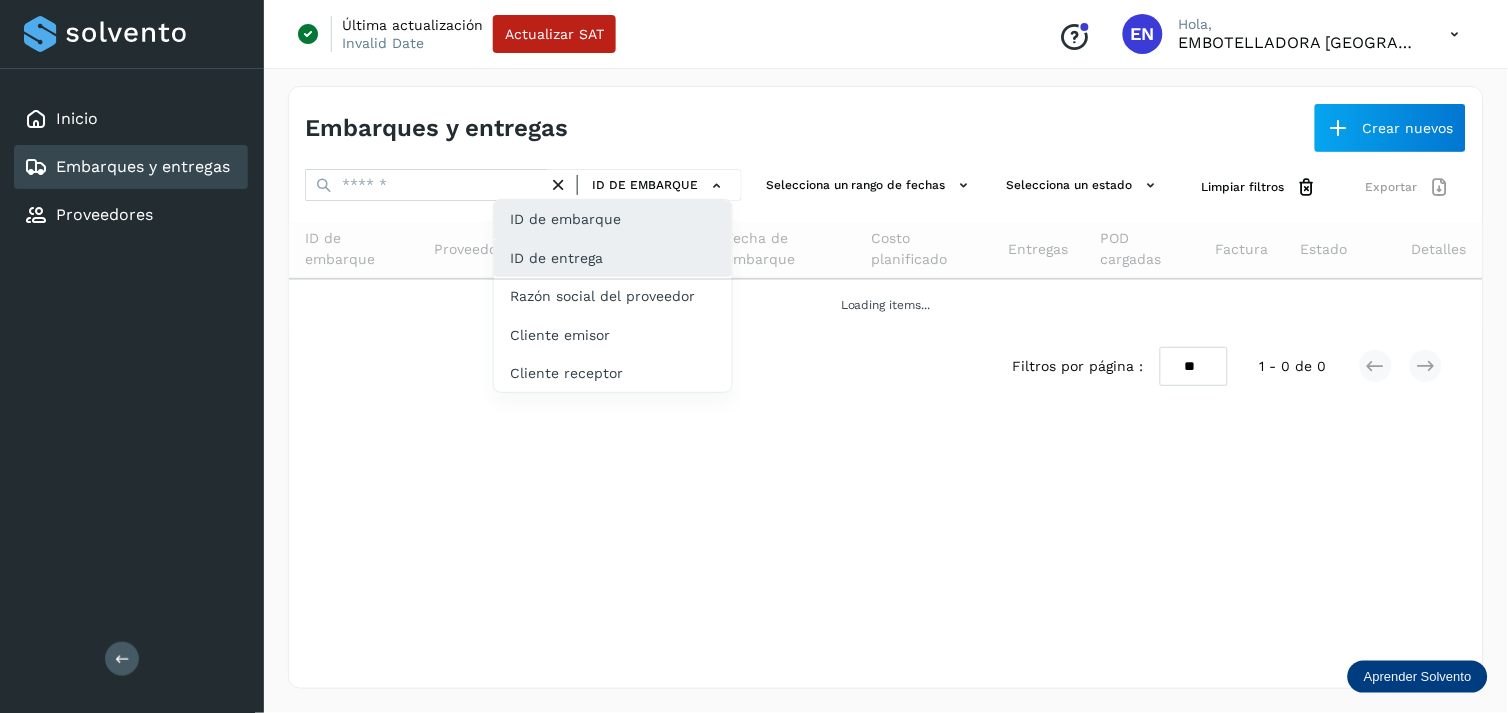 click on "ID de entrega" 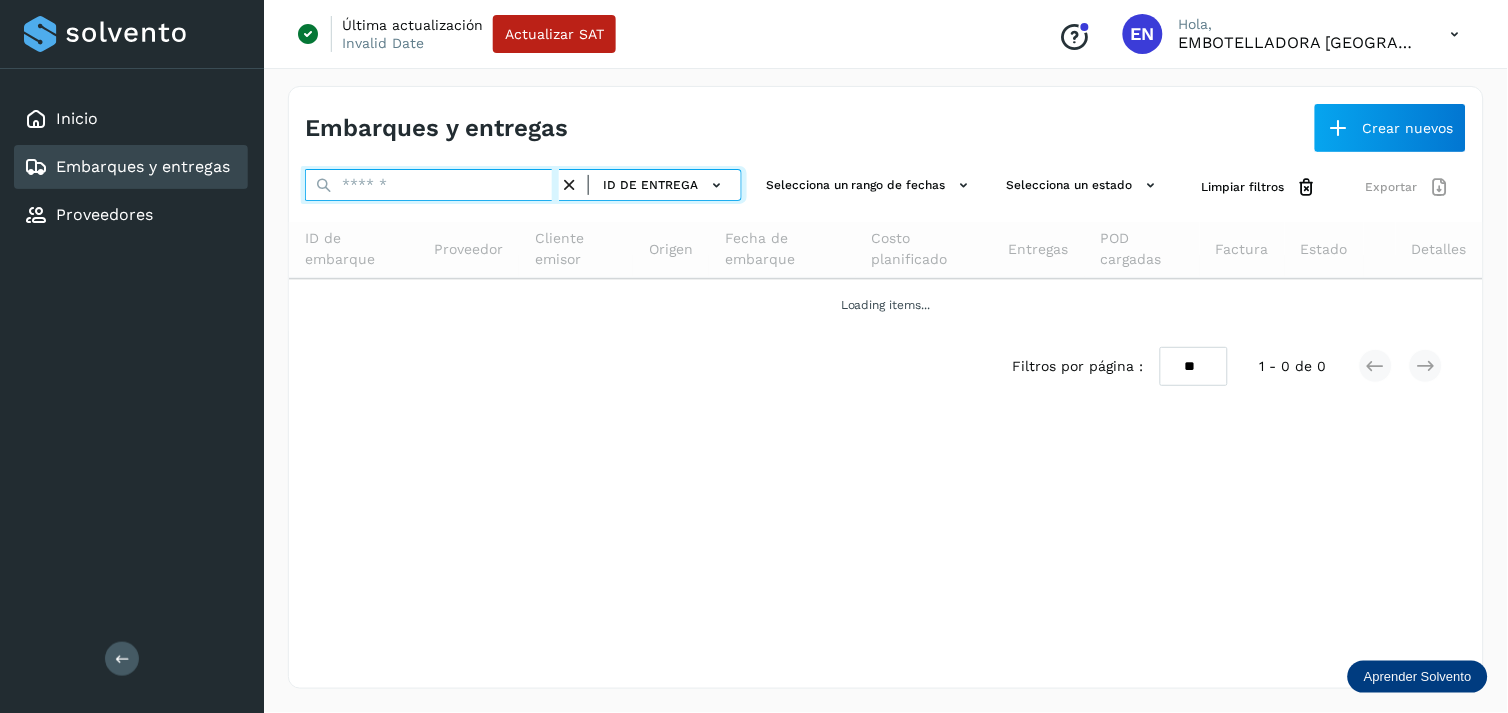 click at bounding box center [432, 185] 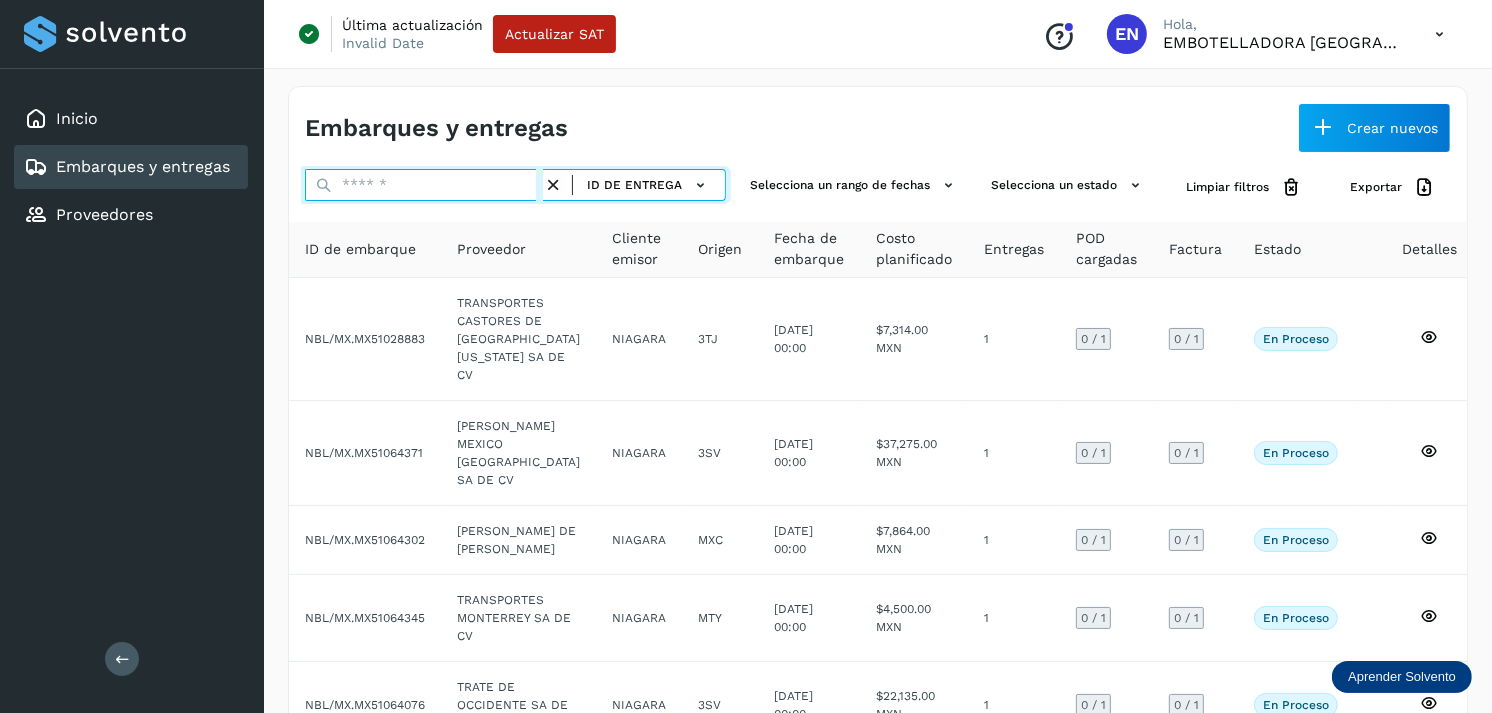 paste on "*********" 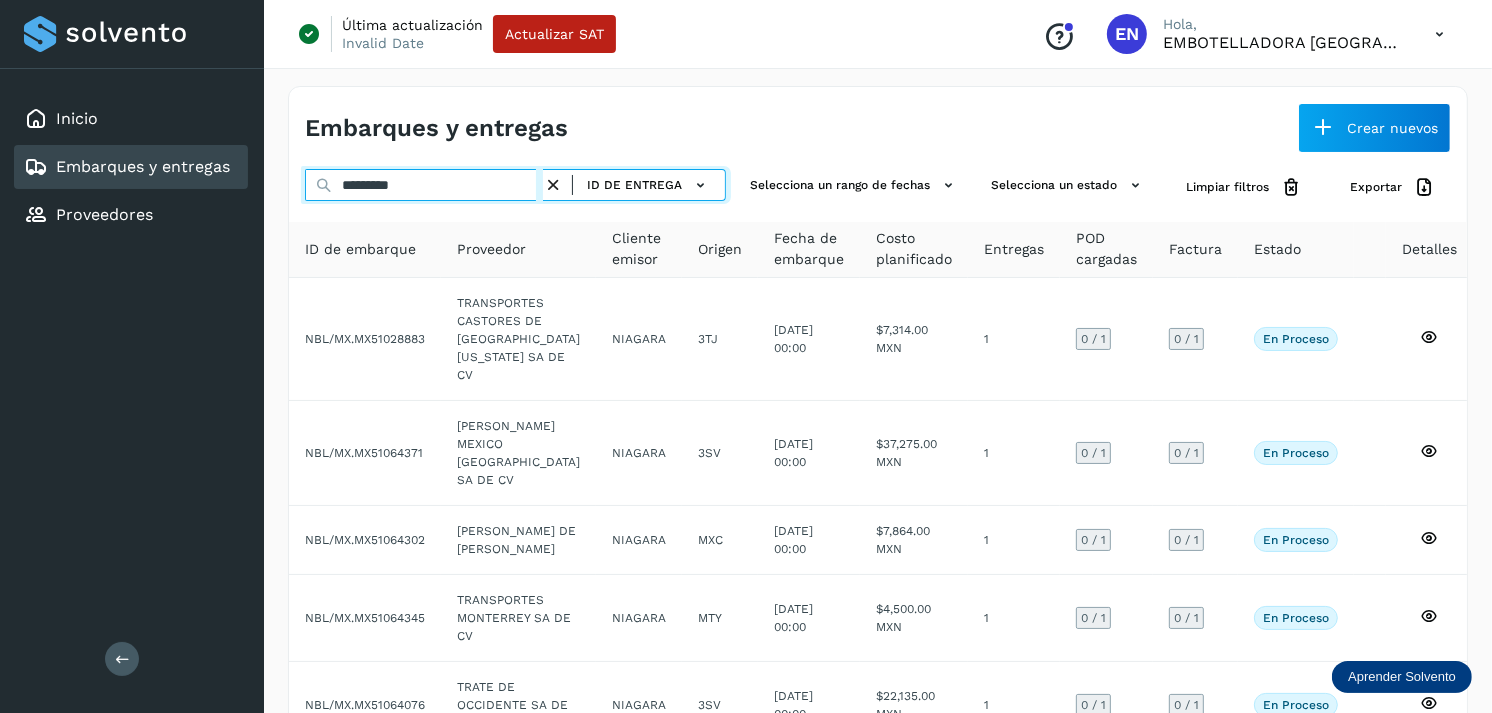 type on "*********" 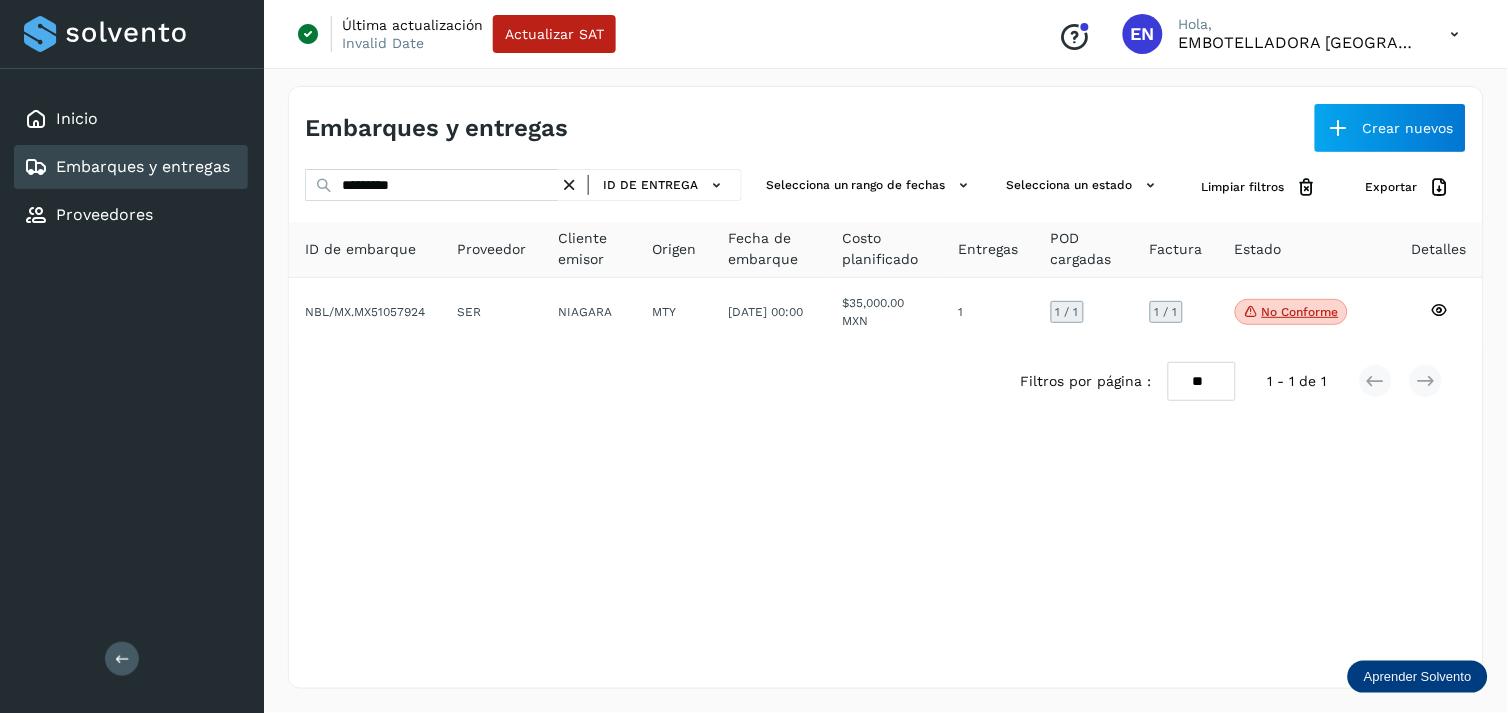 click on "Filtros por página : ** ** ** 1 - 1 de 1" at bounding box center [886, 381] 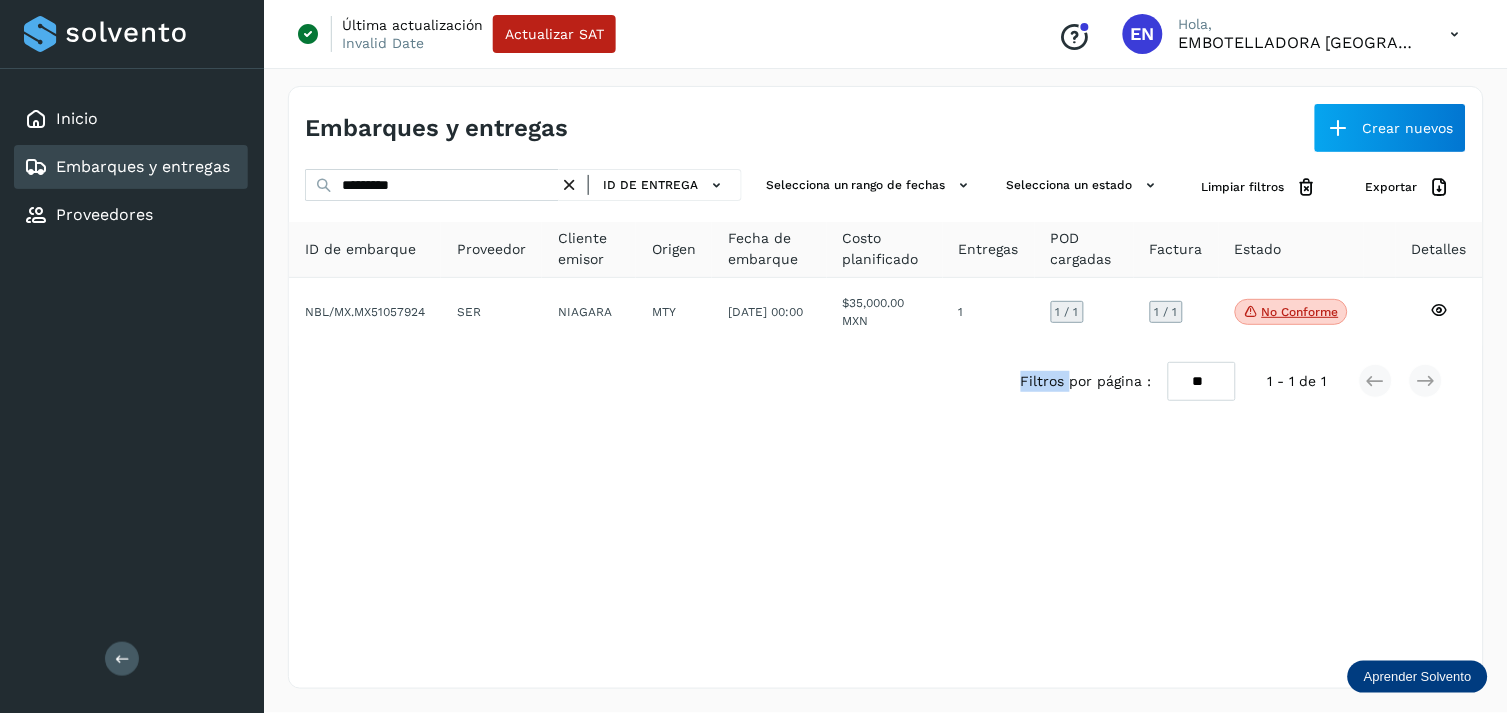 click on "Filtros por página : ** ** ** 1 - 1 de 1" at bounding box center (886, 381) 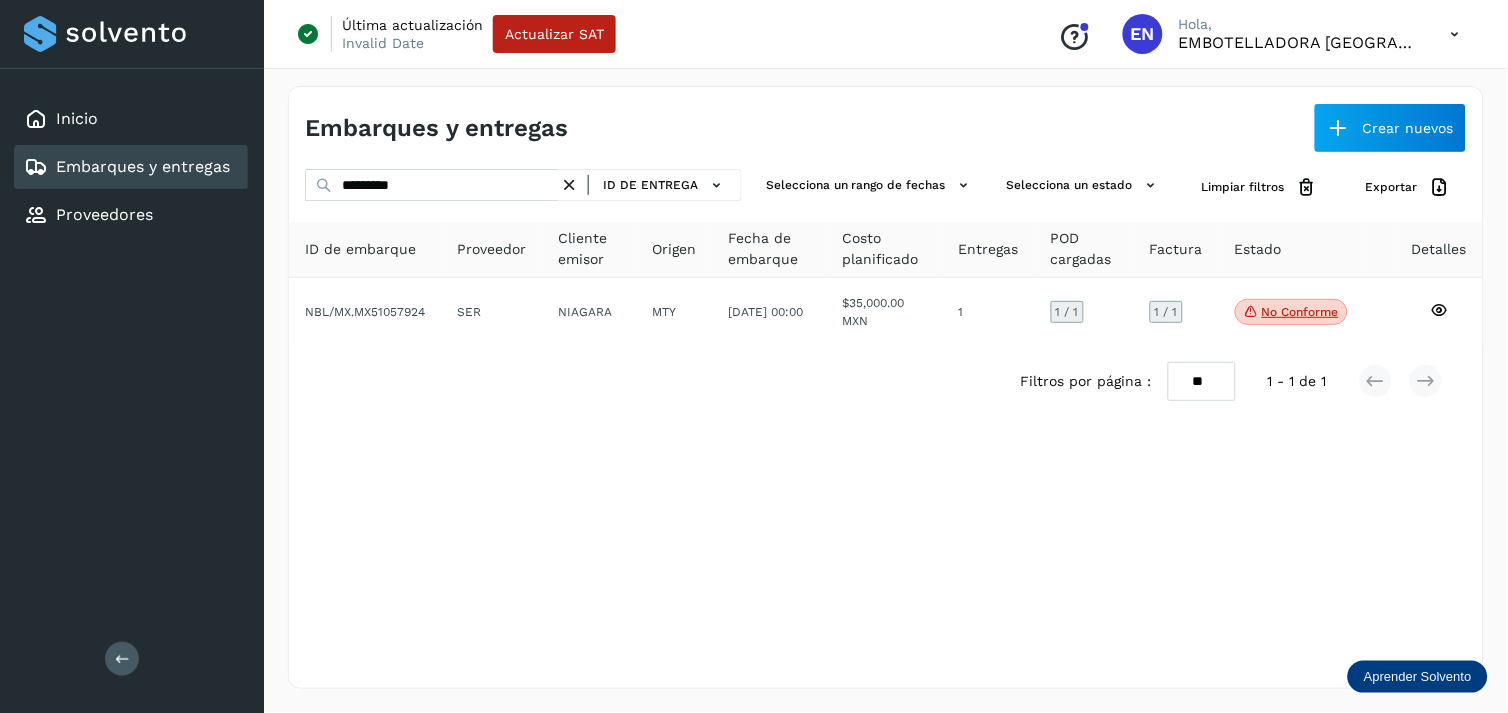 click on "Filtros por página : ** ** ** 1 - 1 de 1" at bounding box center (886, 381) 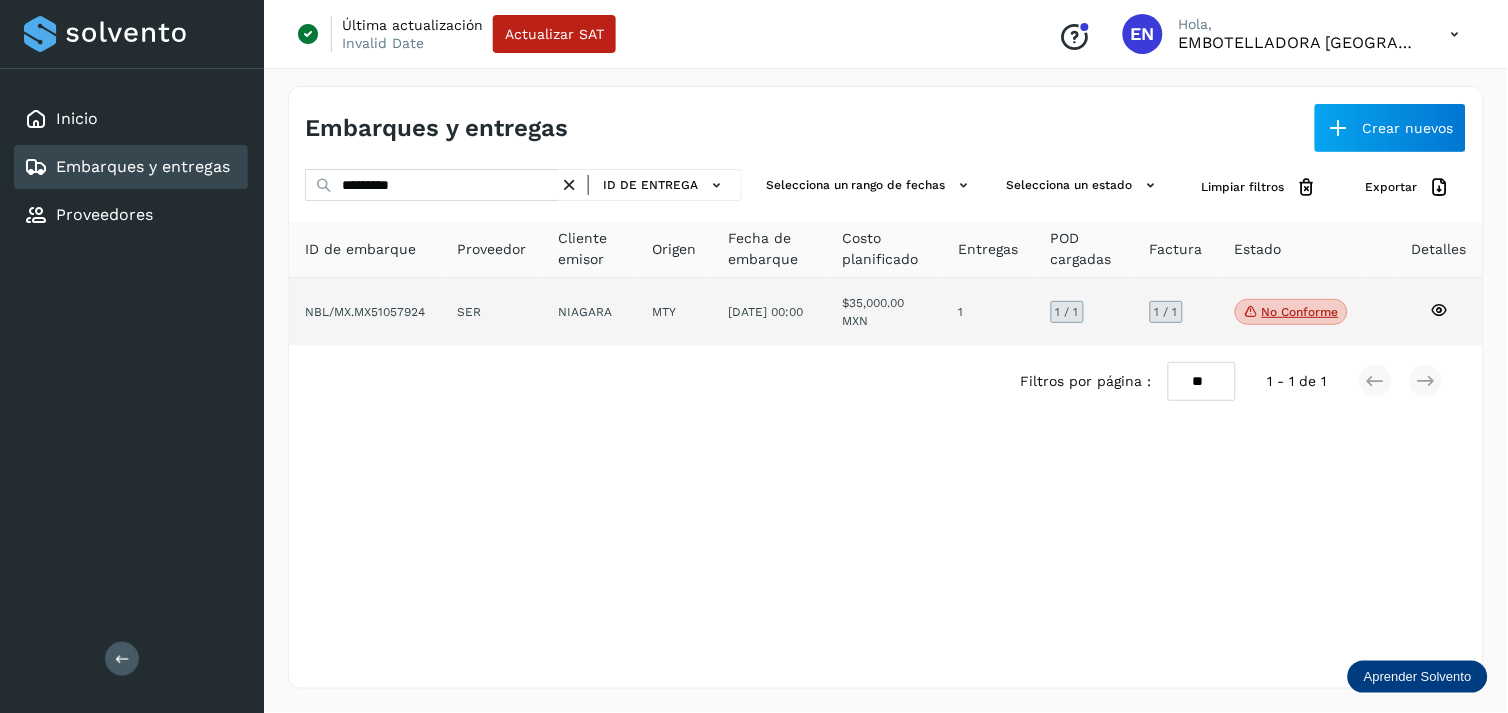 drag, startPoint x: 764, startPoint y: 348, endPoint x: 724, endPoint y: 305, distance: 58.728188 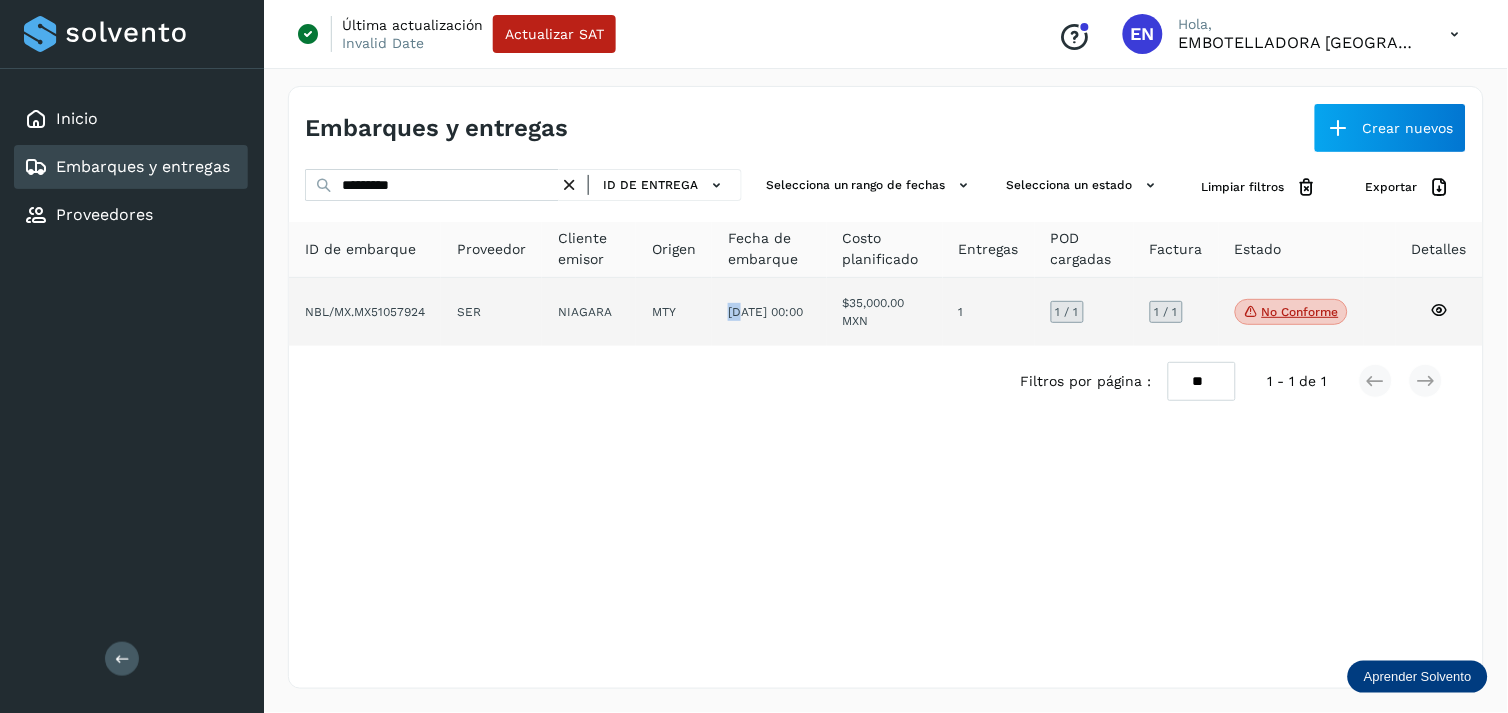 click on "[DATE] 00:00" 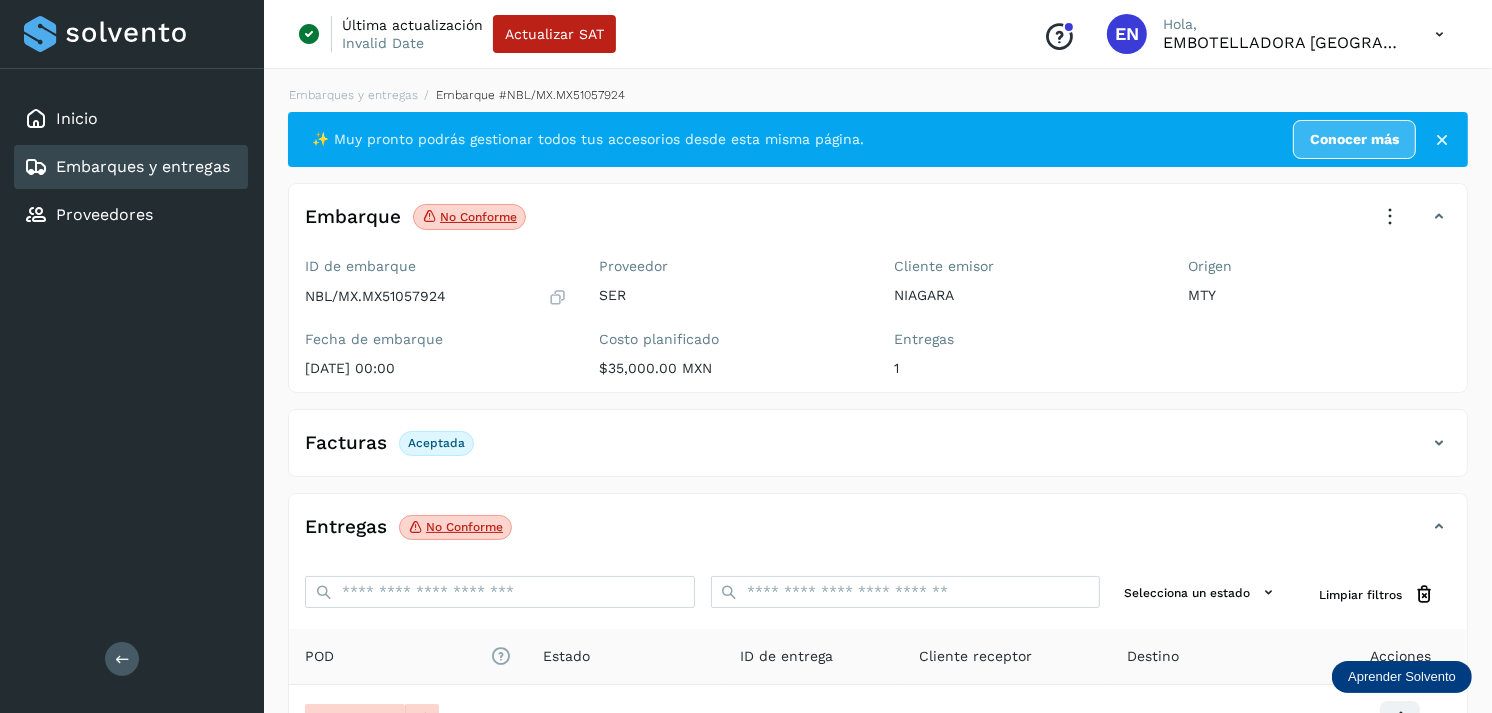 scroll, scrollTop: 241, scrollLeft: 0, axis: vertical 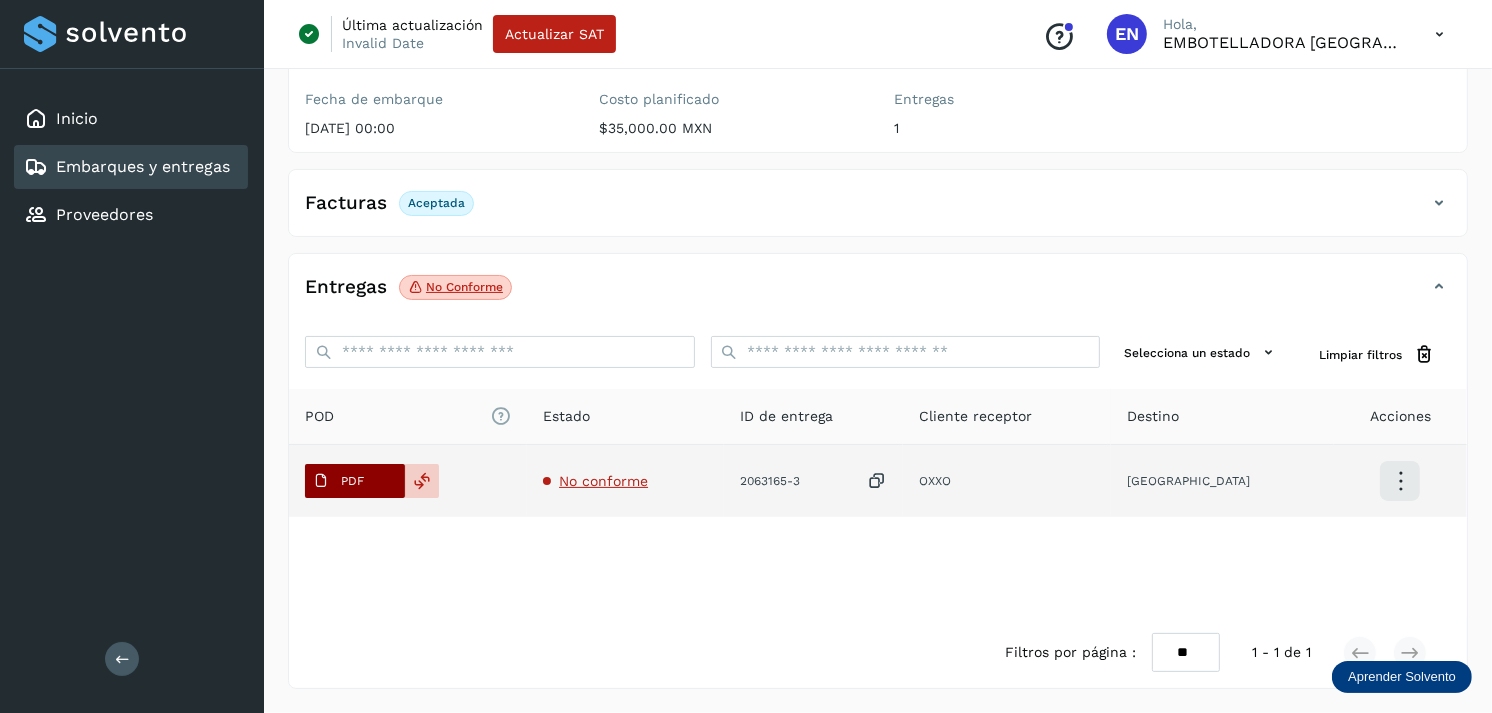 click on "PDF" at bounding box center [355, 481] 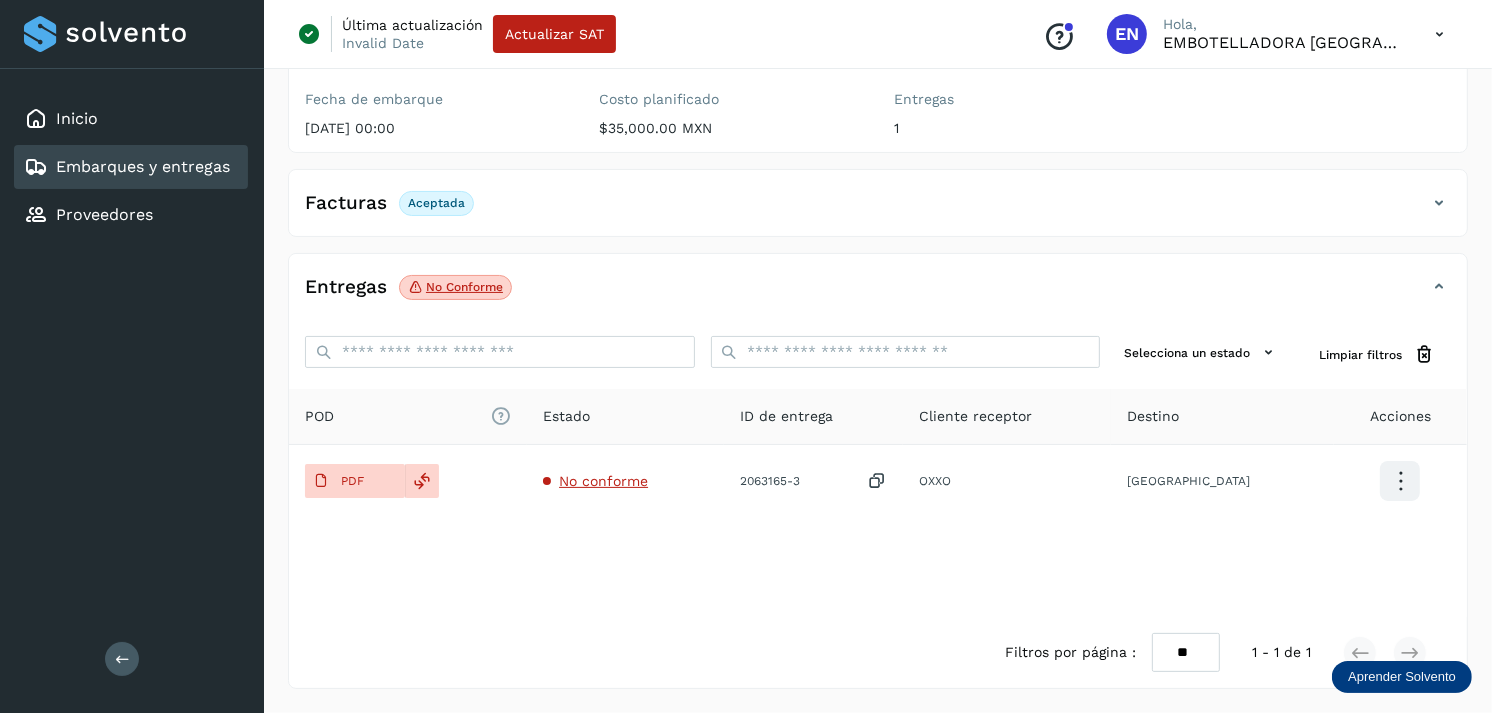 click on "Embarques y entregas" at bounding box center (143, 166) 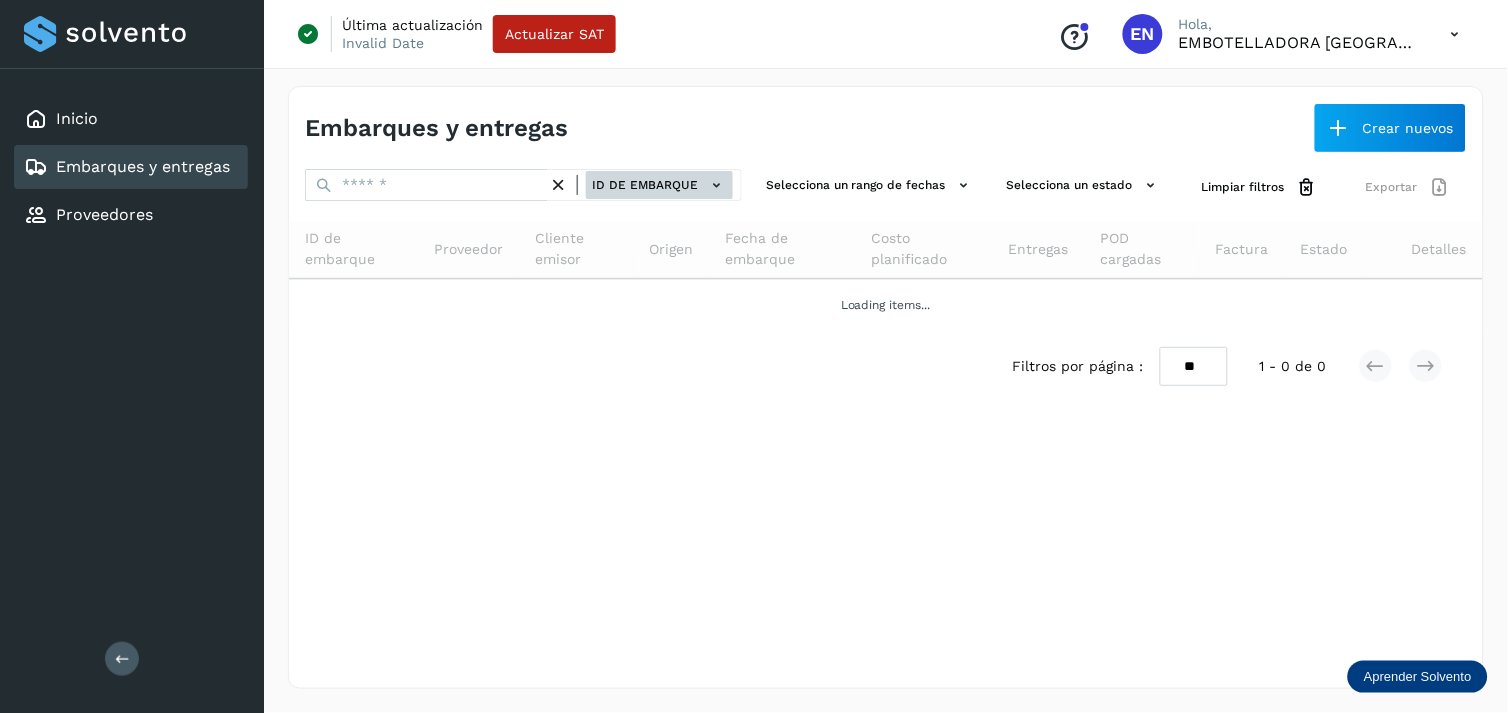 click on "ID de embarque" at bounding box center (659, 185) 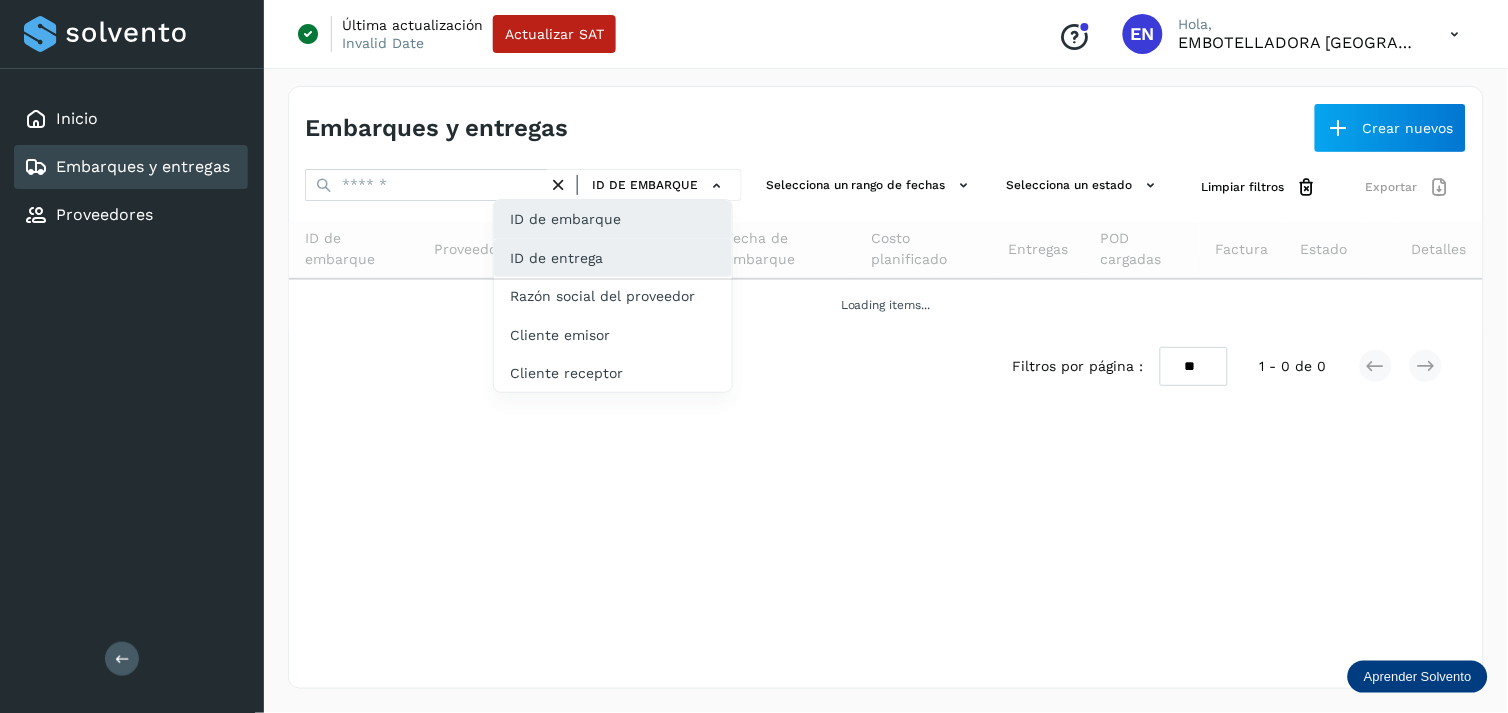 click on "ID de entrega" 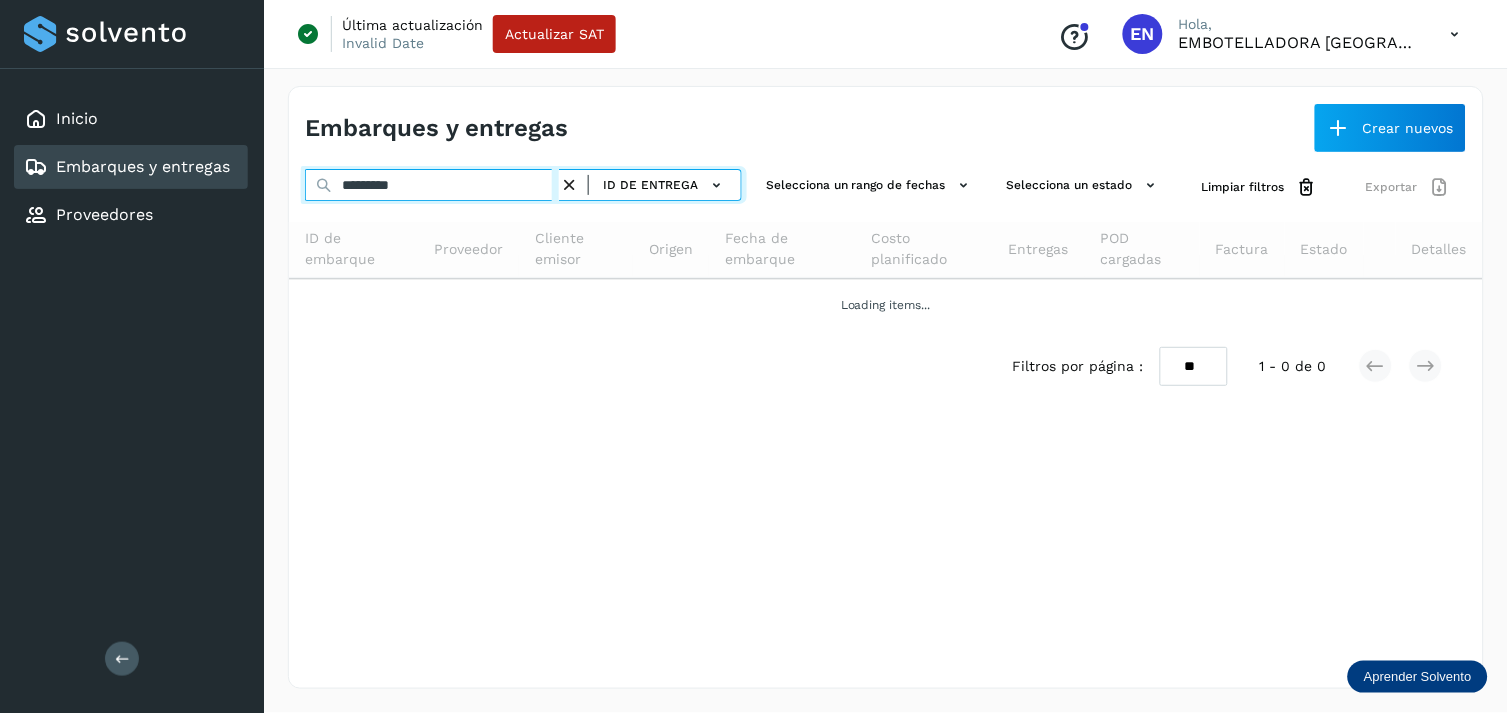 click on "*********" at bounding box center (432, 185) 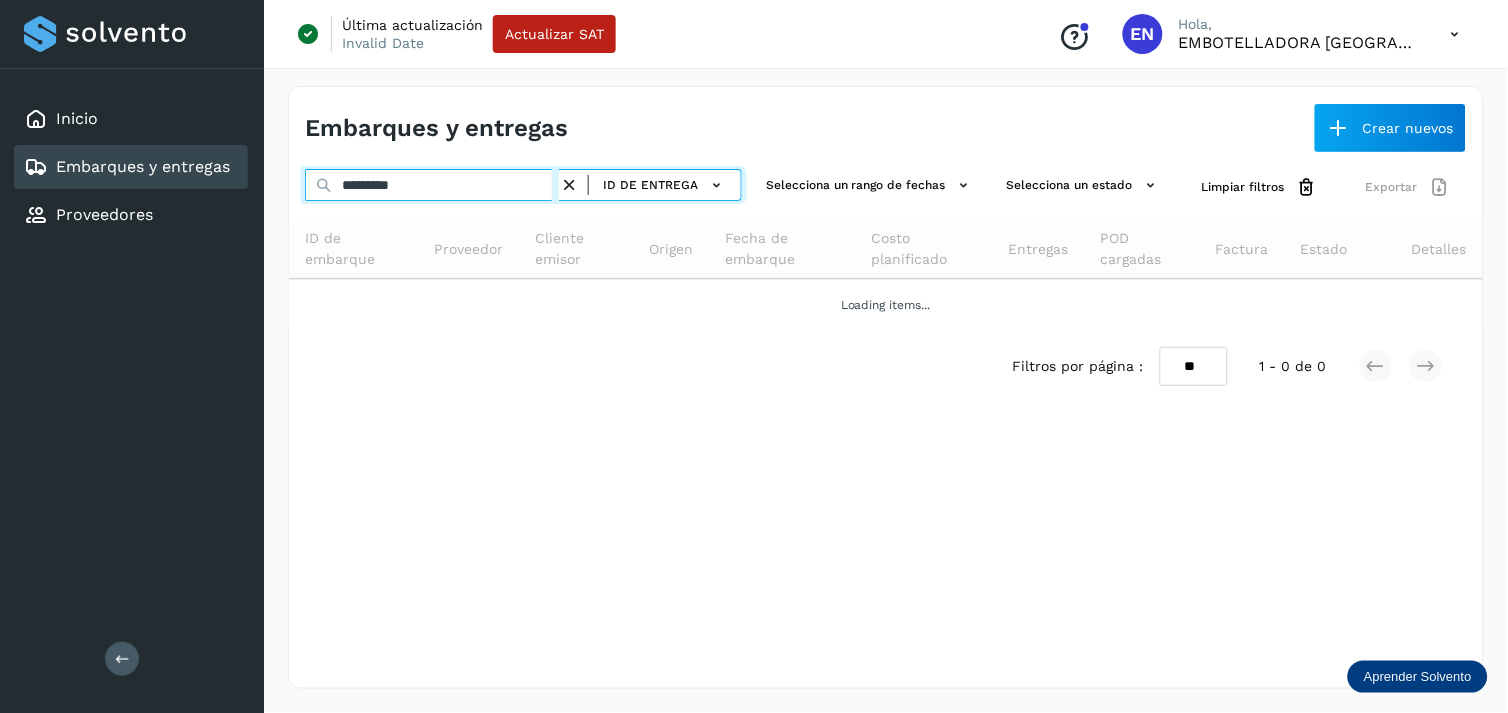 click on "*********" at bounding box center (432, 185) 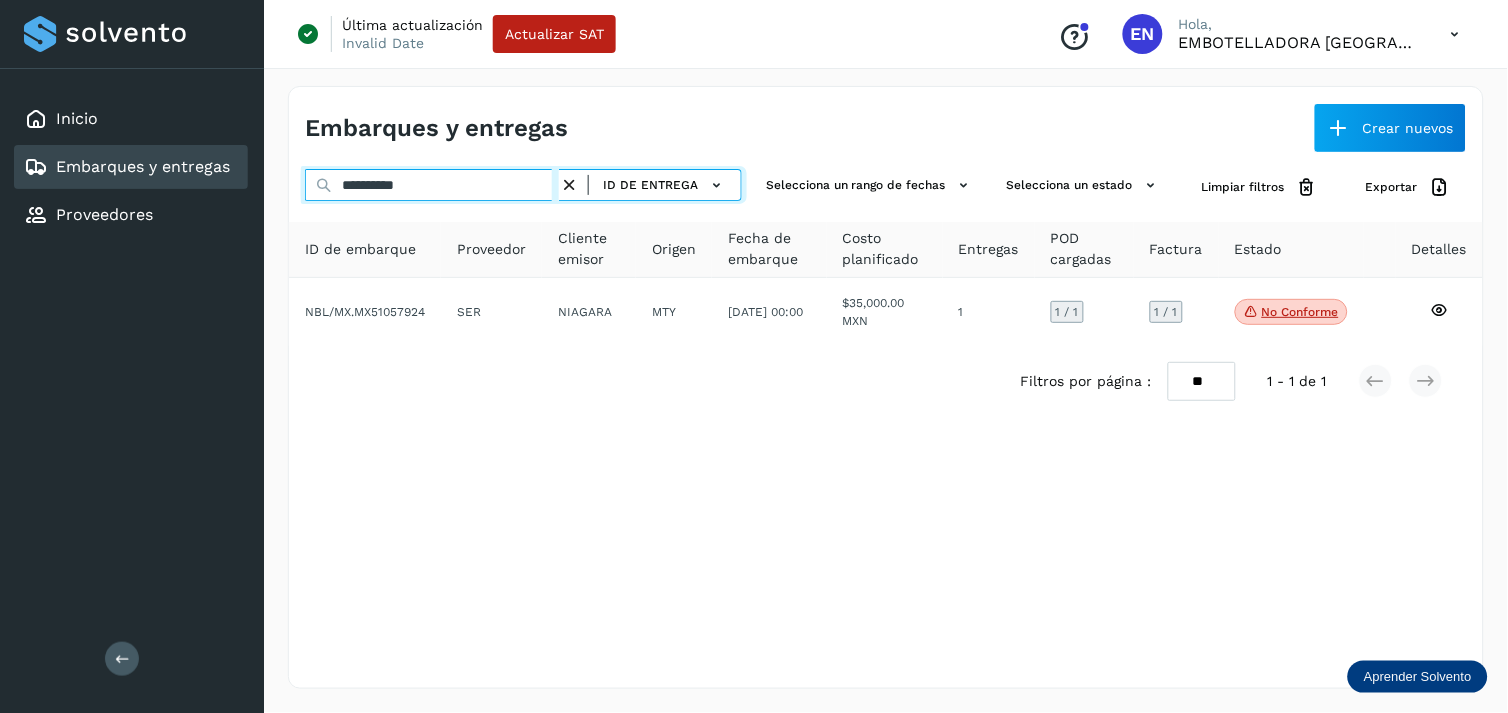 type on "*********" 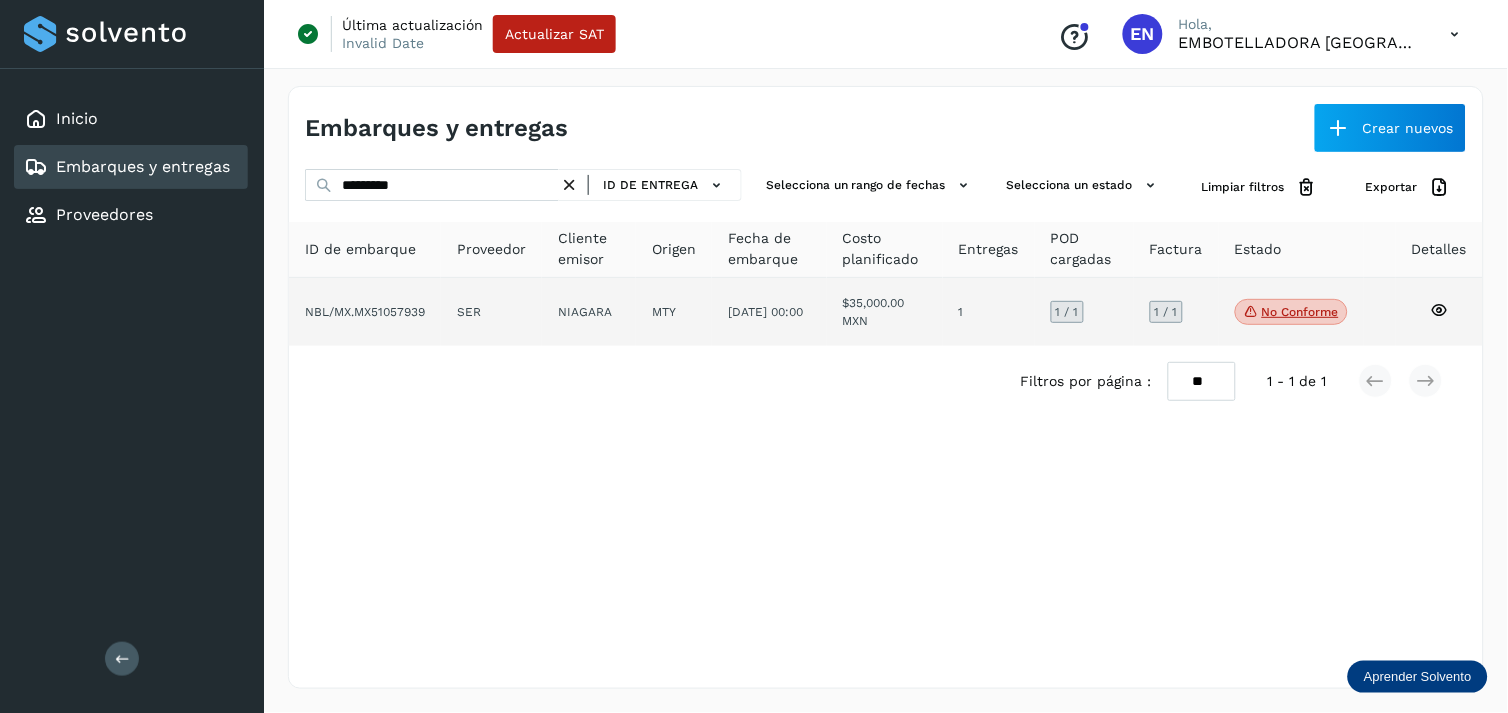 click on "MTY" 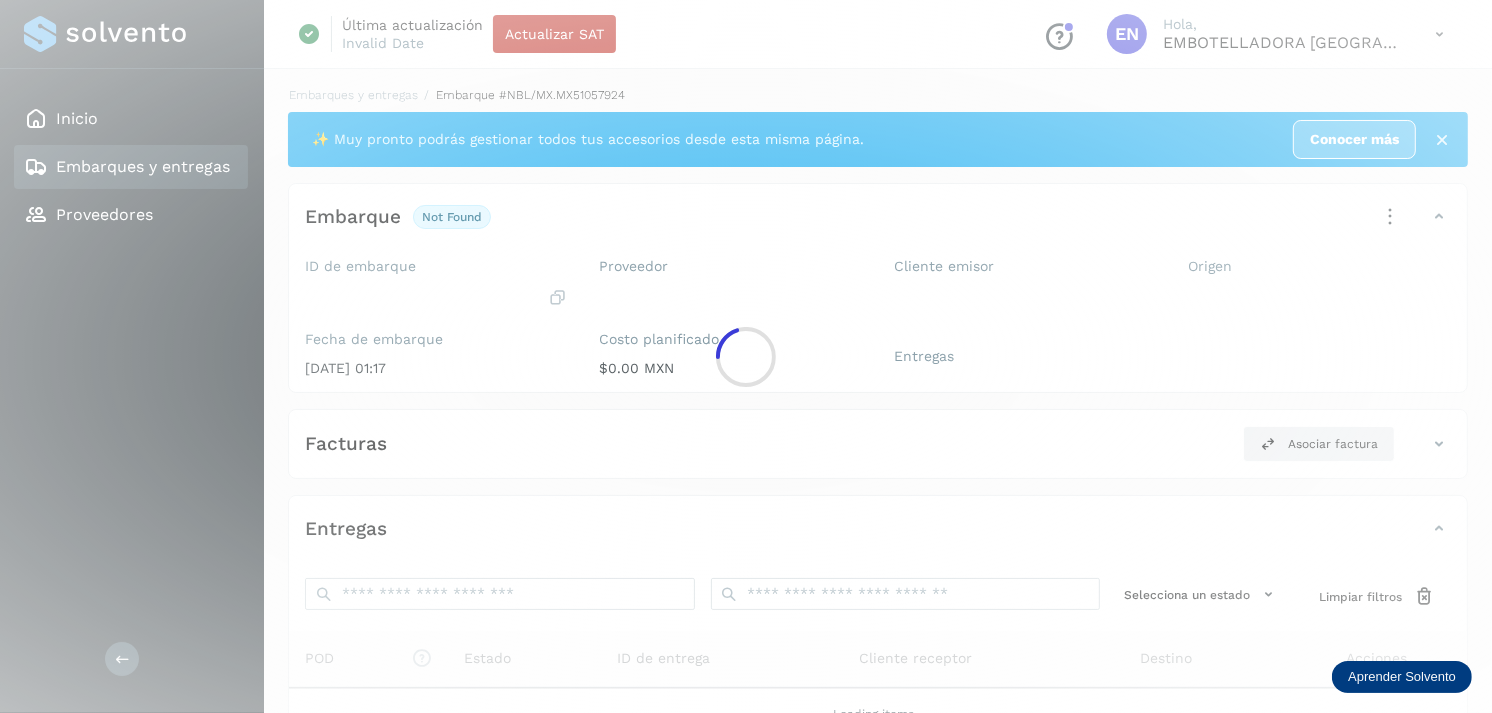 click 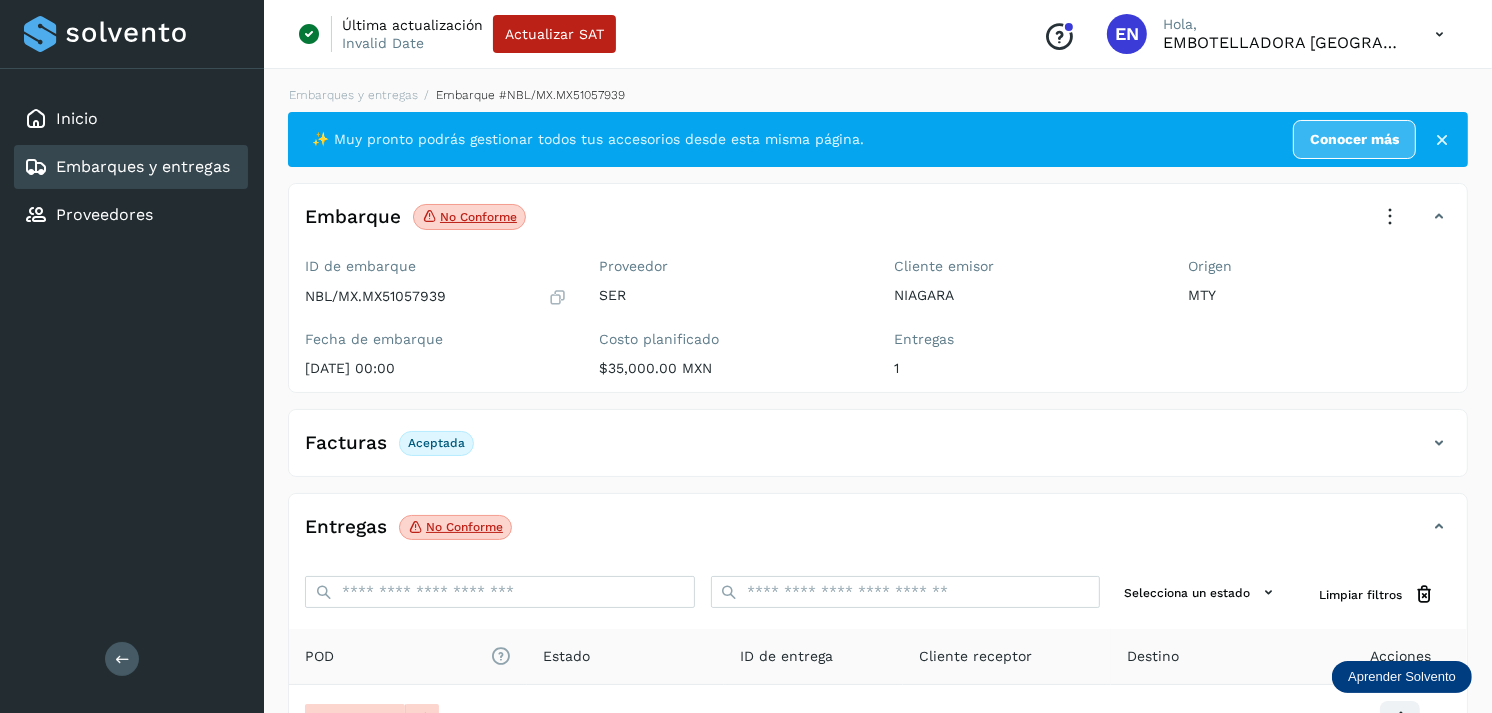 scroll, scrollTop: 241, scrollLeft: 0, axis: vertical 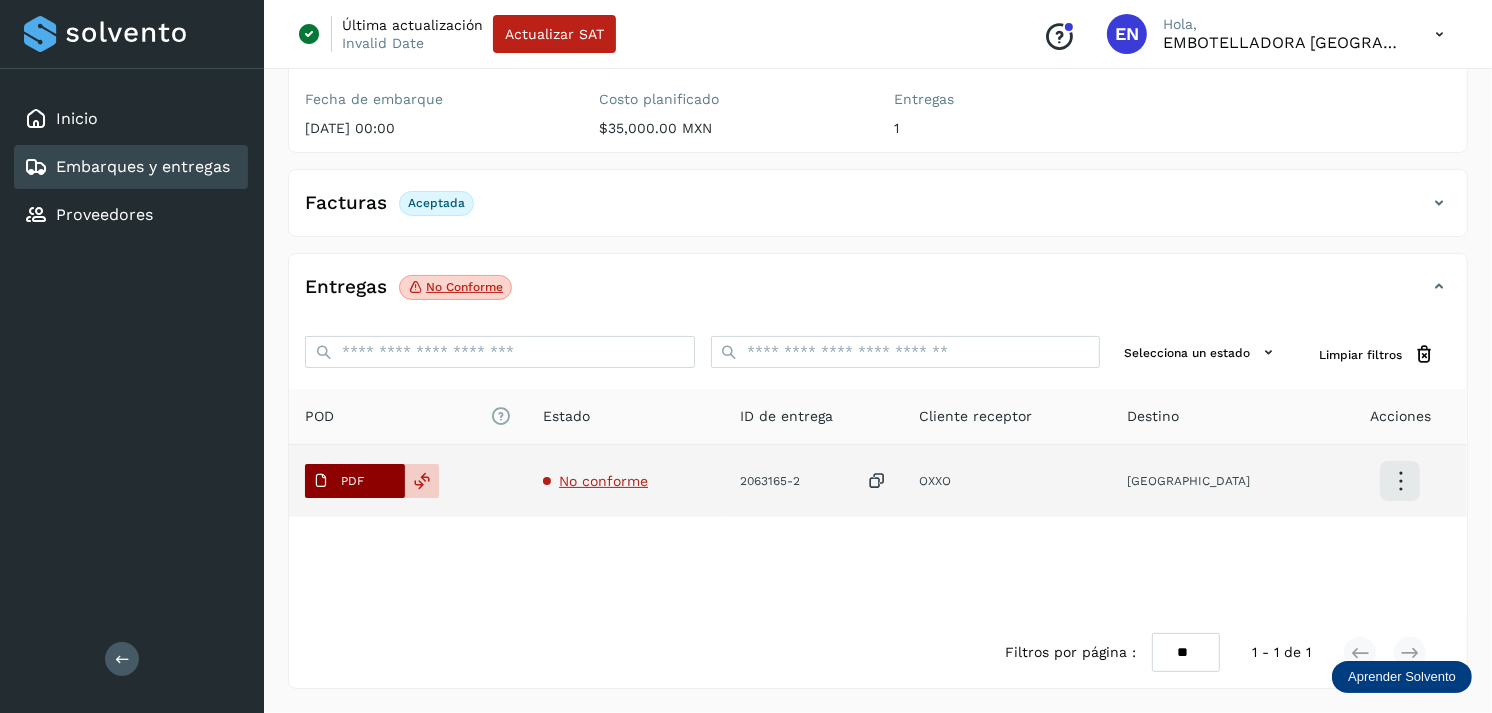 click on "PDF" at bounding box center (338, 481) 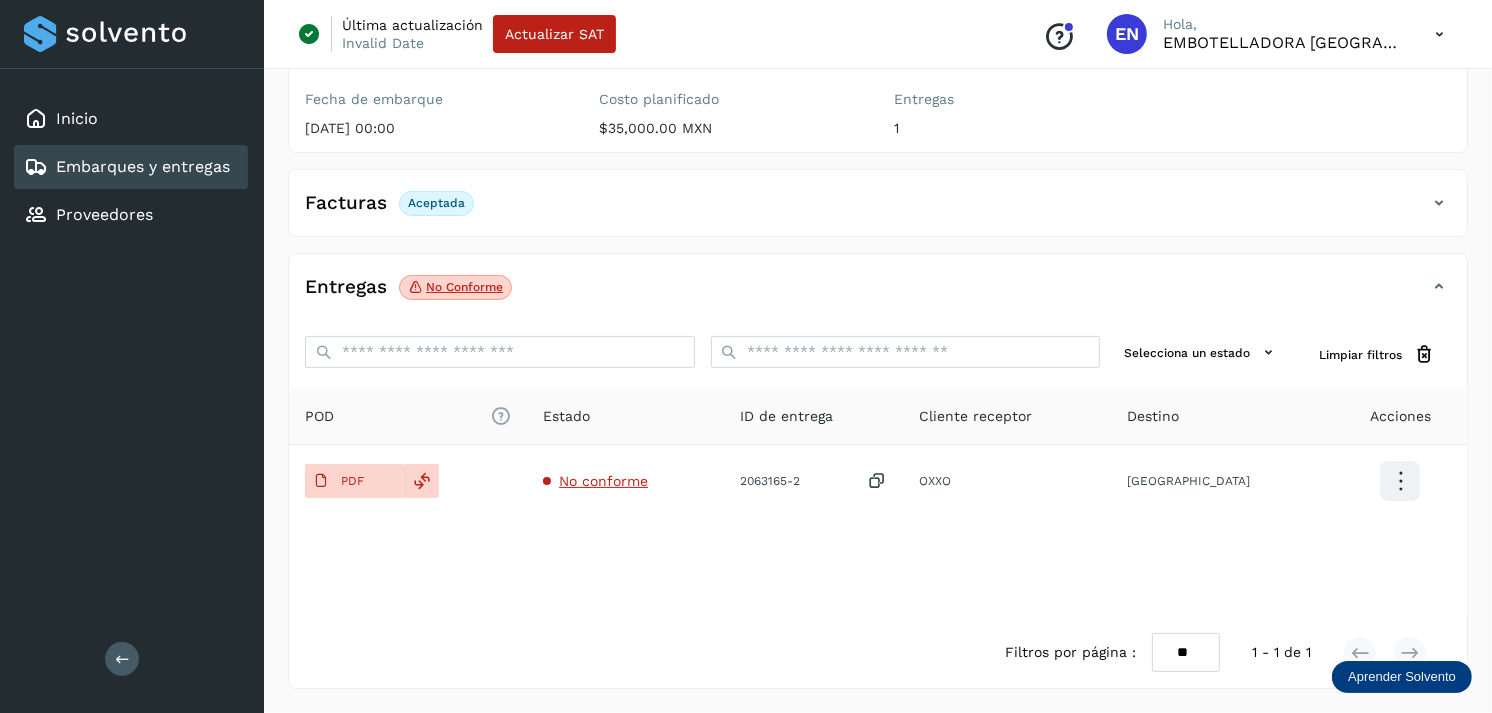 type 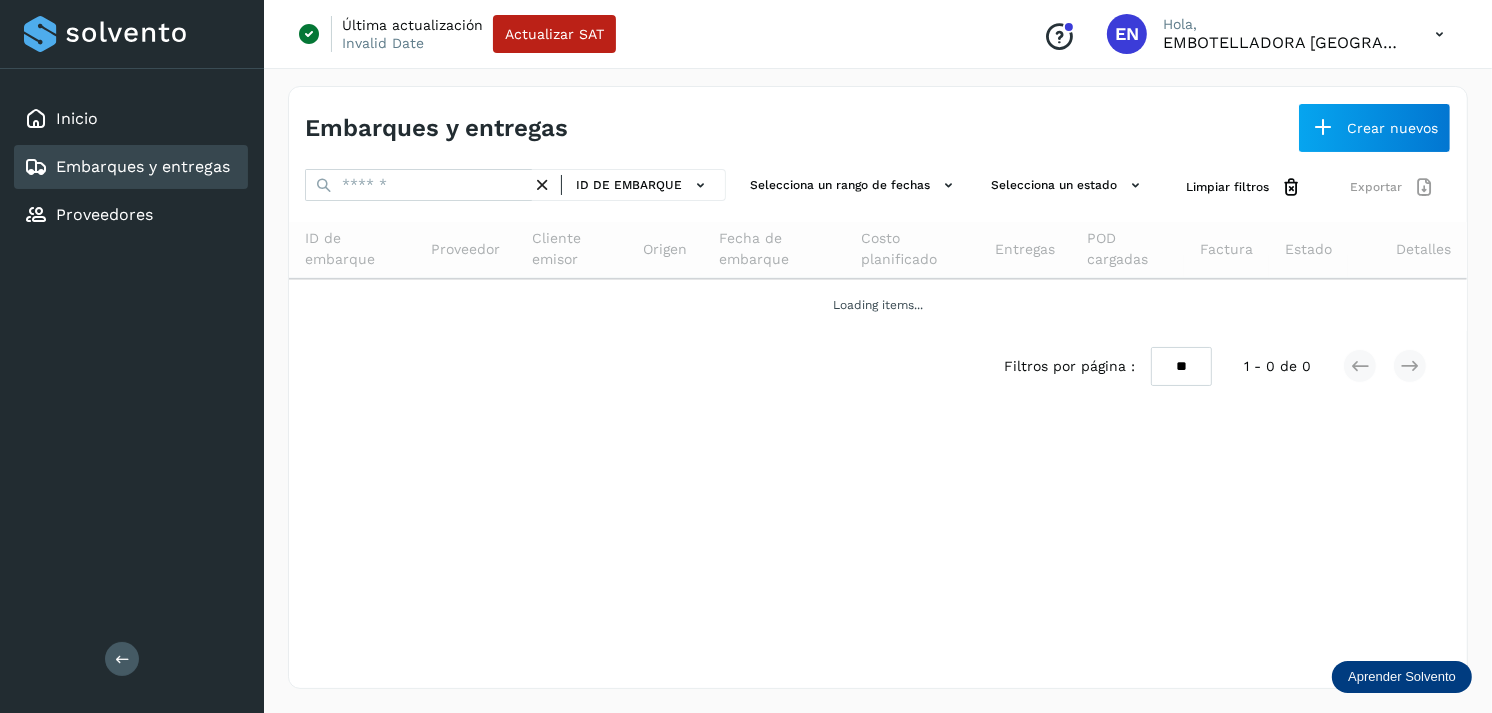 scroll, scrollTop: 0, scrollLeft: 0, axis: both 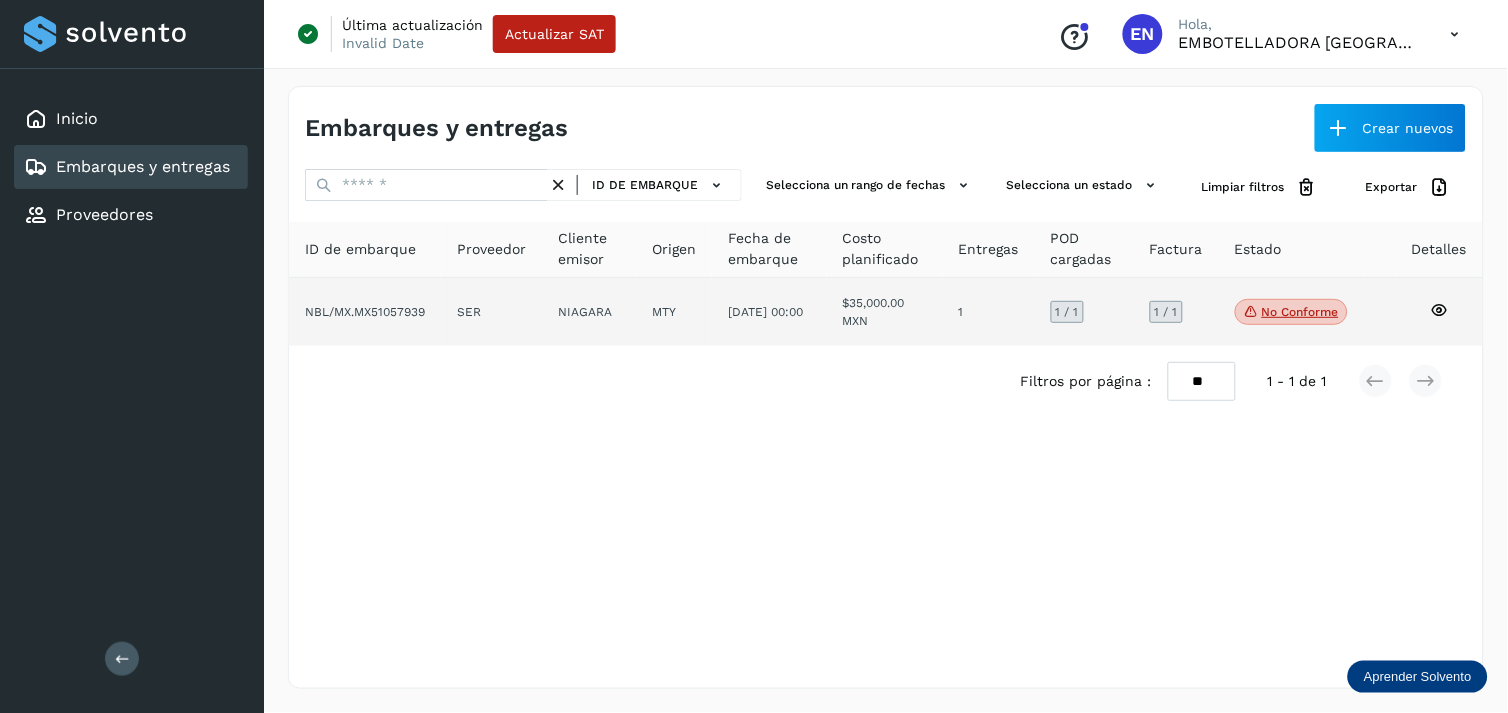 click on "[DATE] 00:00" 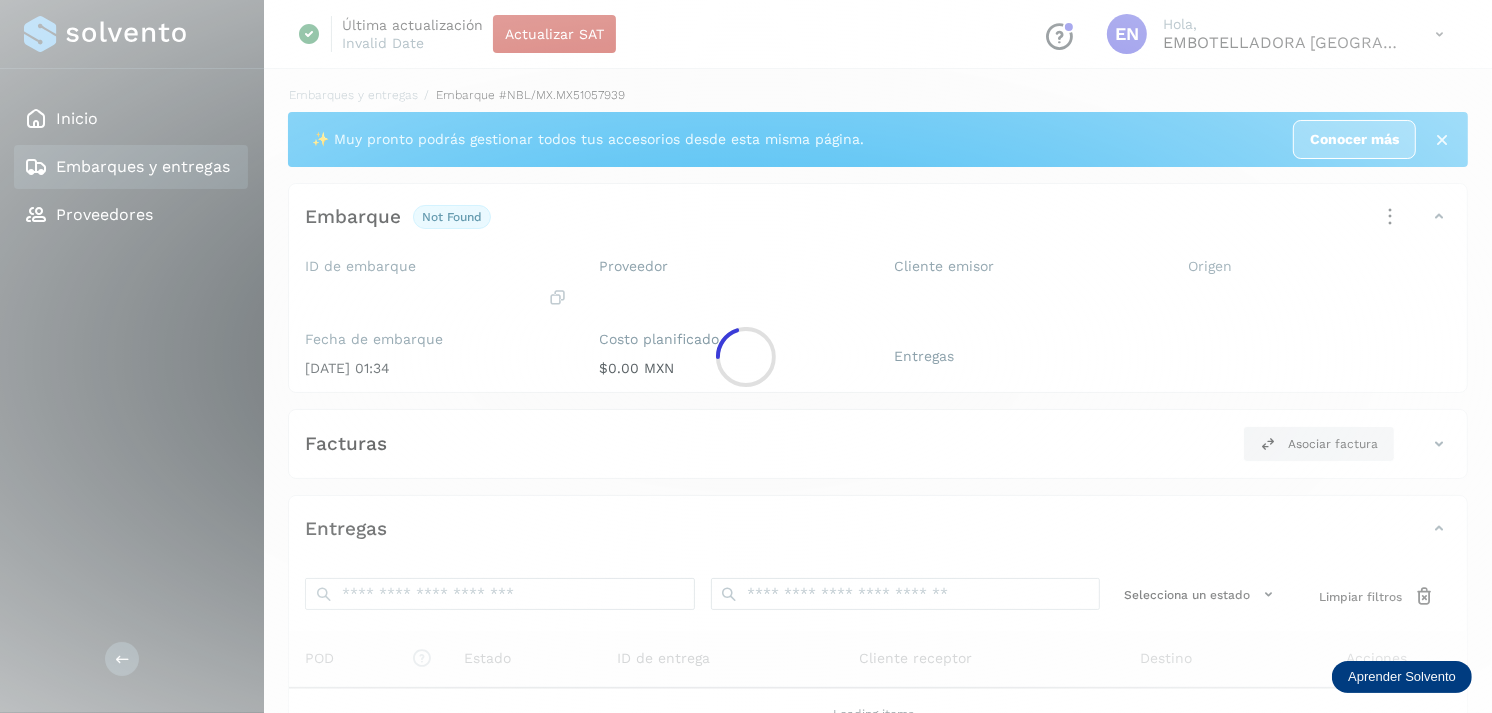 click 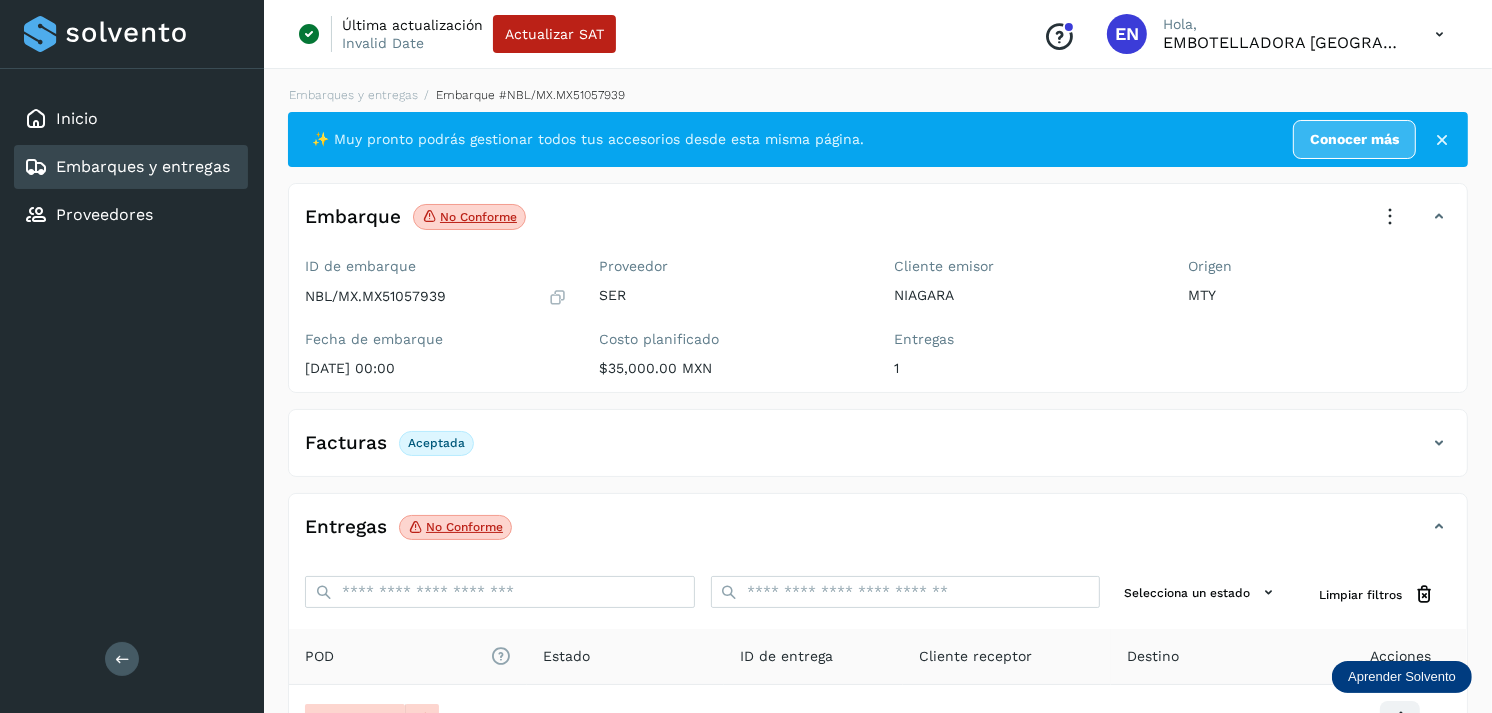 scroll, scrollTop: 241, scrollLeft: 0, axis: vertical 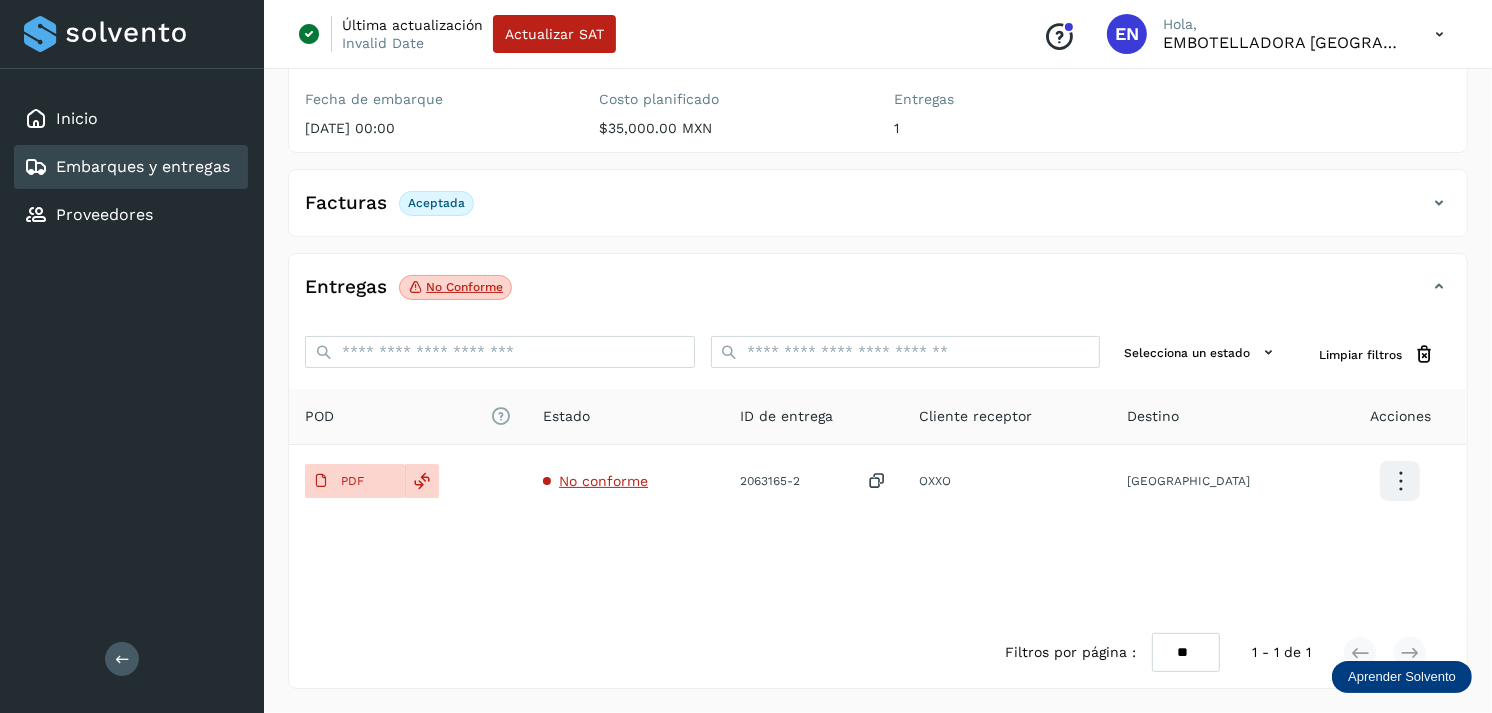 click on "Embarques y entregas" at bounding box center (143, 166) 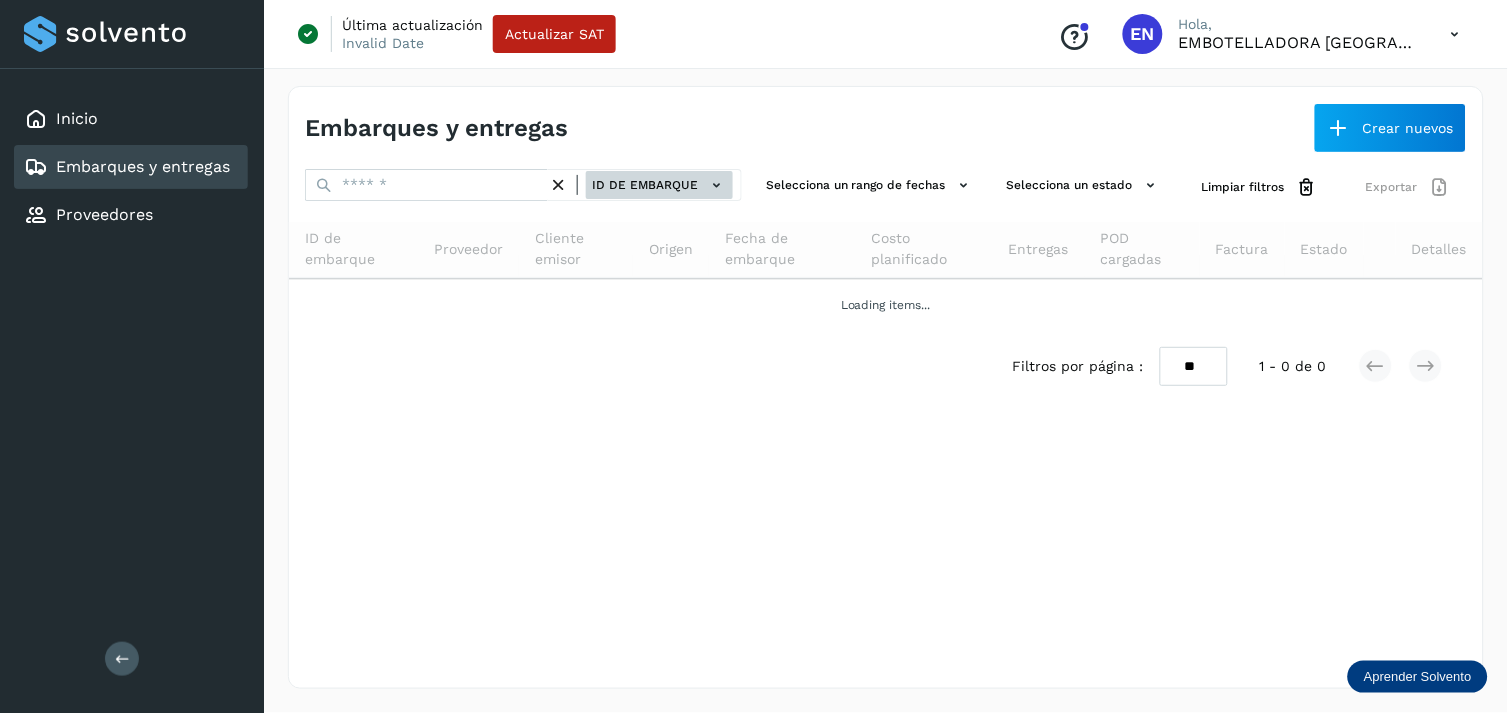 click on "ID de embarque" 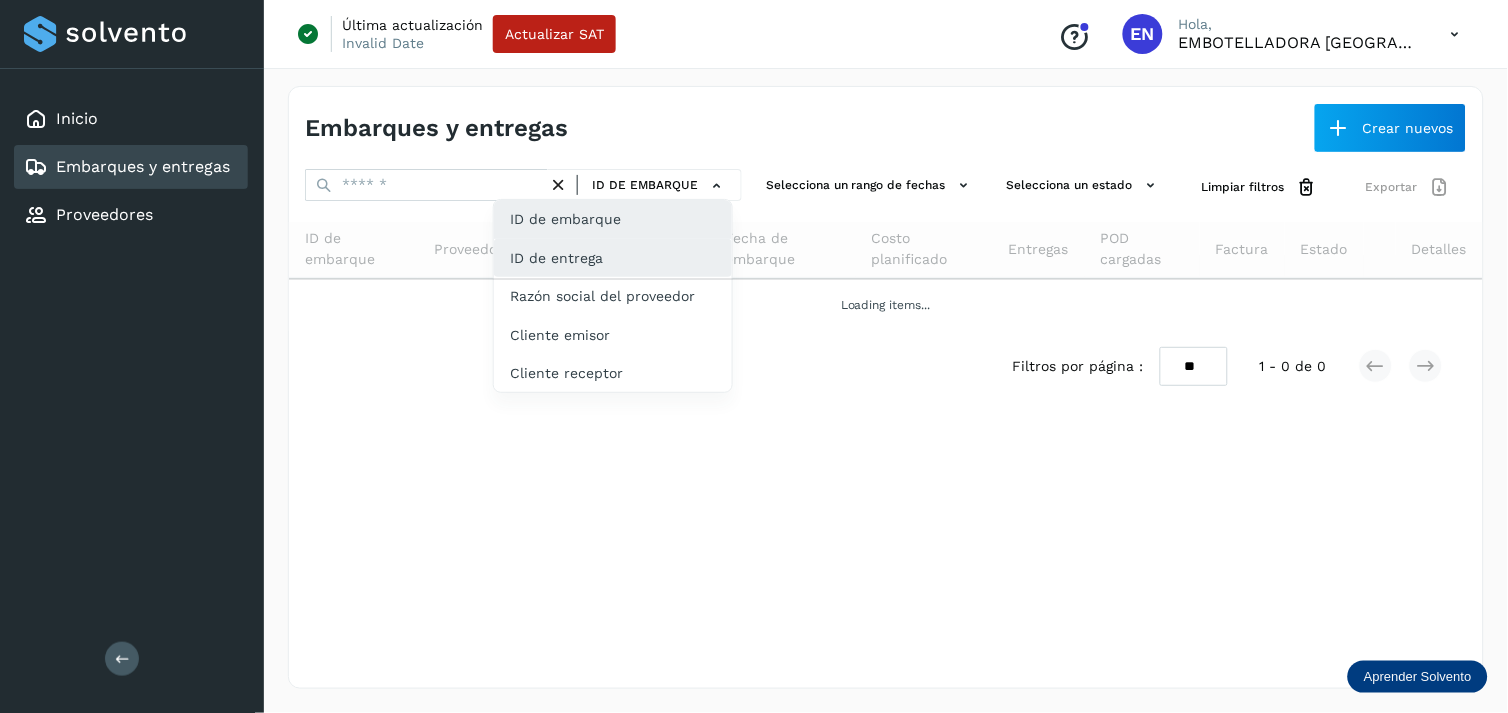 click on "ID de entrega" 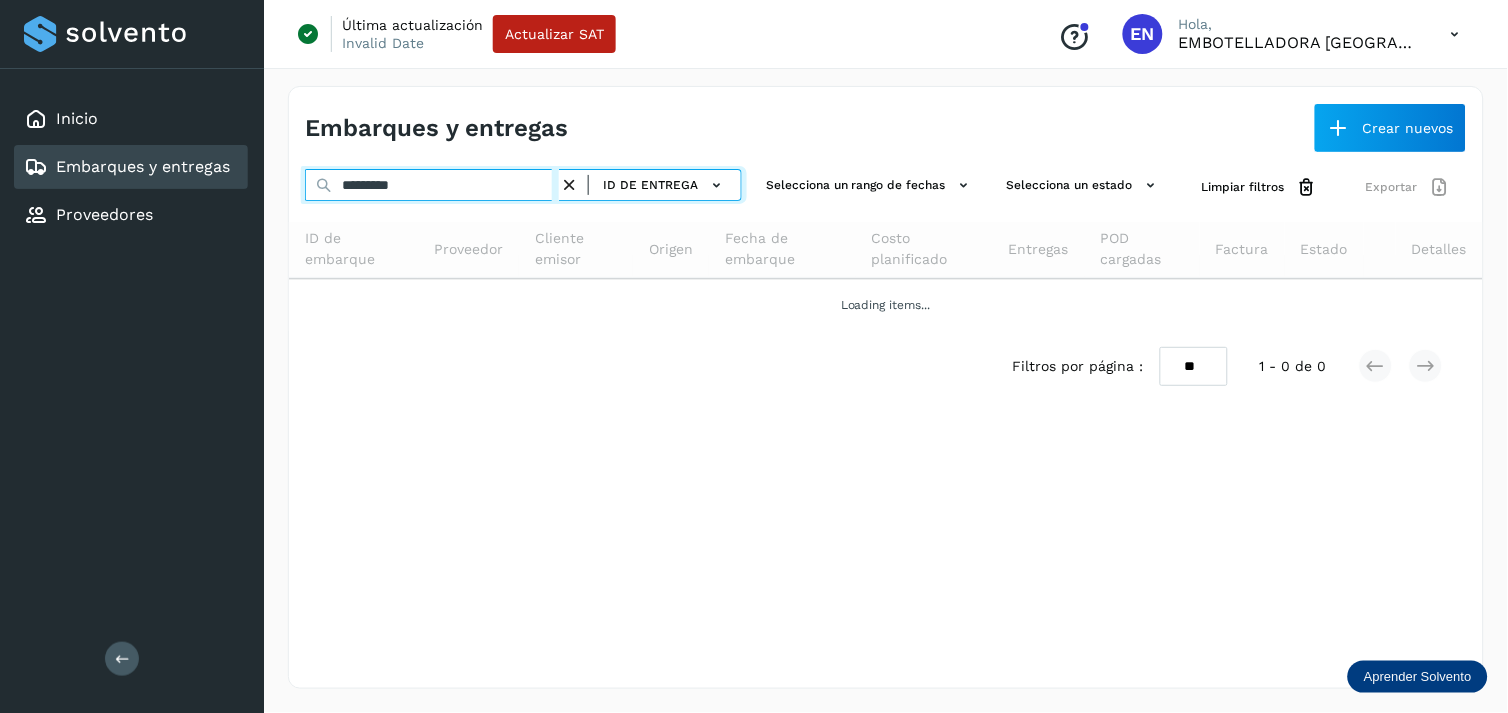 click on "*********" at bounding box center (432, 185) 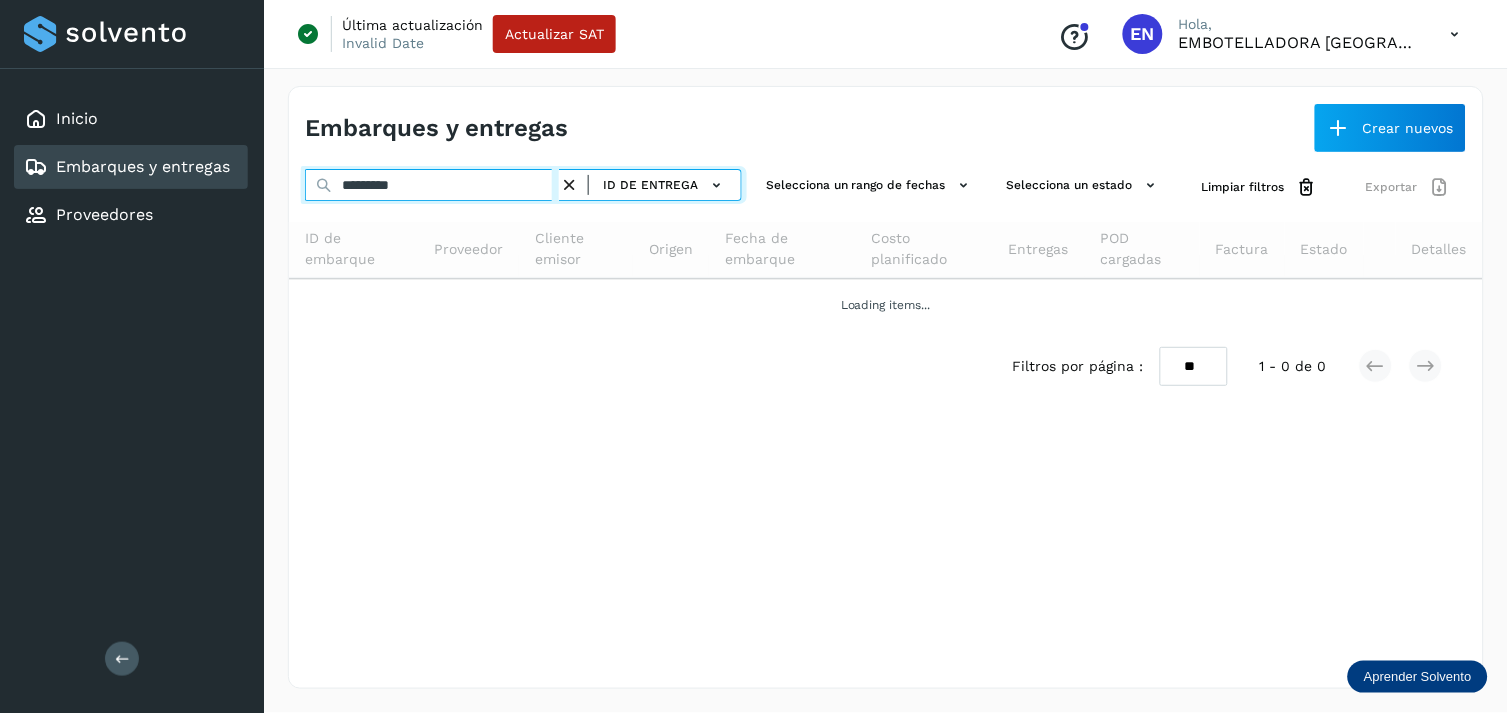 click on "*********" at bounding box center [432, 185] 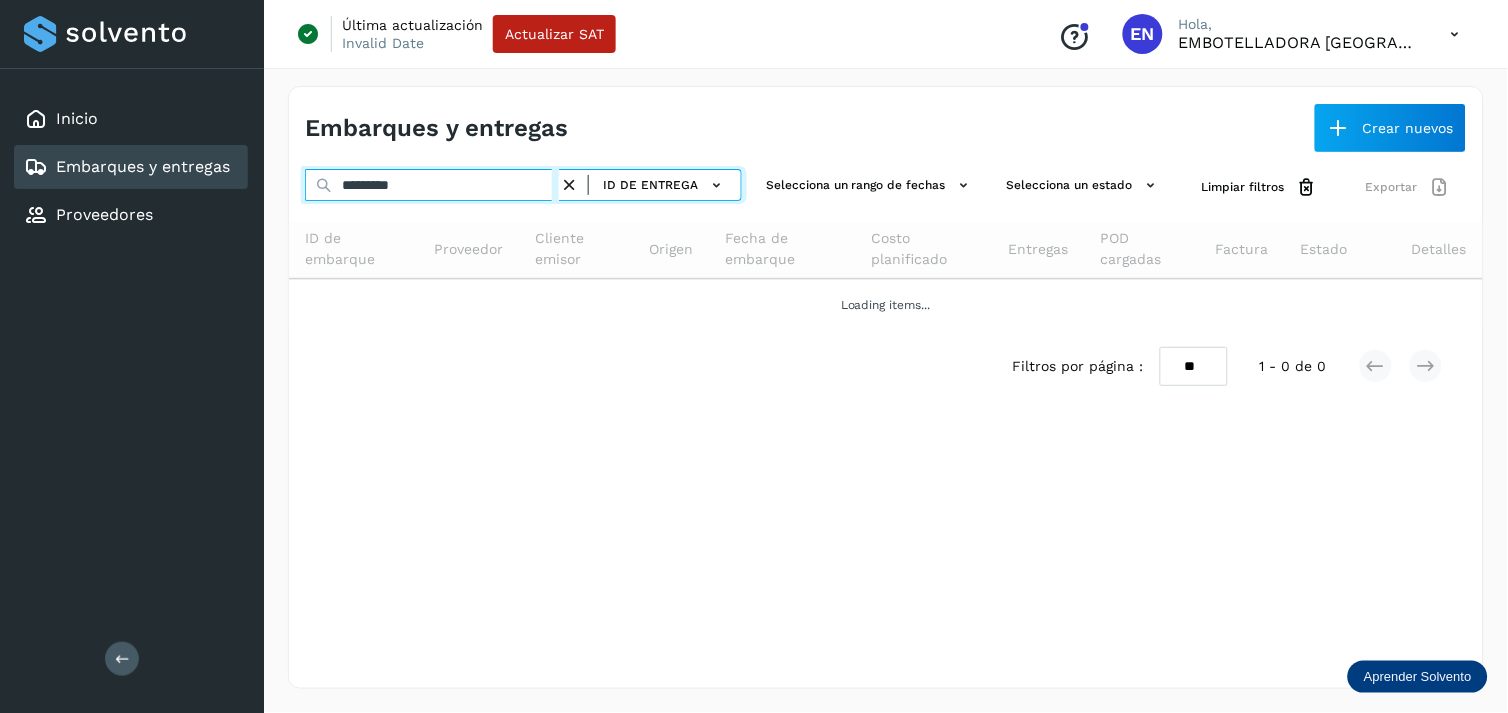 paste 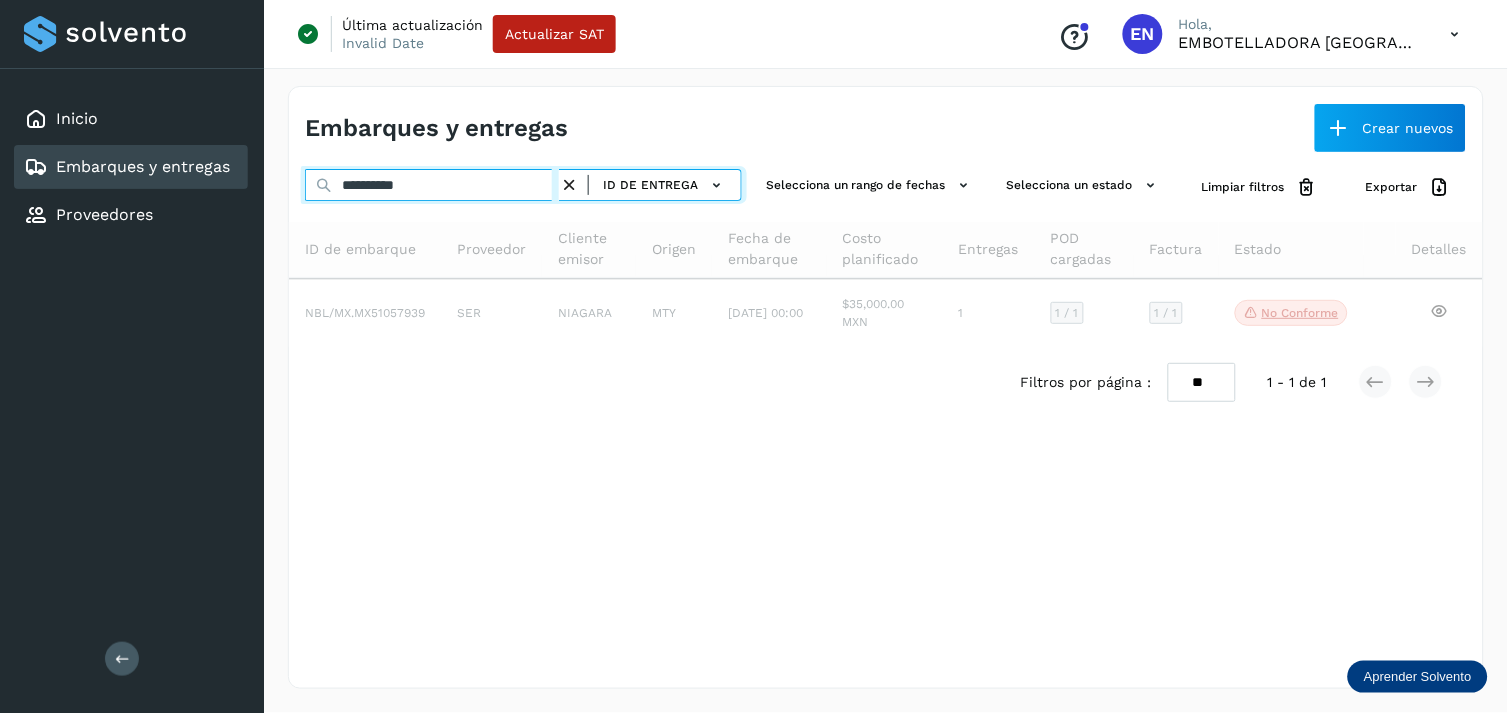 type on "*********" 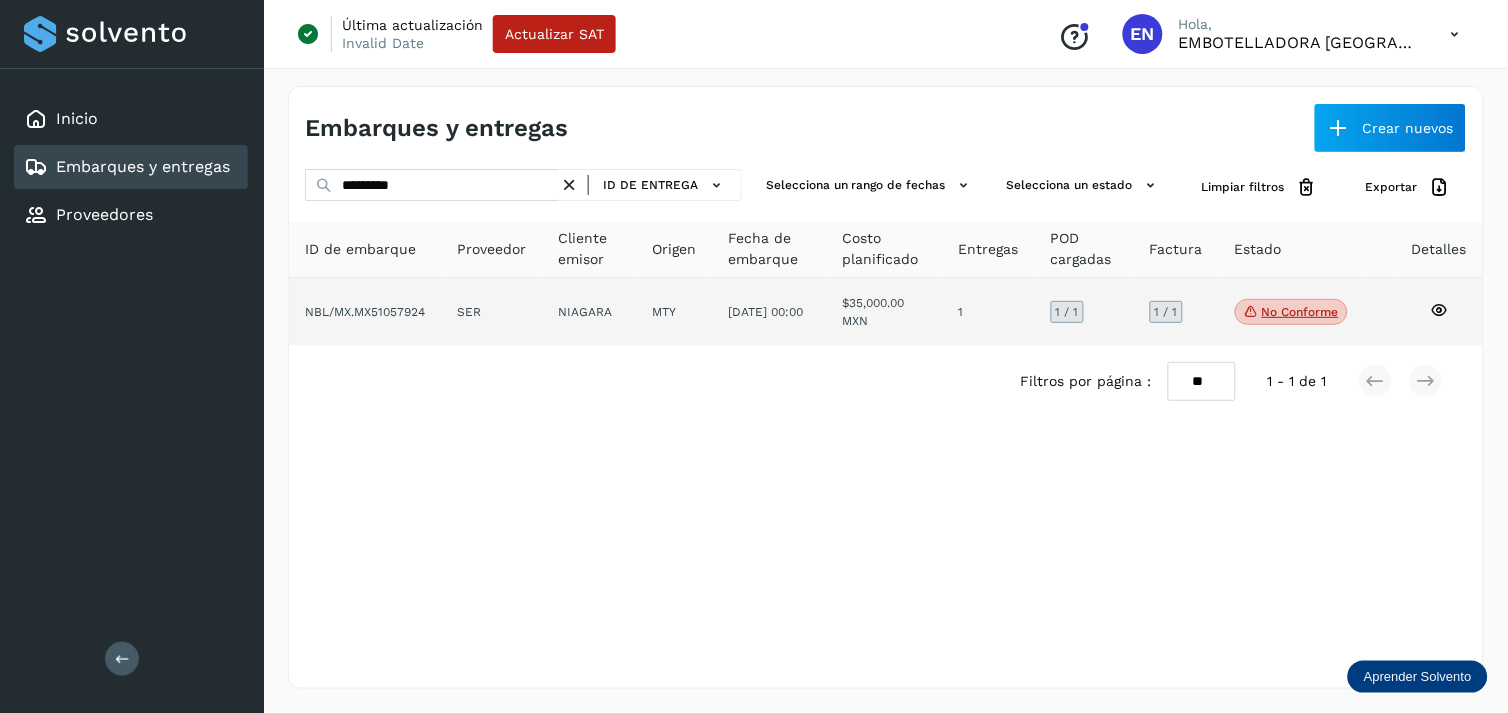click on "SER" 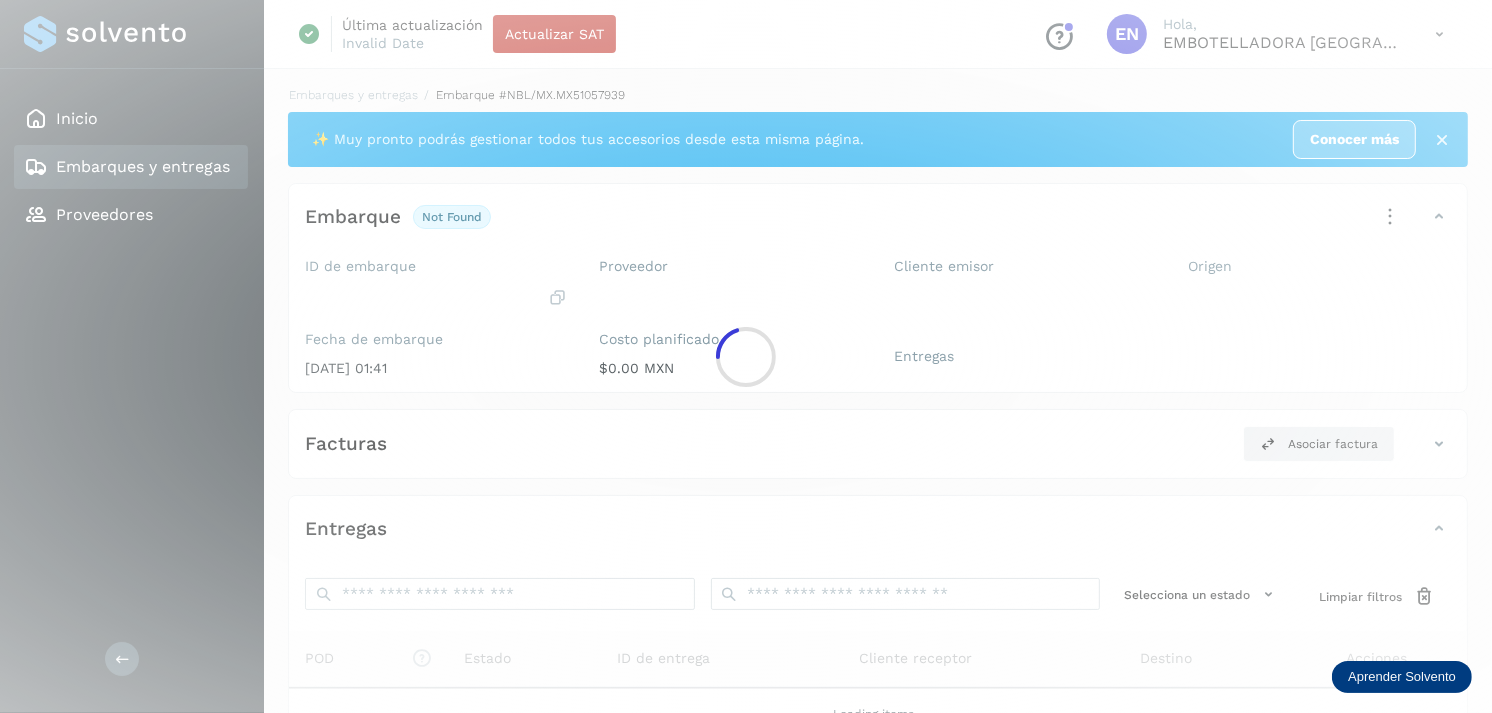 click 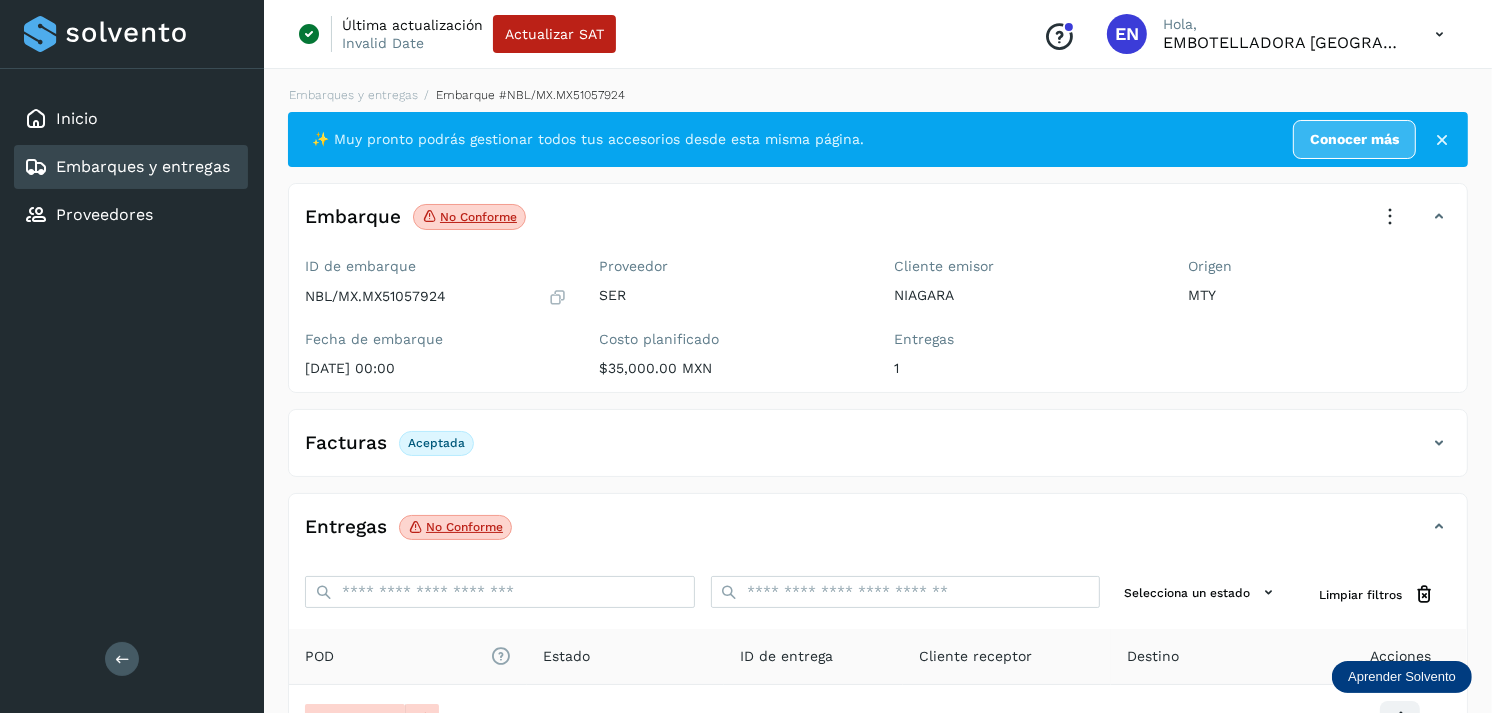 scroll, scrollTop: 241, scrollLeft: 0, axis: vertical 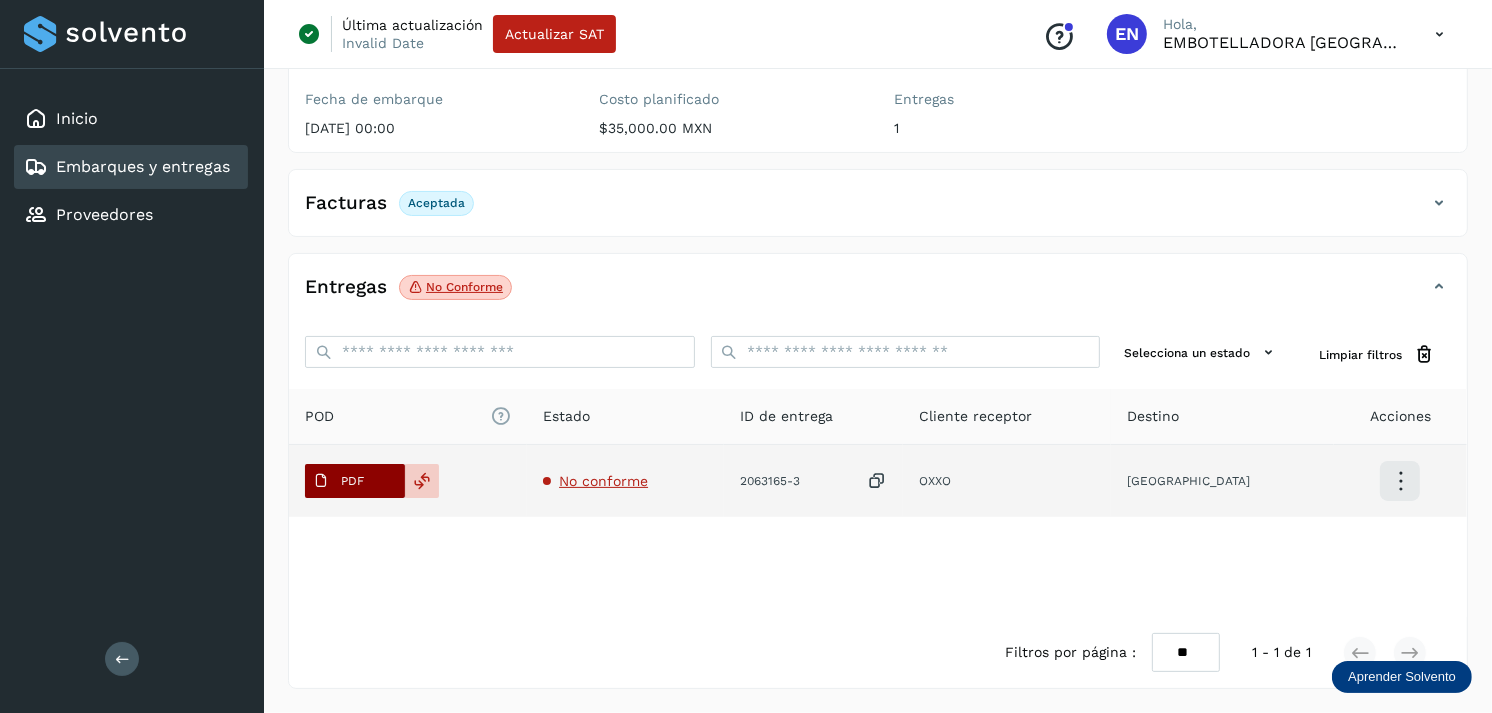 click on "PDF" at bounding box center (355, 481) 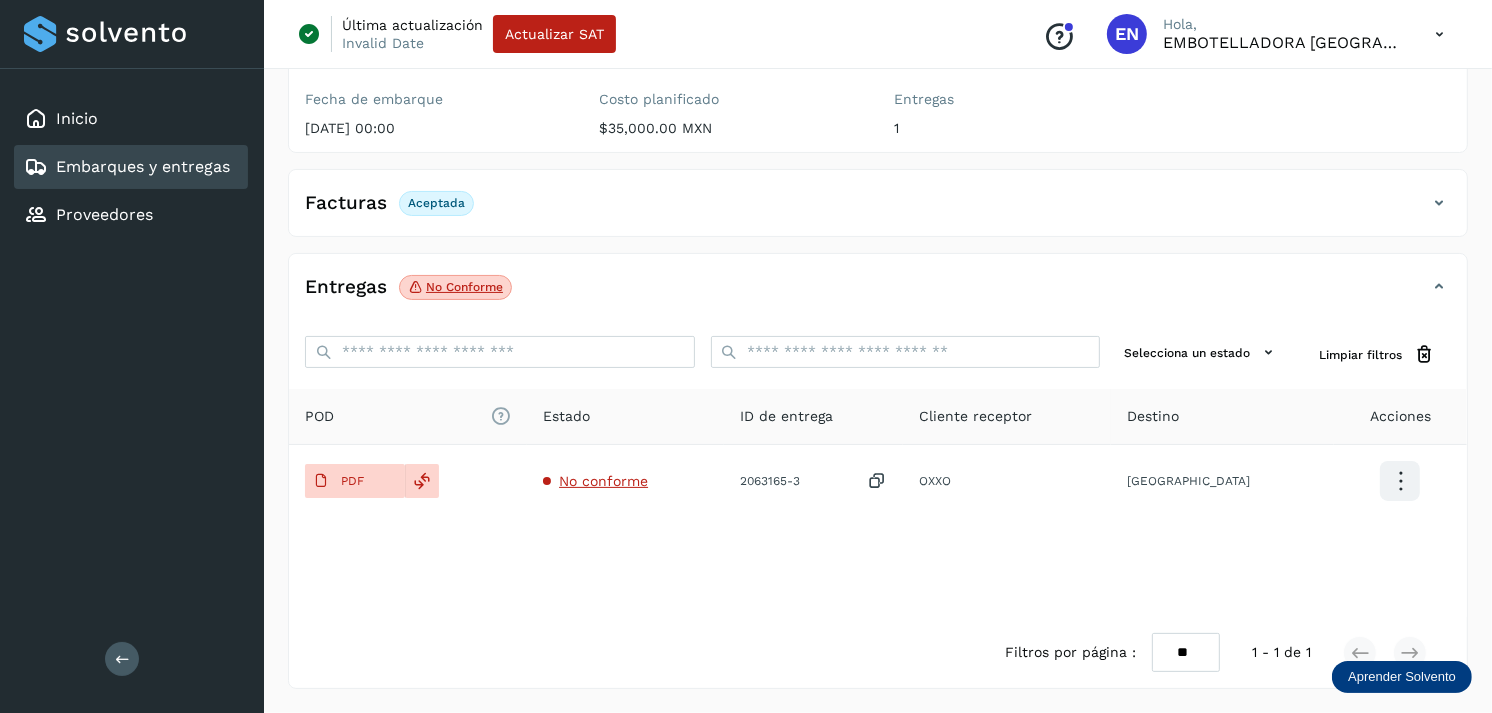 type 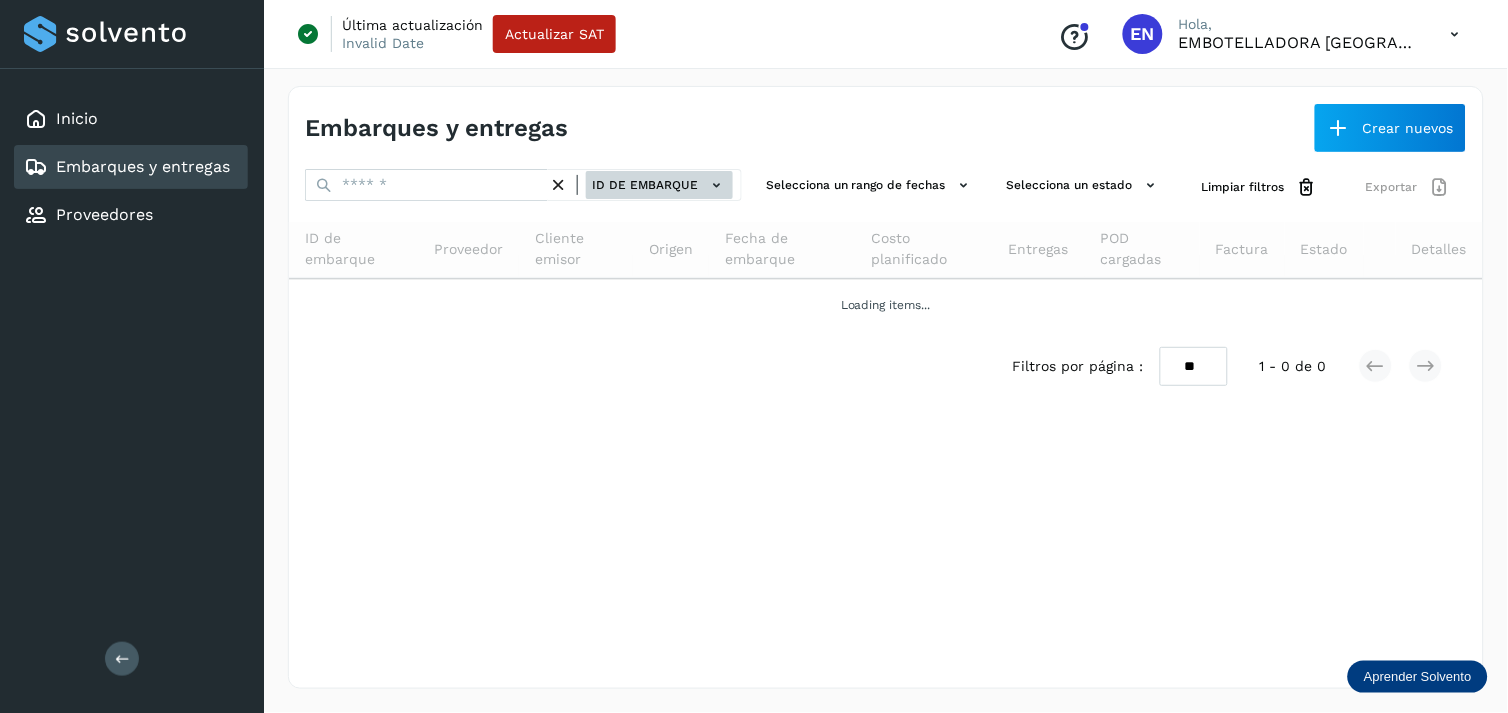click on "ID de embarque" at bounding box center (659, 185) 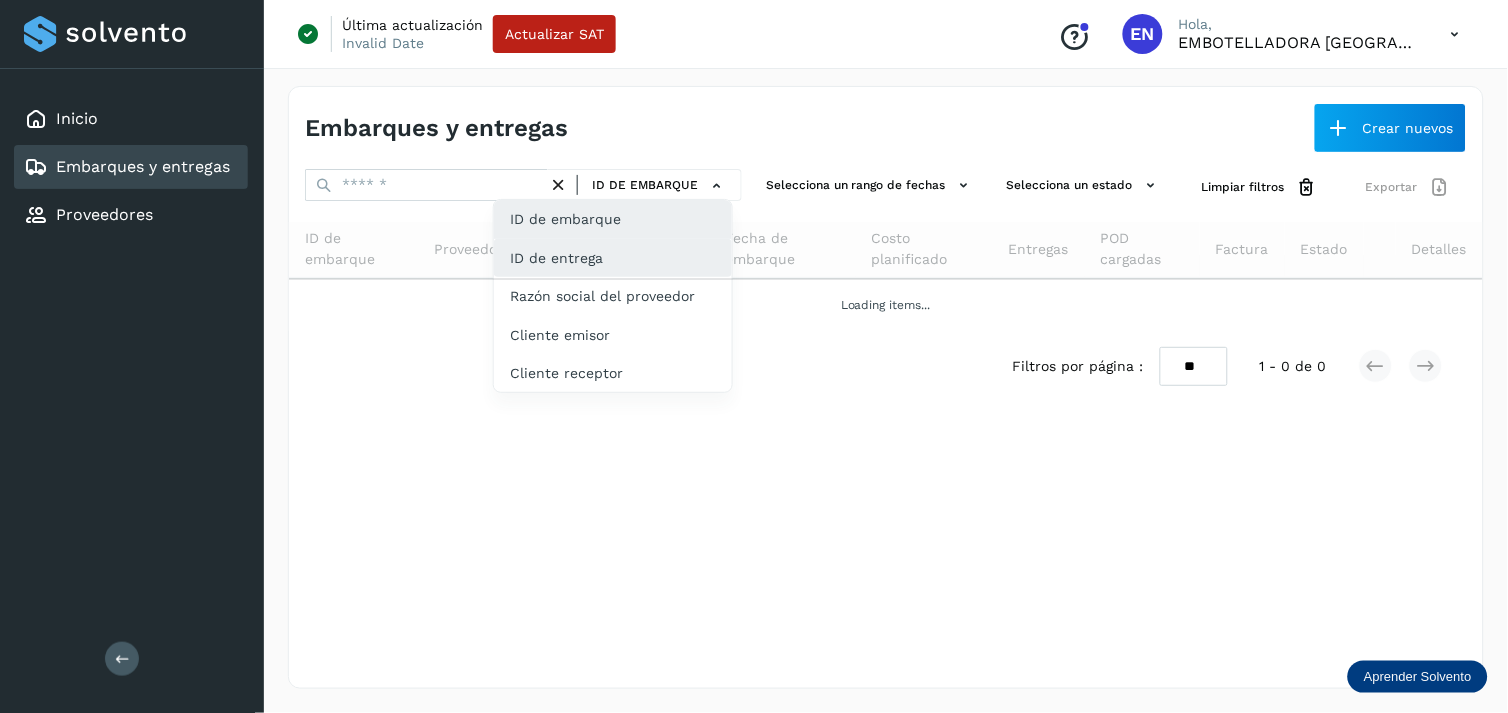 click on "ID de entrega" 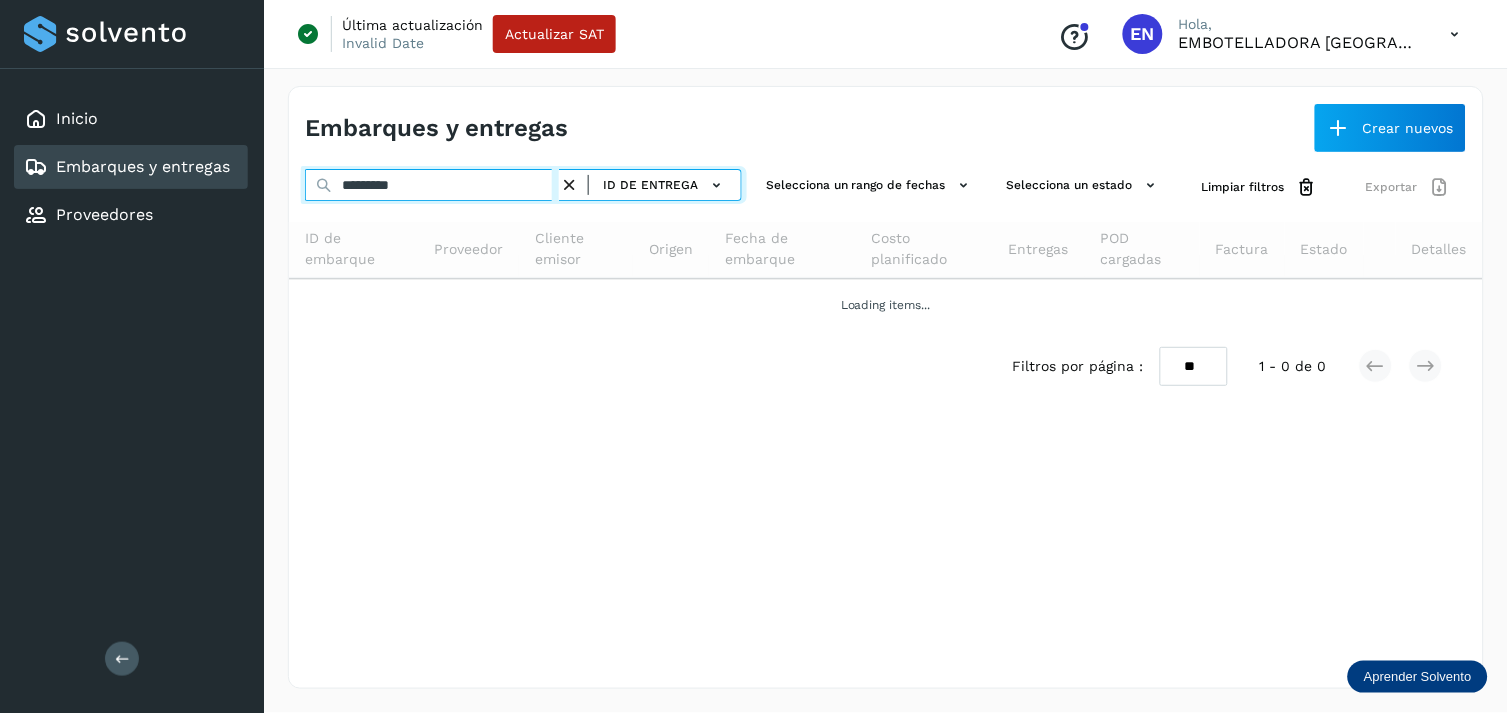 click on "*********" at bounding box center (432, 185) 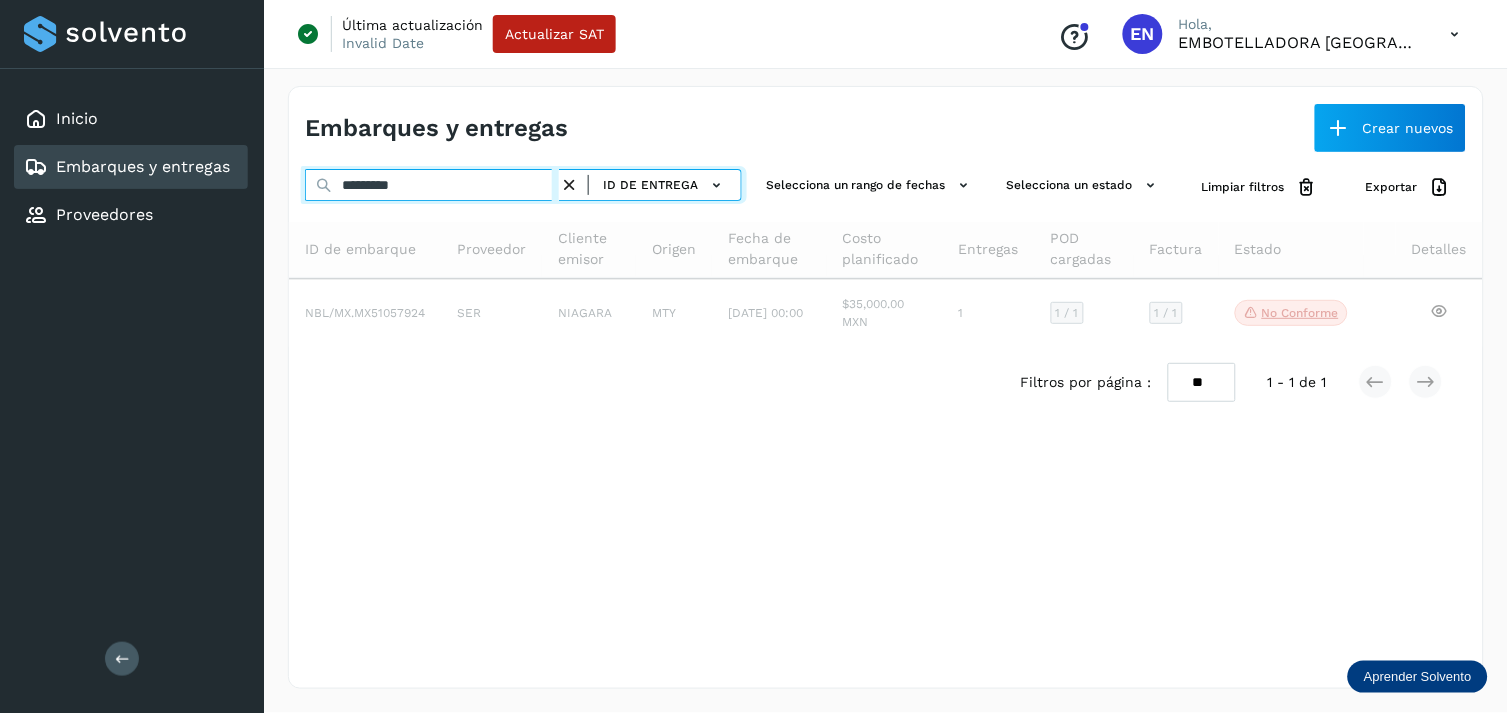 type on "*********" 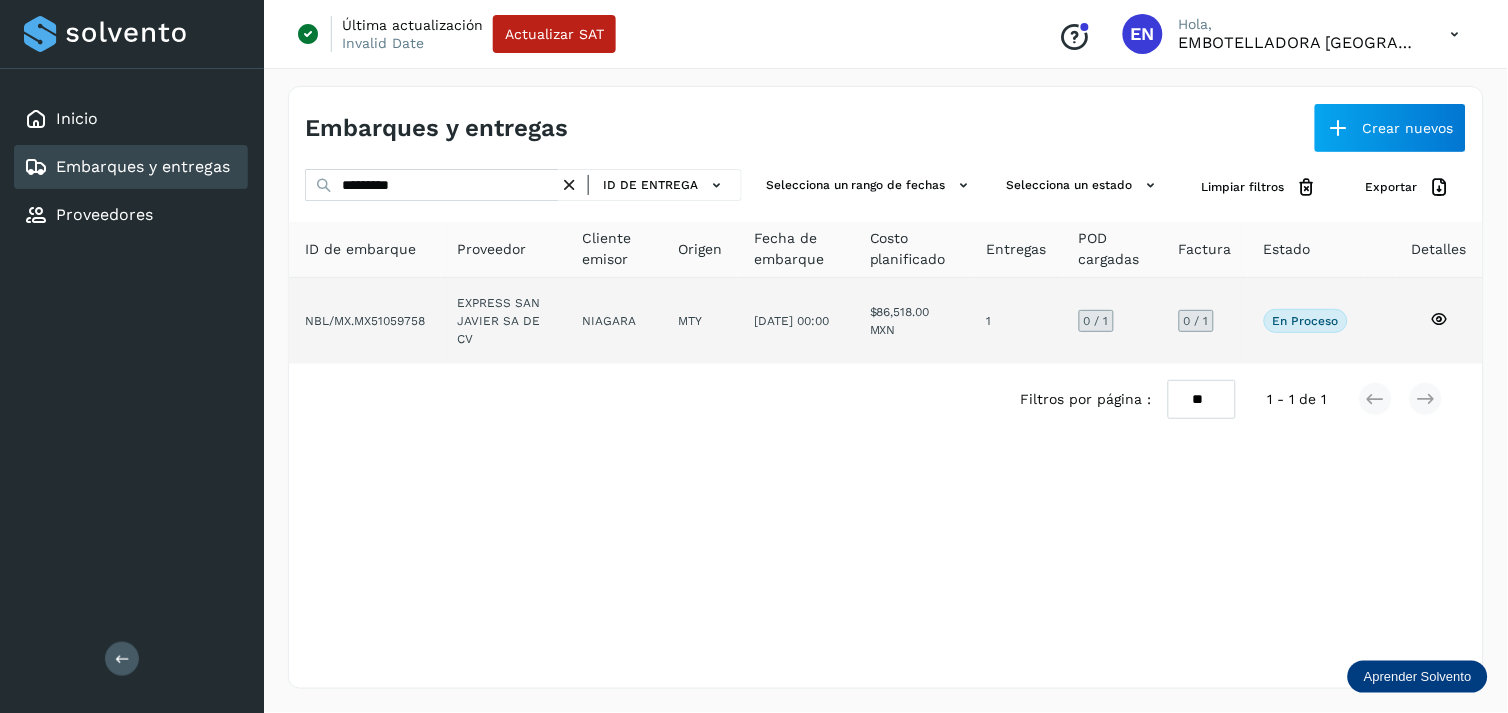 click on "EXPRESS SAN JAVIER SA DE CV" 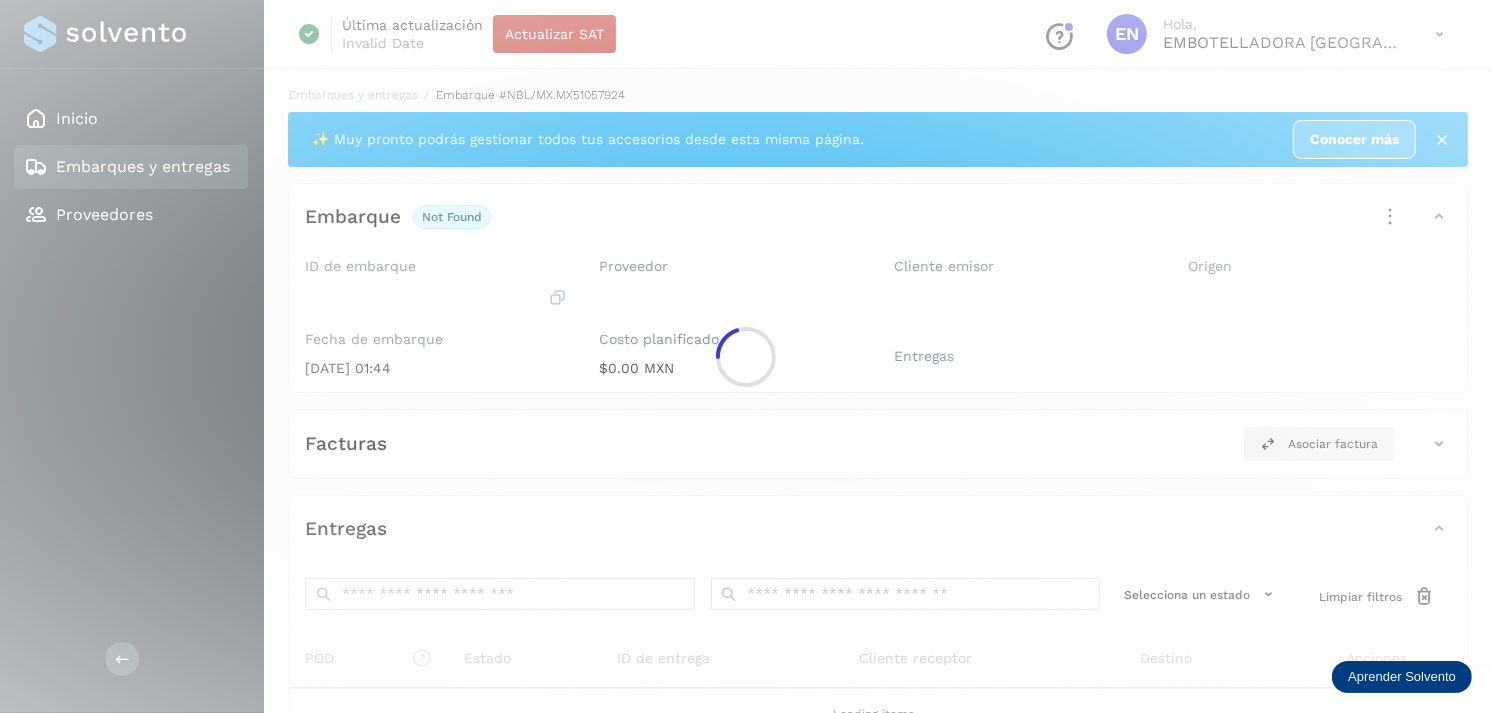 click 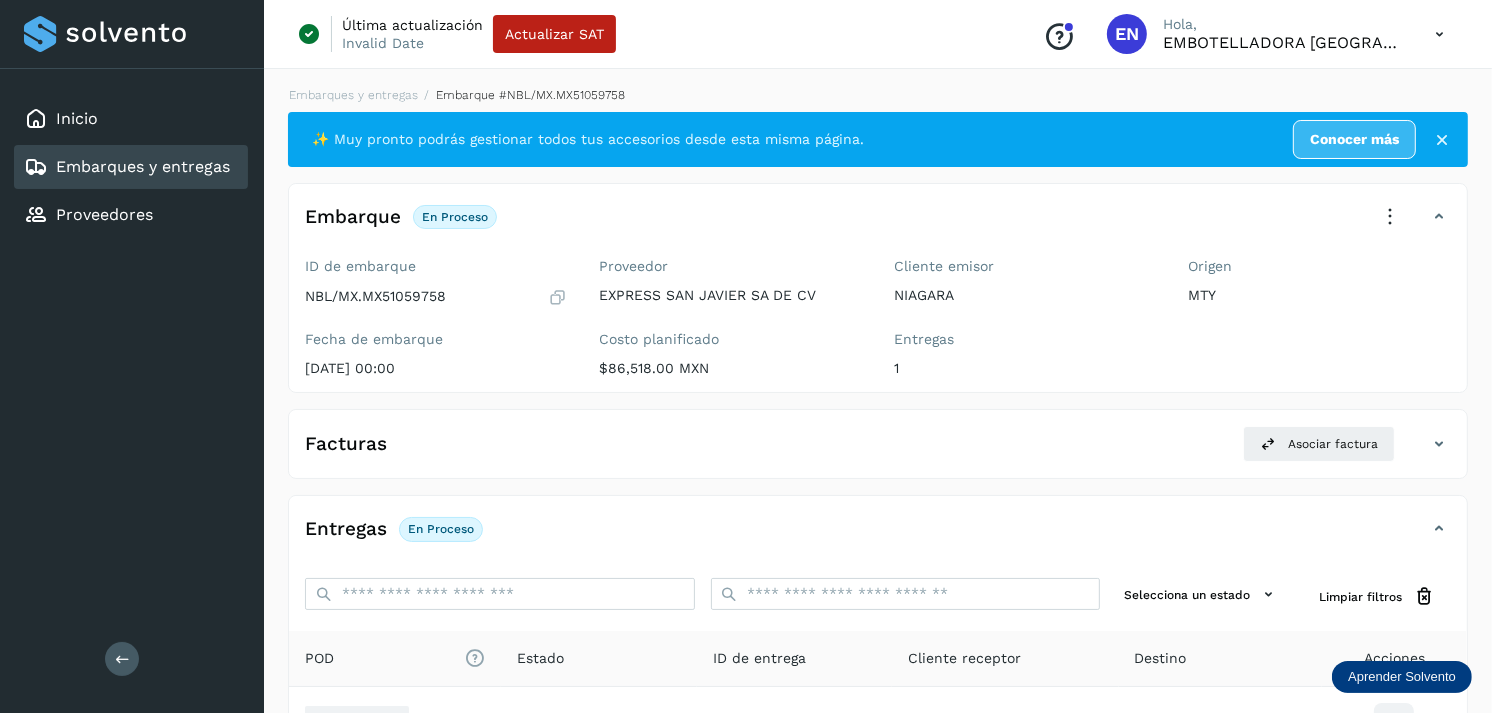 scroll, scrollTop: 243, scrollLeft: 0, axis: vertical 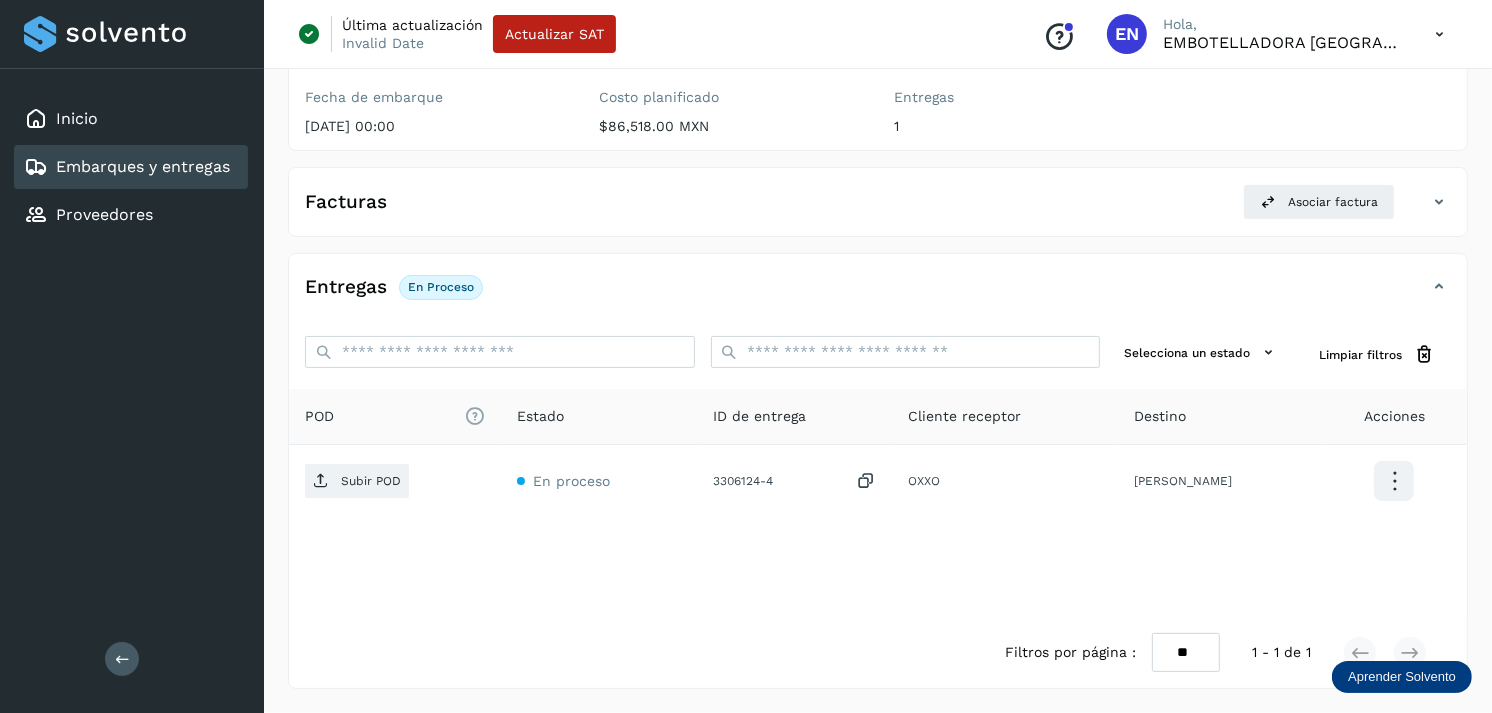 click on "Embarques y entregas" at bounding box center [143, 166] 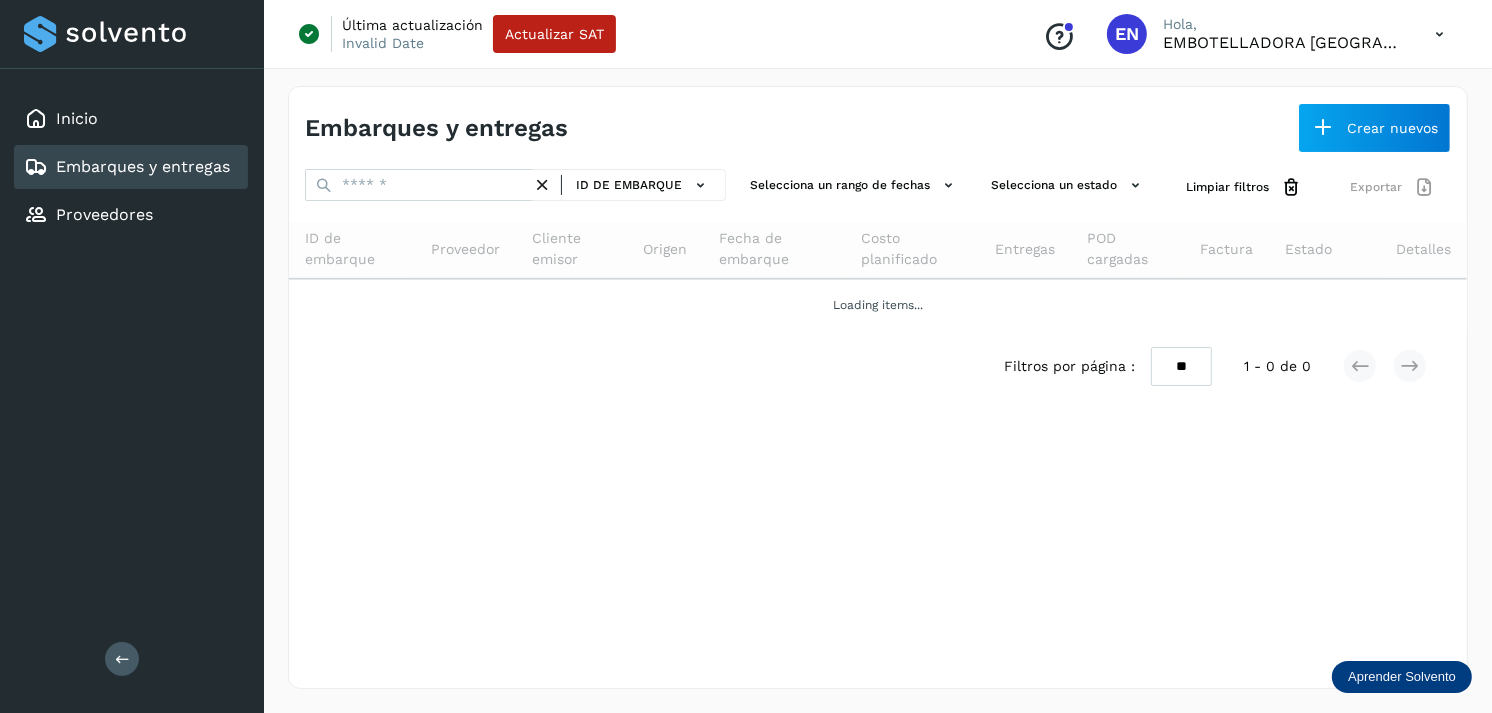 scroll, scrollTop: 0, scrollLeft: 0, axis: both 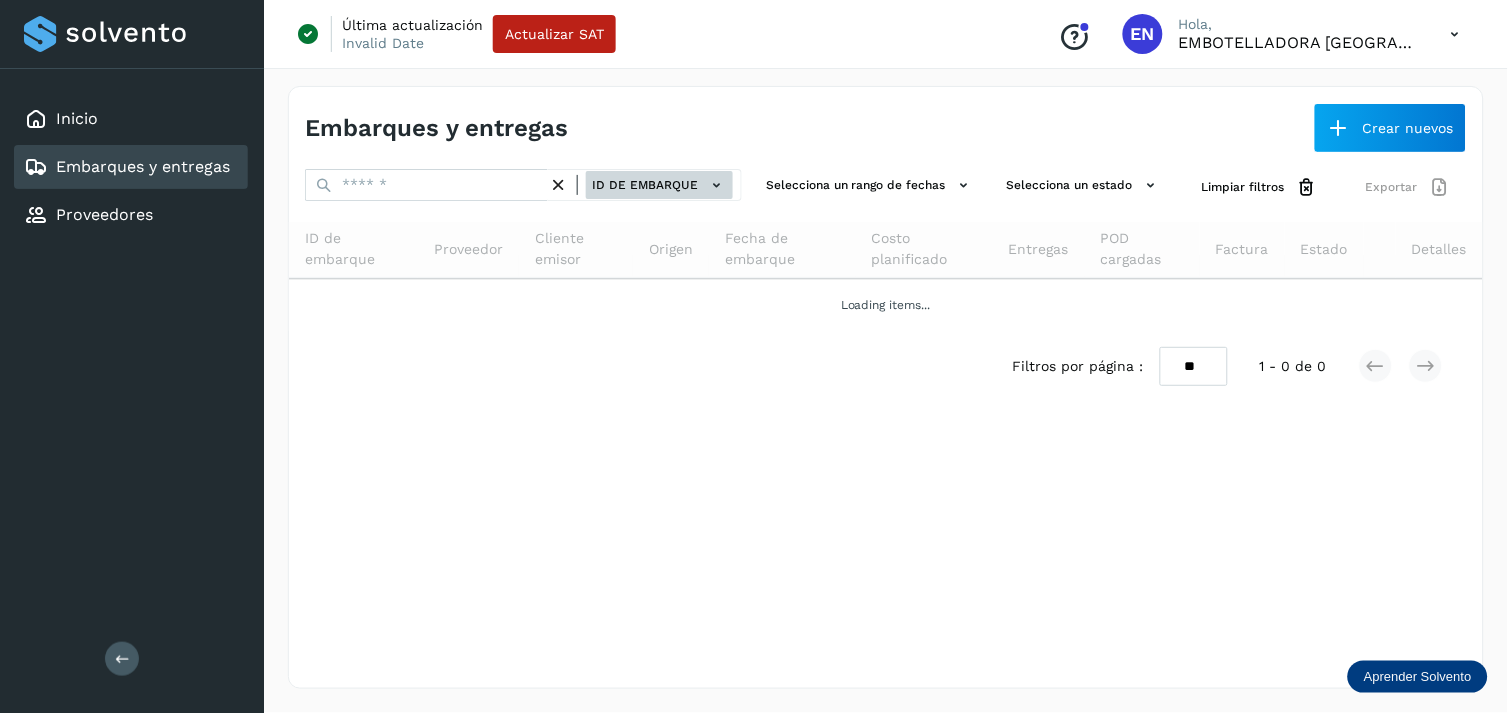 click on "ID de embarque" at bounding box center (659, 185) 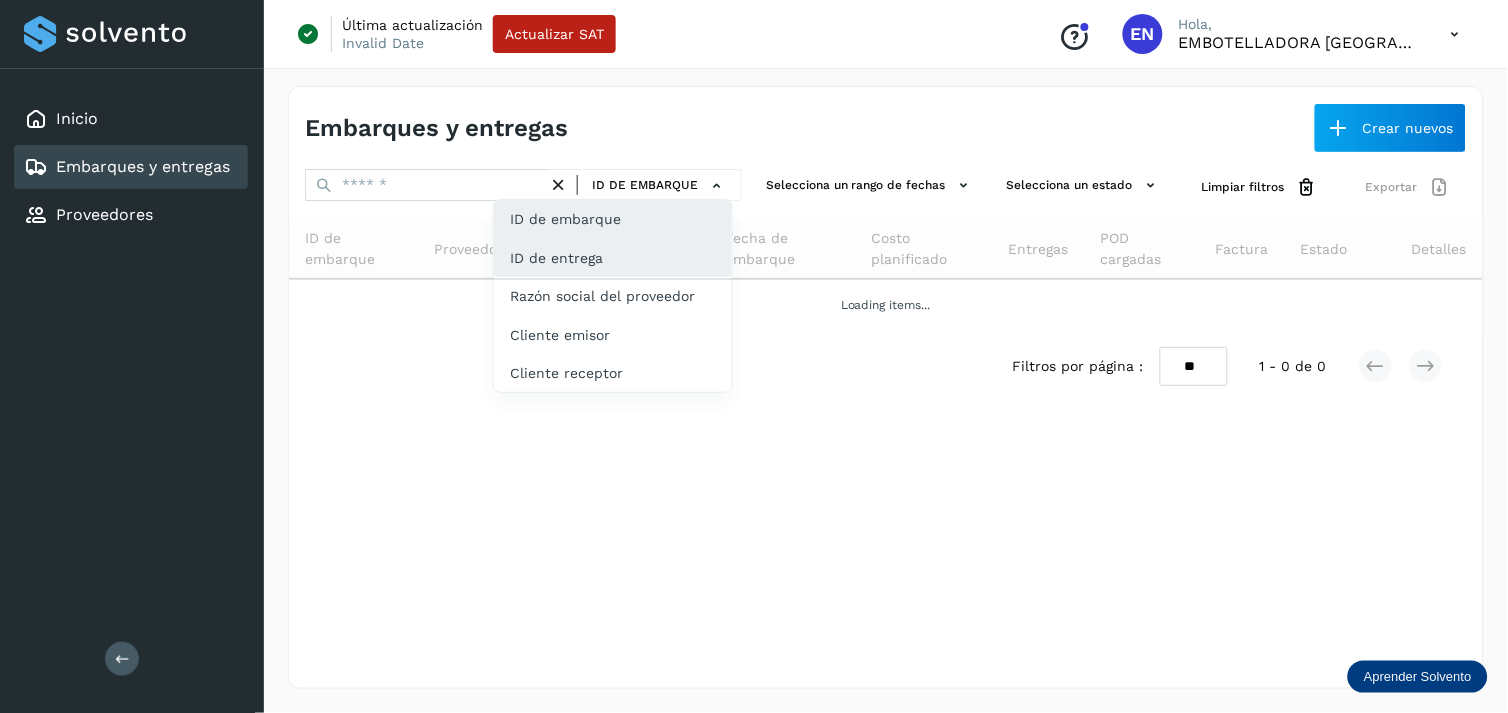 click on "ID de entrega" 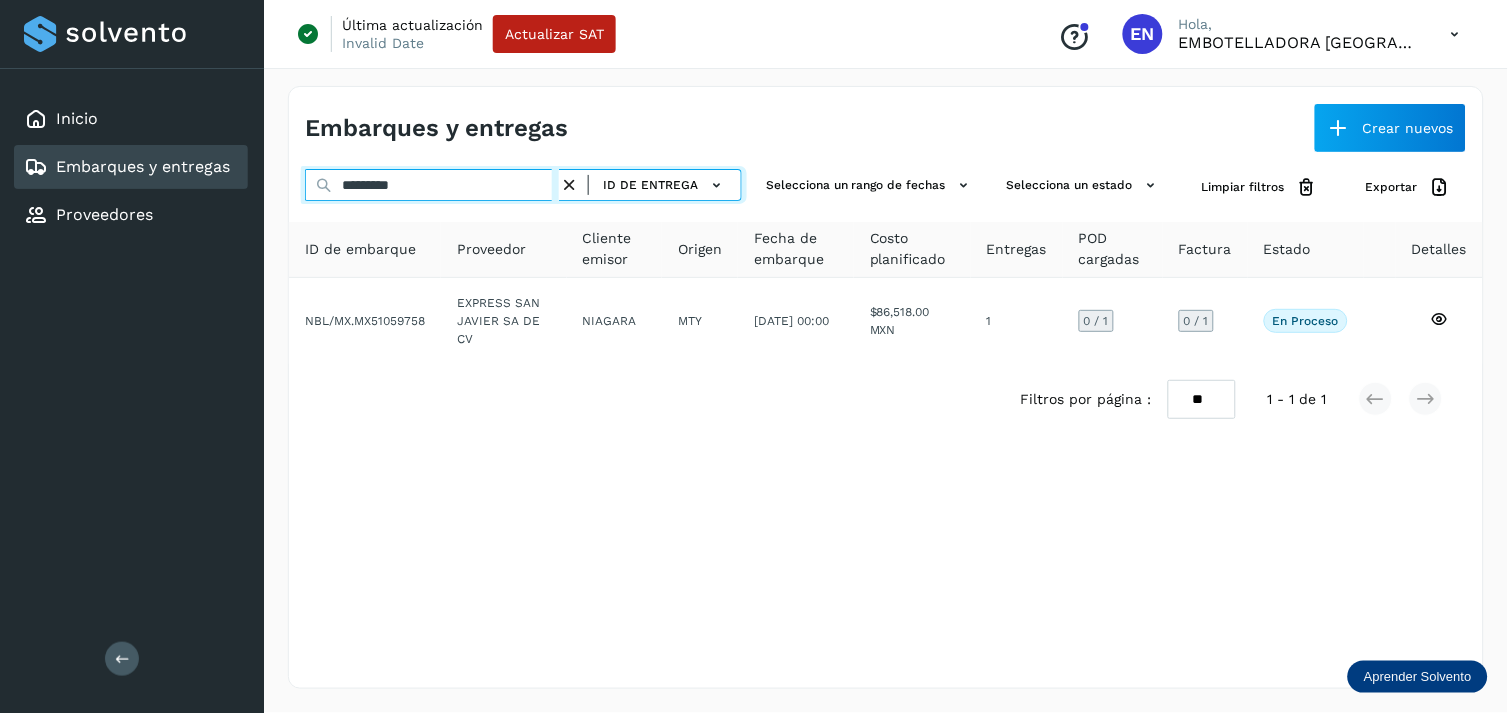click on "*********" at bounding box center (432, 185) 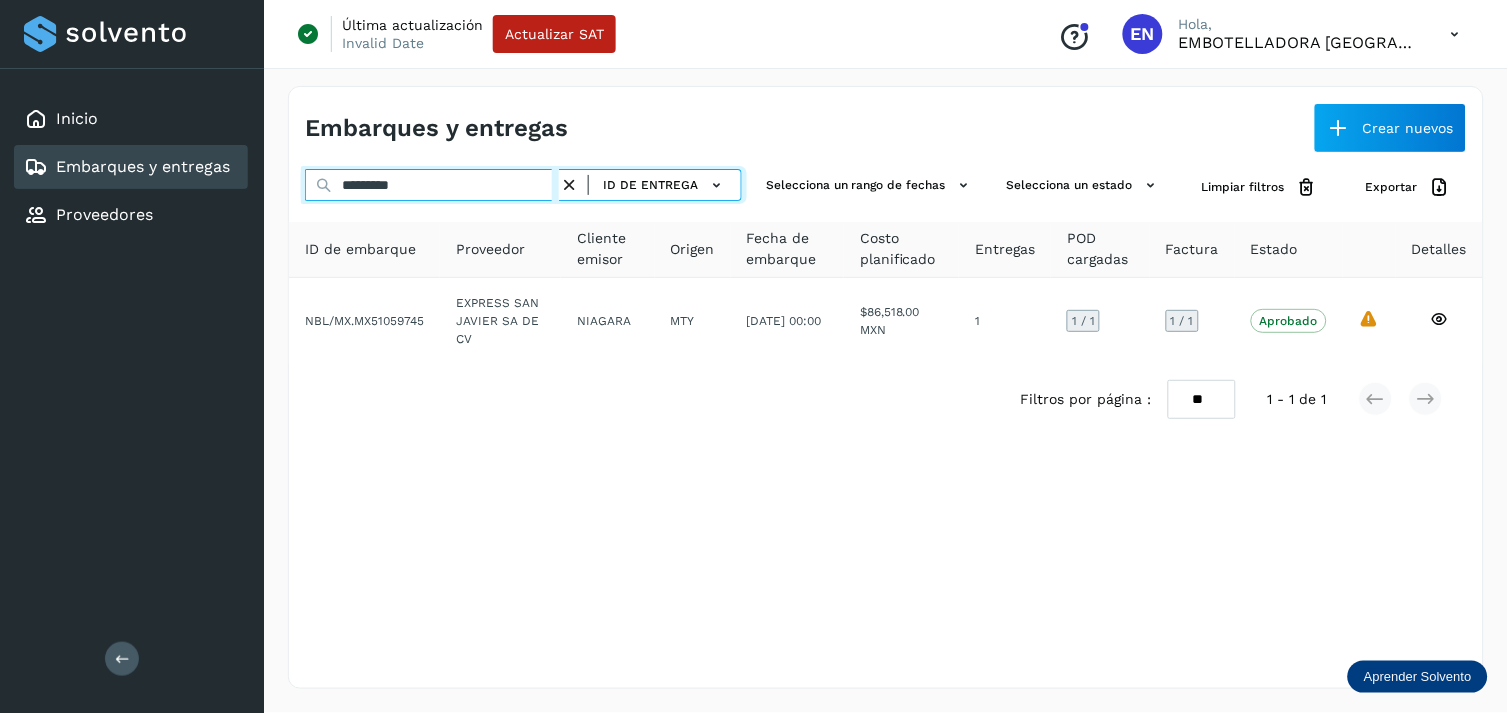 type on "*********" 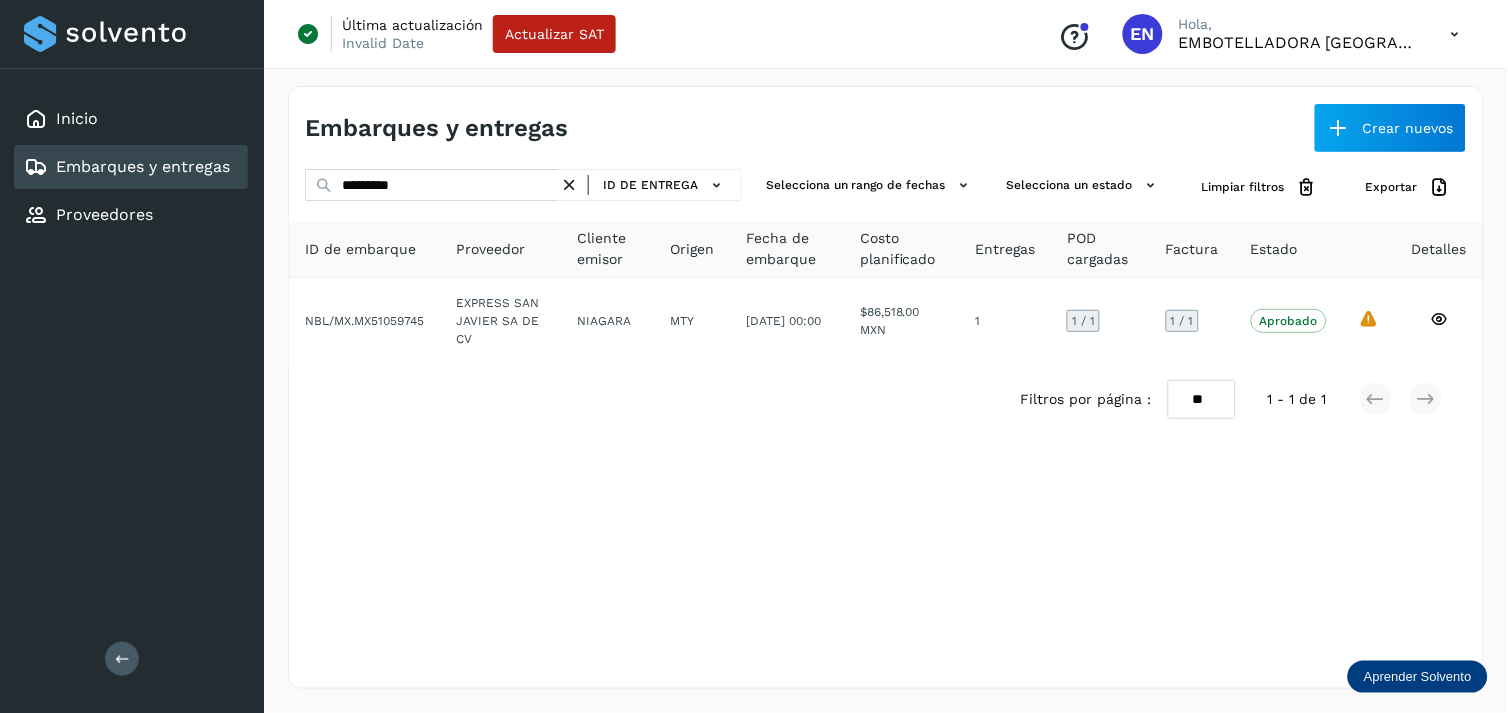 click on "Filtros por página : ** ** ** 1 - 1 de 1" at bounding box center (886, 399) 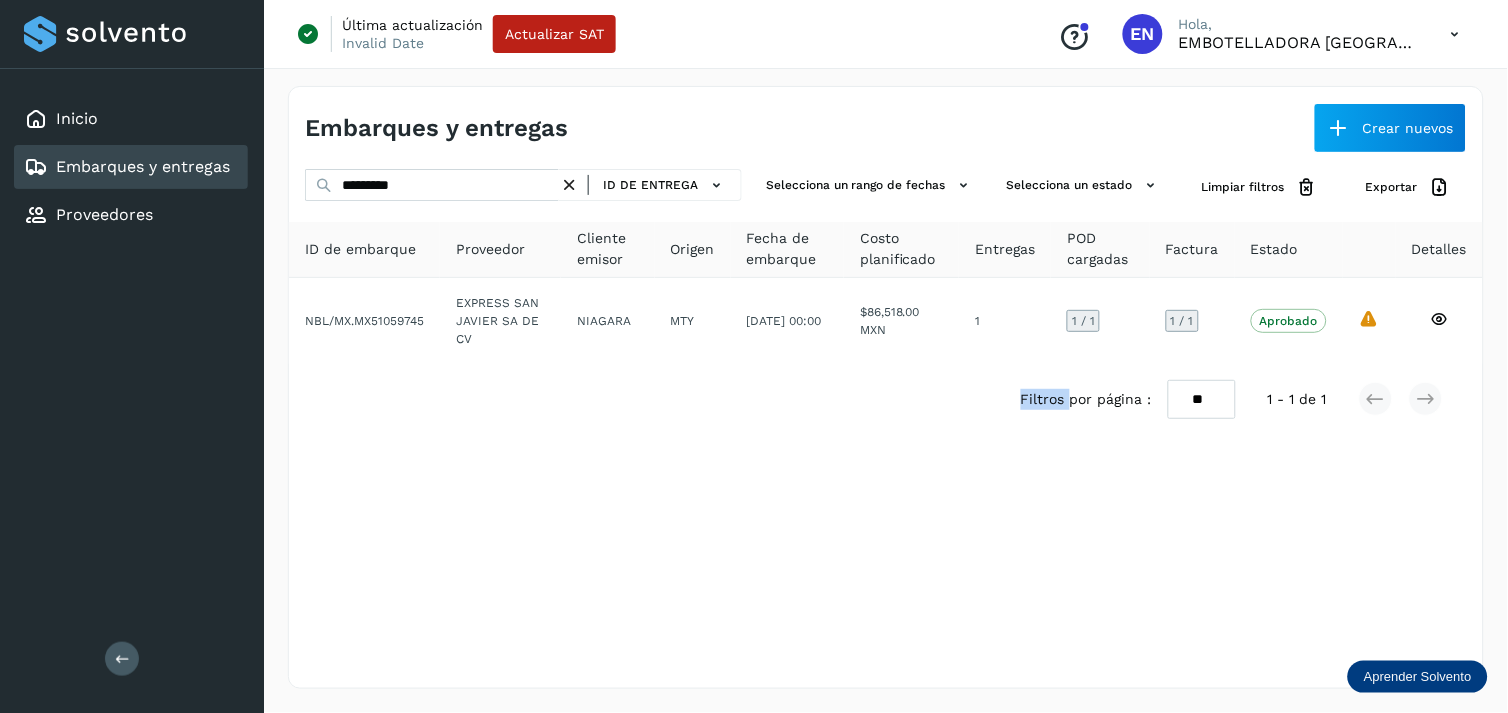 click on "Filtros por página : ** ** ** 1 - 1 de 1" at bounding box center (886, 399) 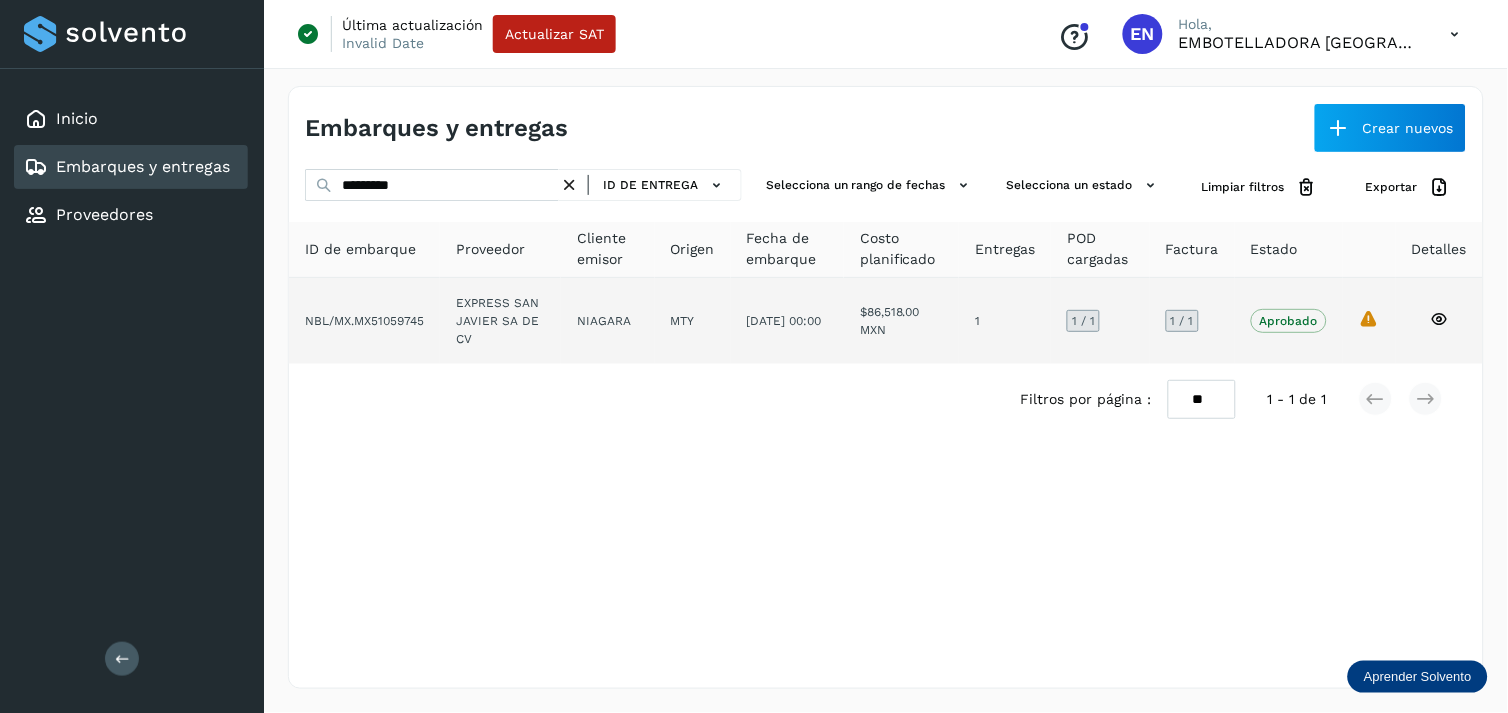 drag, startPoint x: 760, startPoint y: 370, endPoint x: 745, endPoint y: 361, distance: 17.492855 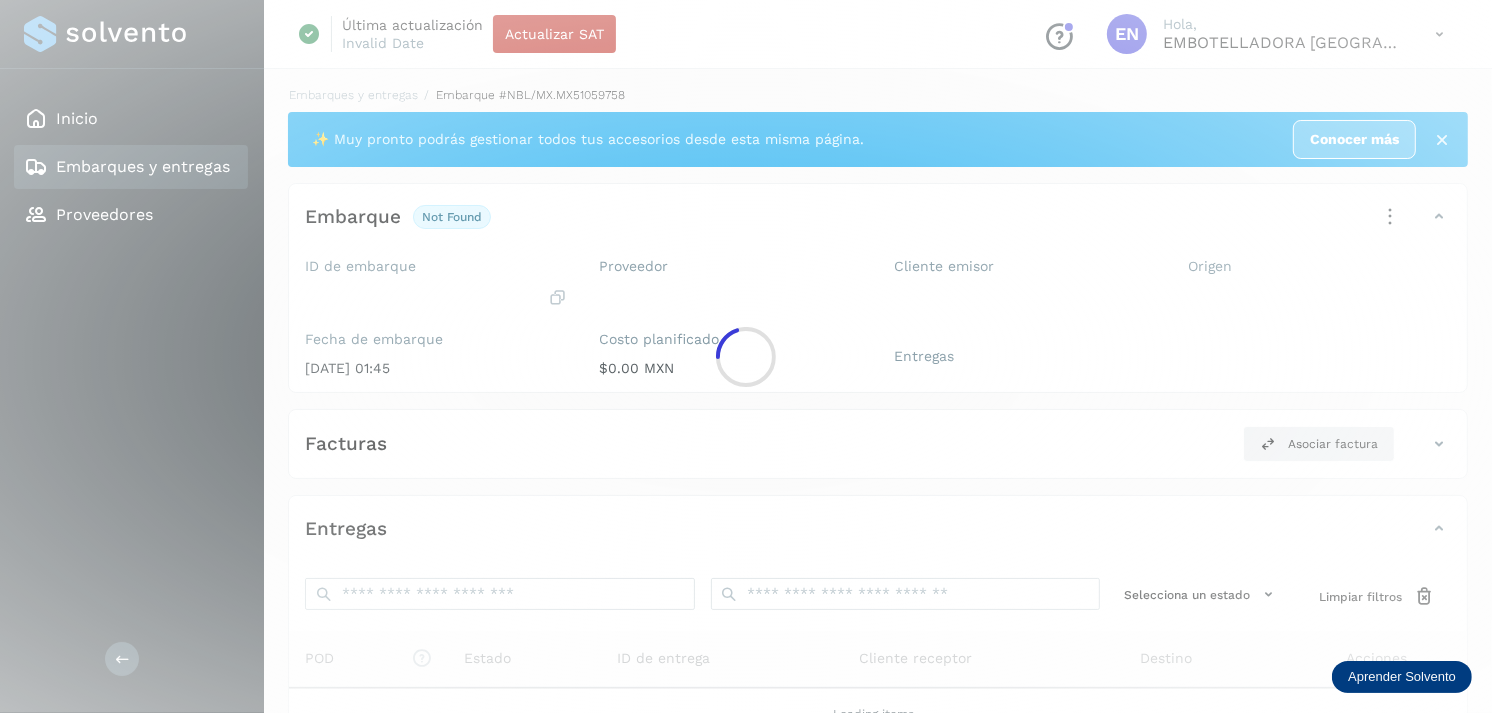 click 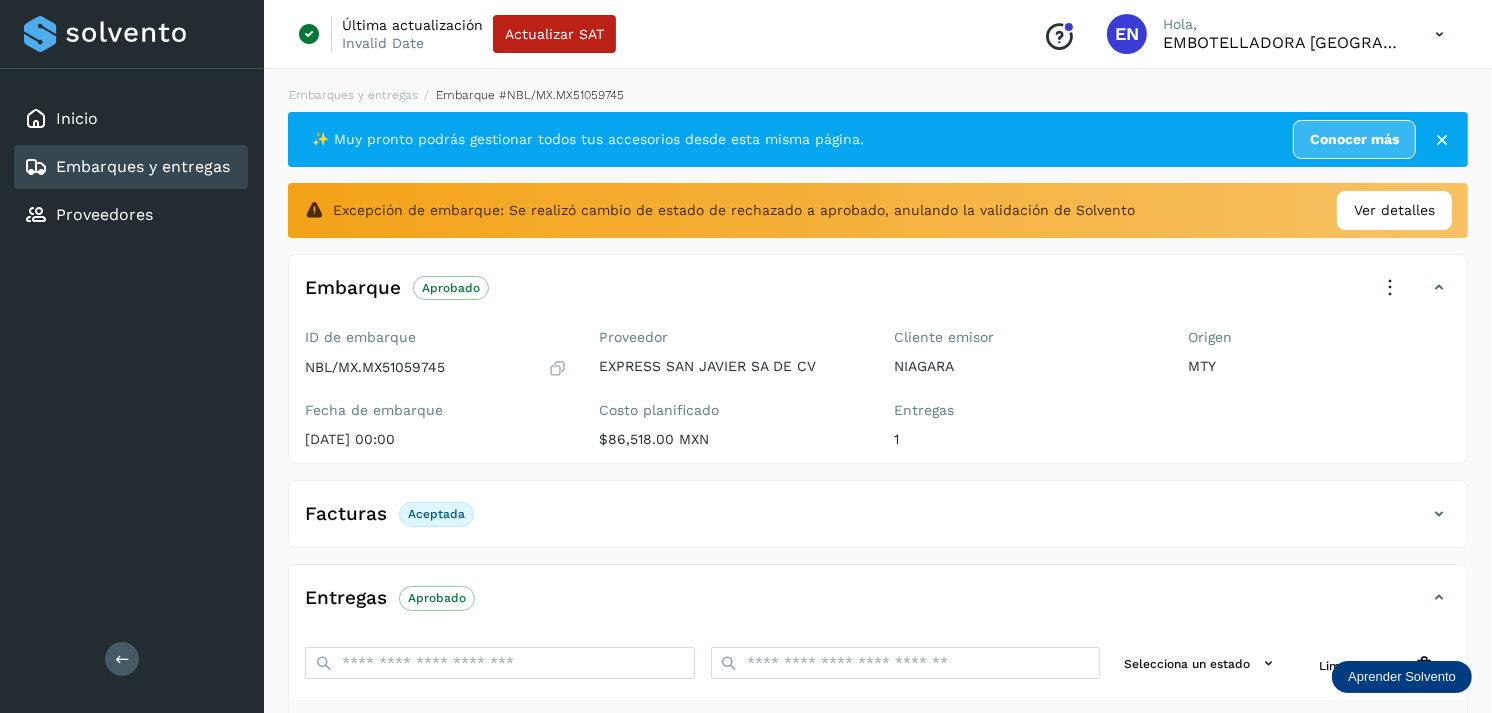 scroll, scrollTop: 310, scrollLeft: 0, axis: vertical 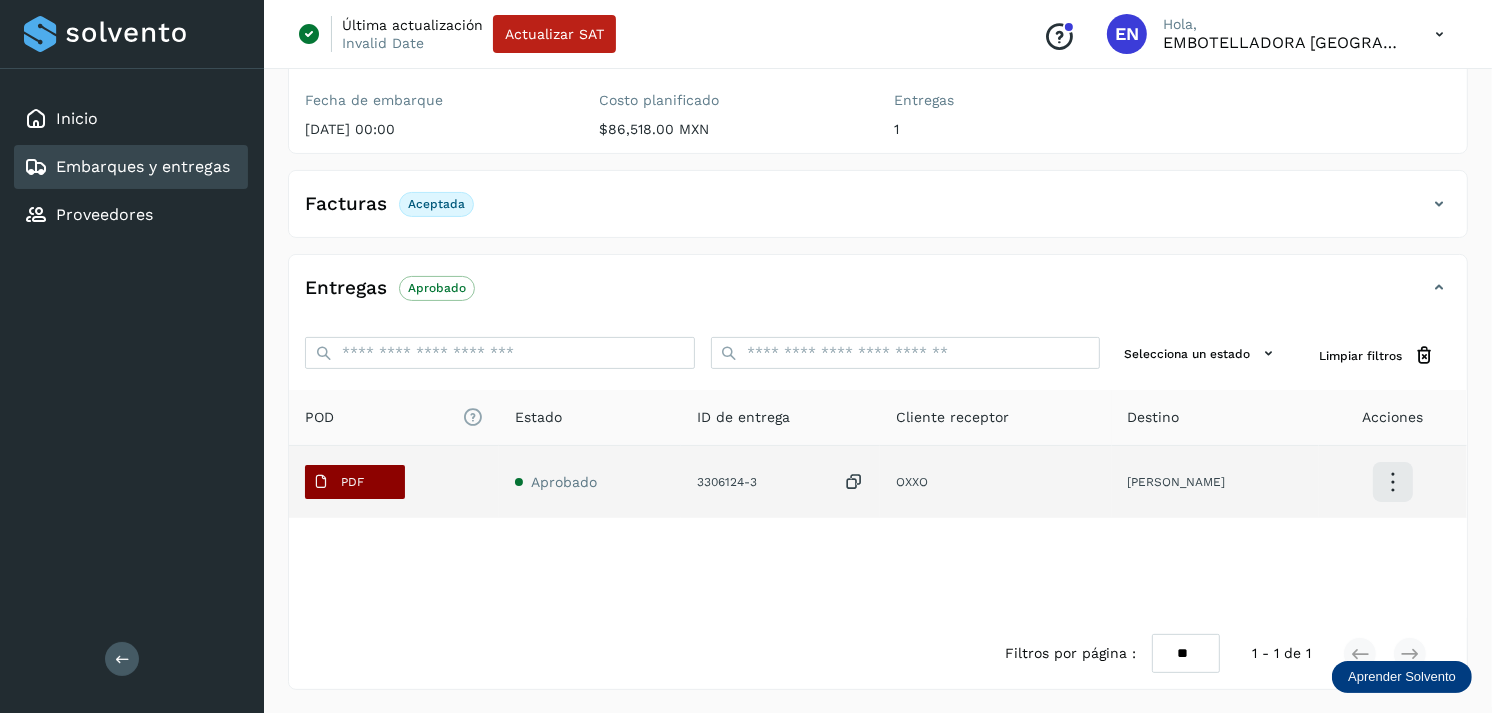 click on "PDF" at bounding box center [338, 482] 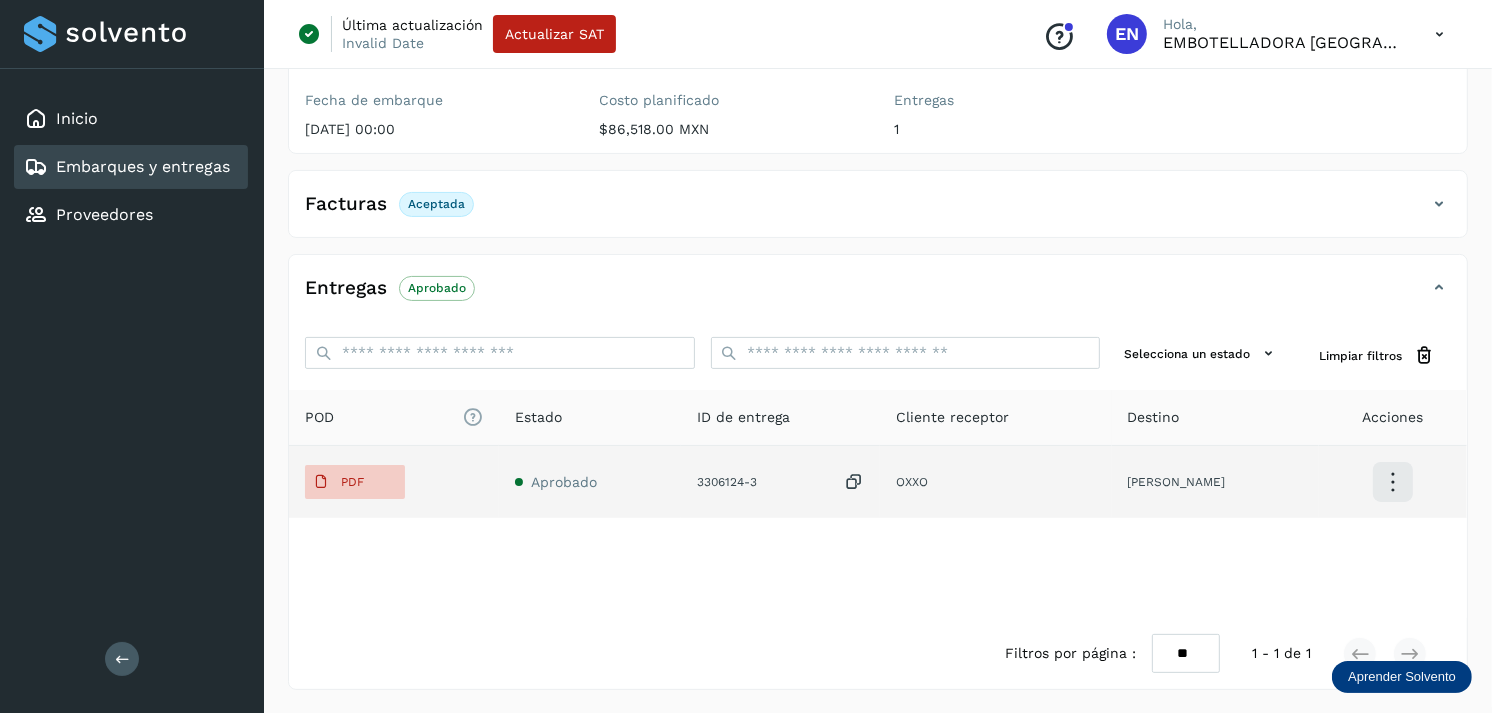 type 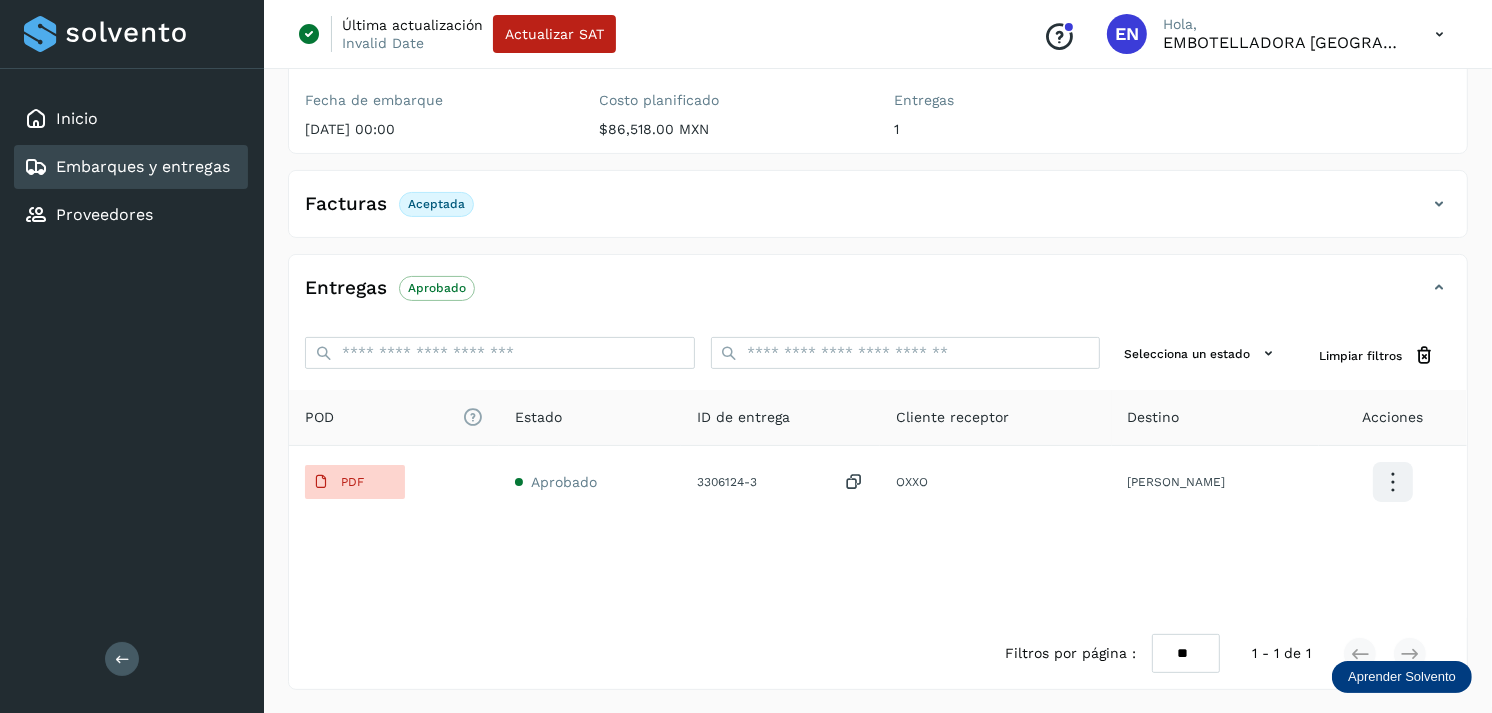 click on "Embarques y entregas" at bounding box center [143, 166] 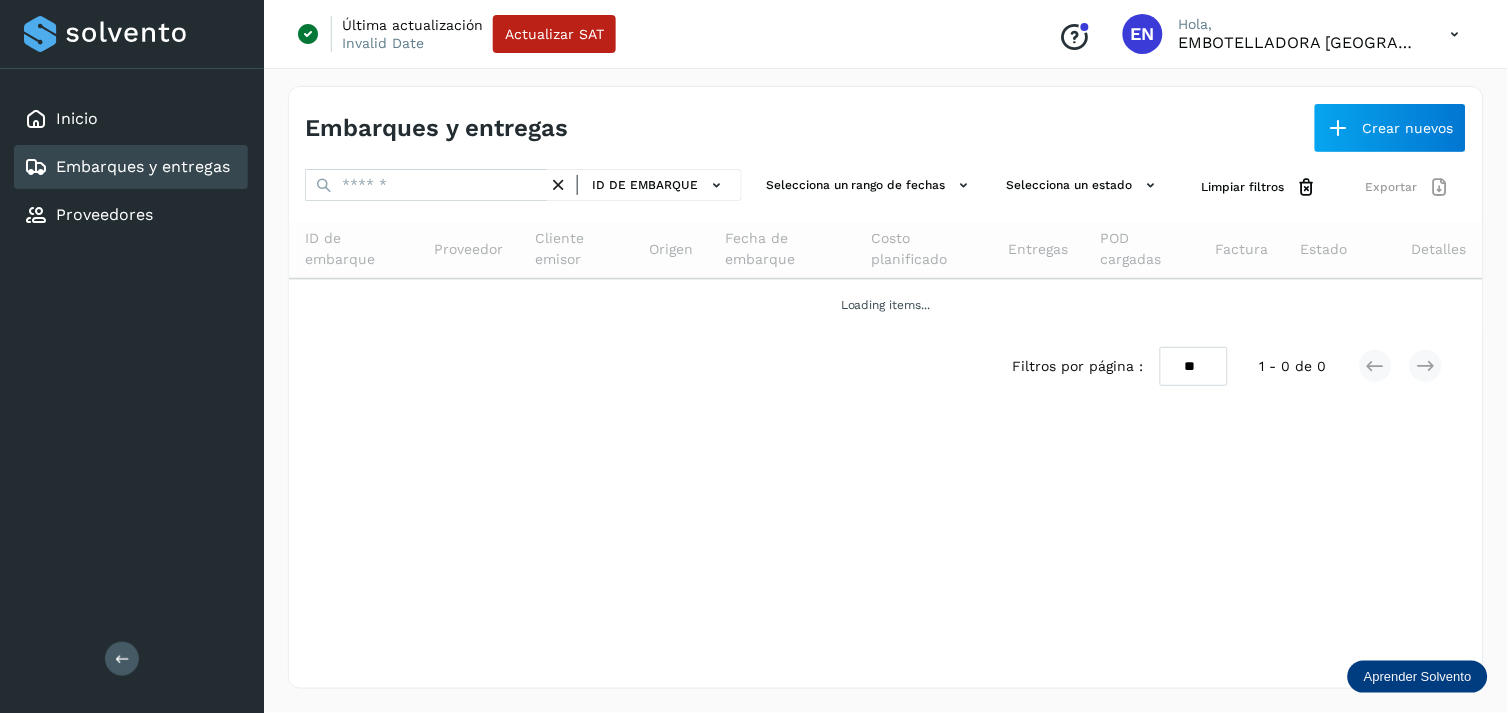 click on "ID de embarque" at bounding box center (645, 185) 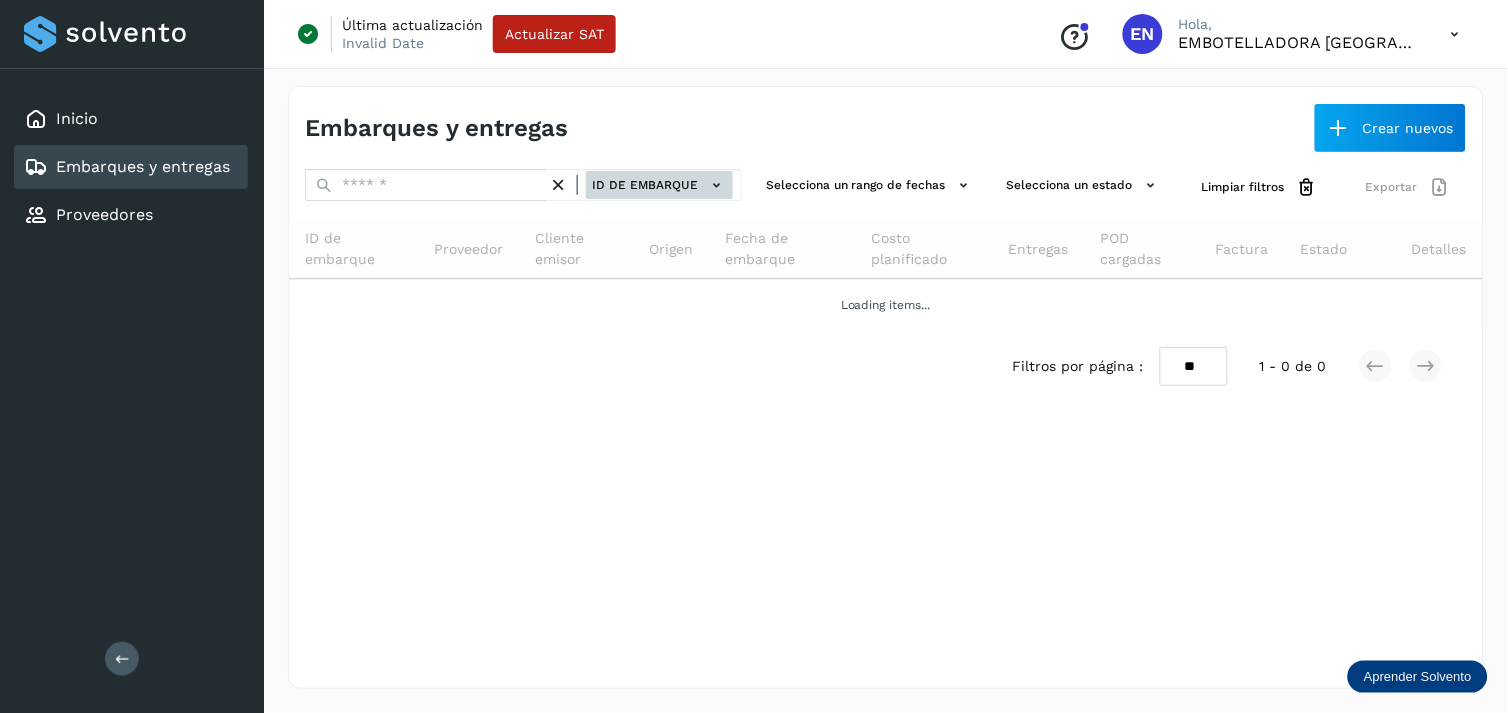 click on "ID de embarque" 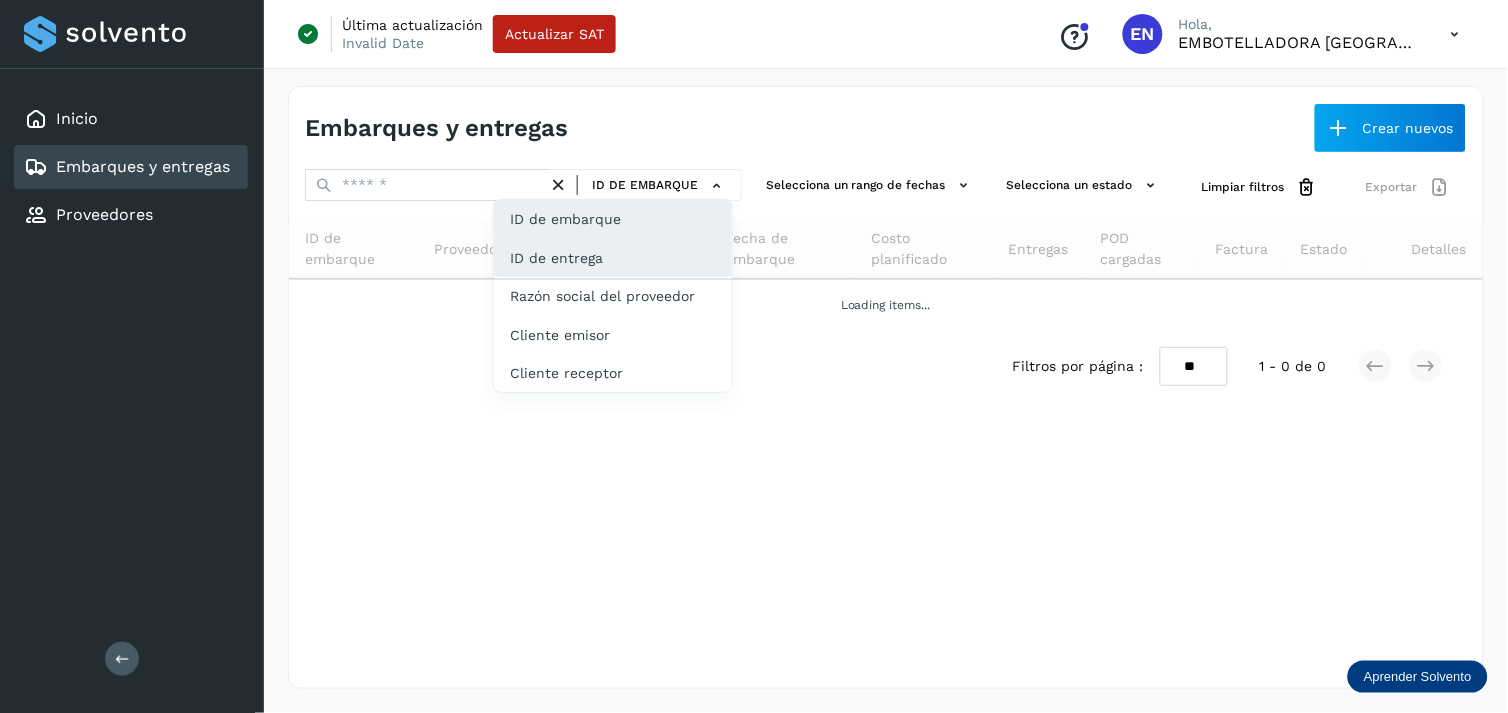 click on "ID de entrega" 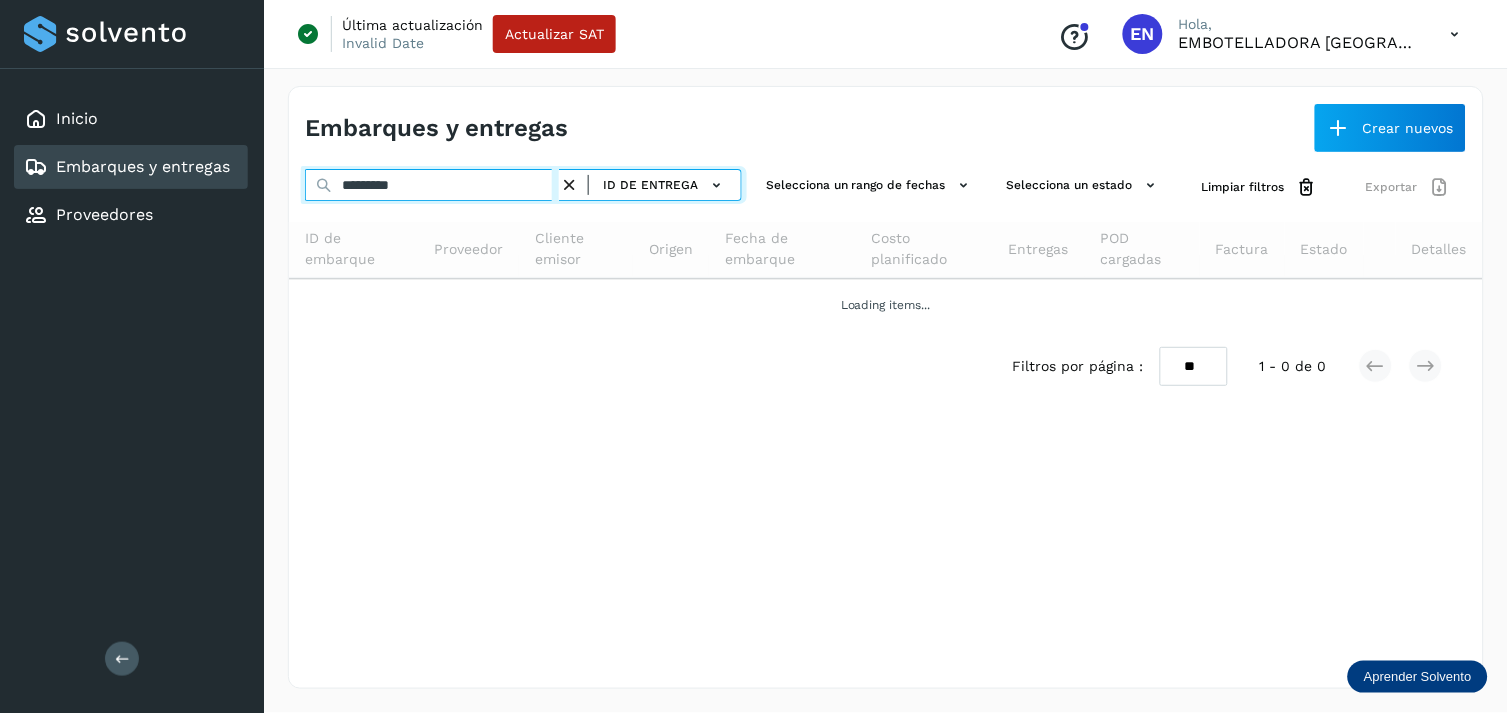 click on "*********" at bounding box center [432, 185] 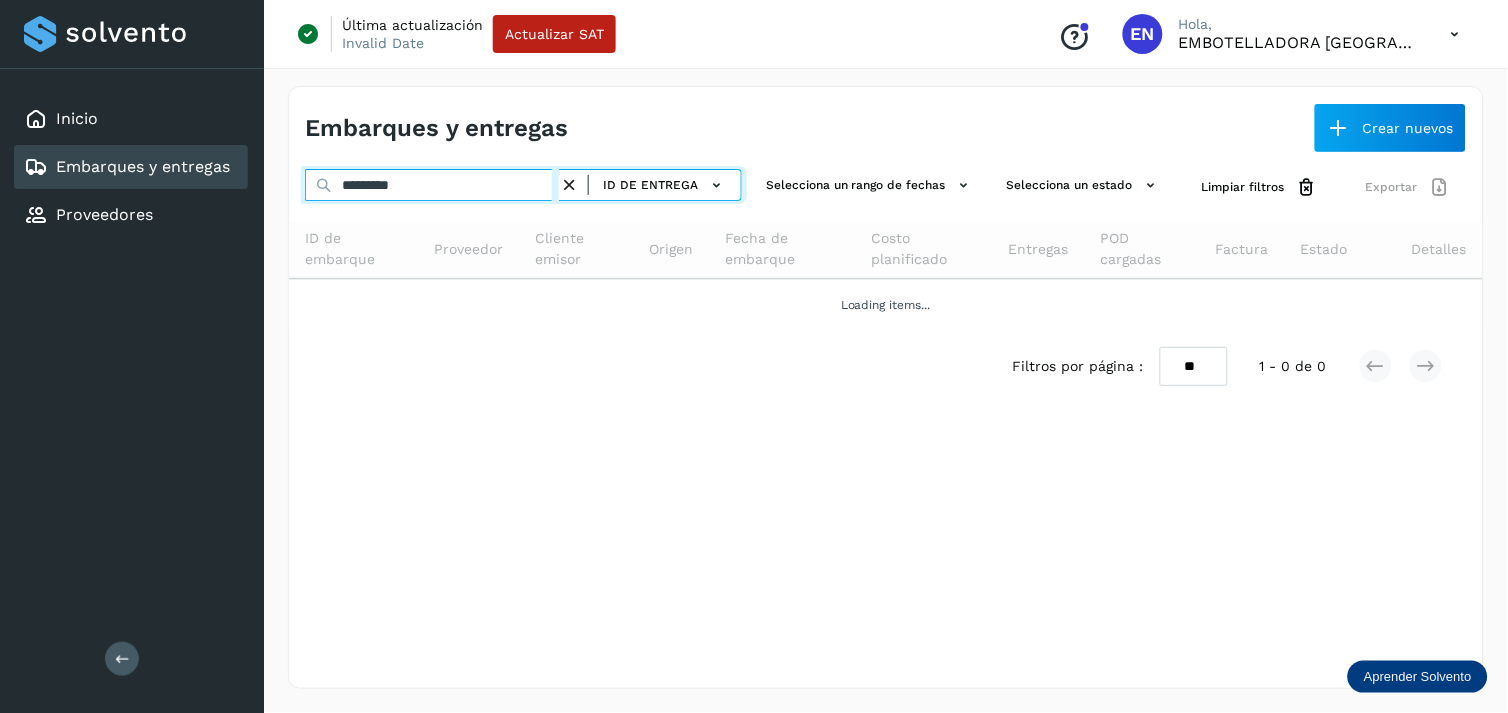 click on "*********" at bounding box center [432, 185] 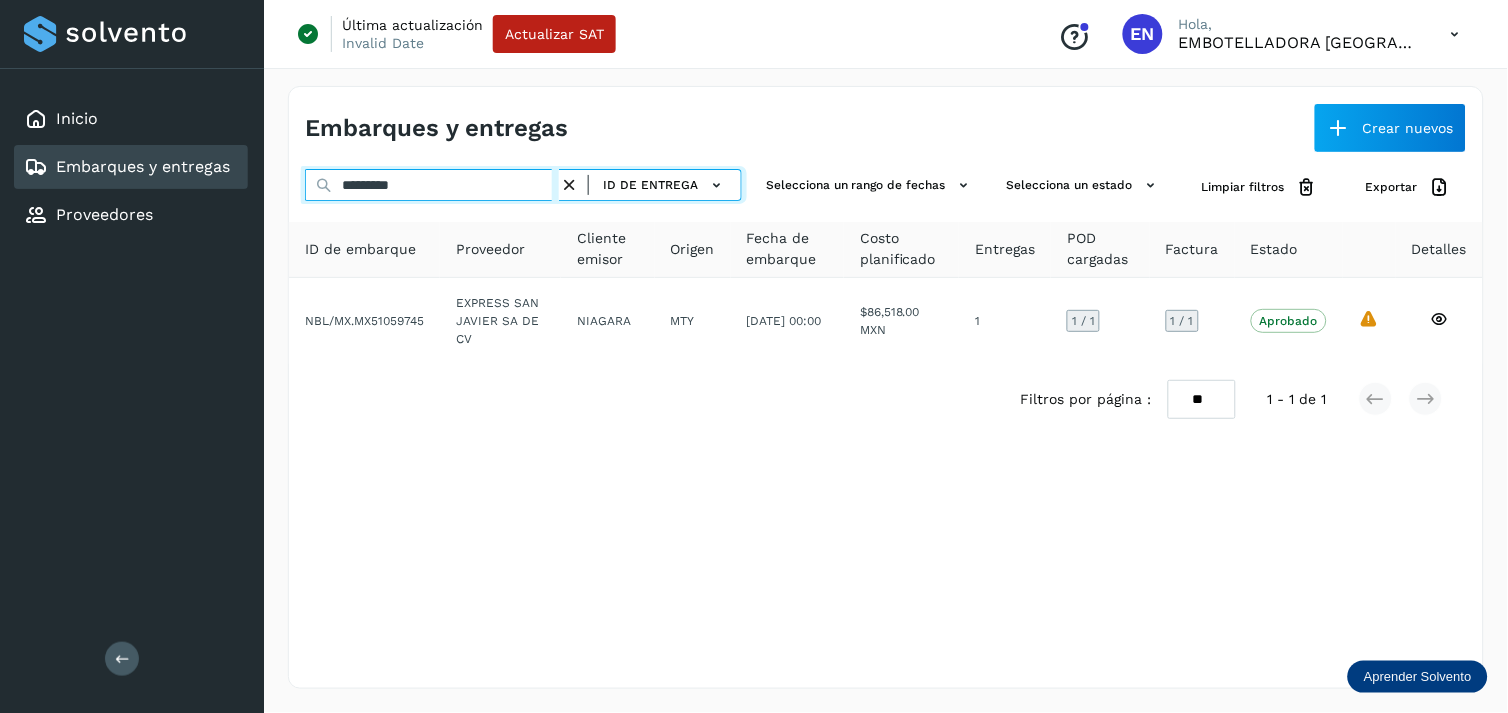 type on "*********" 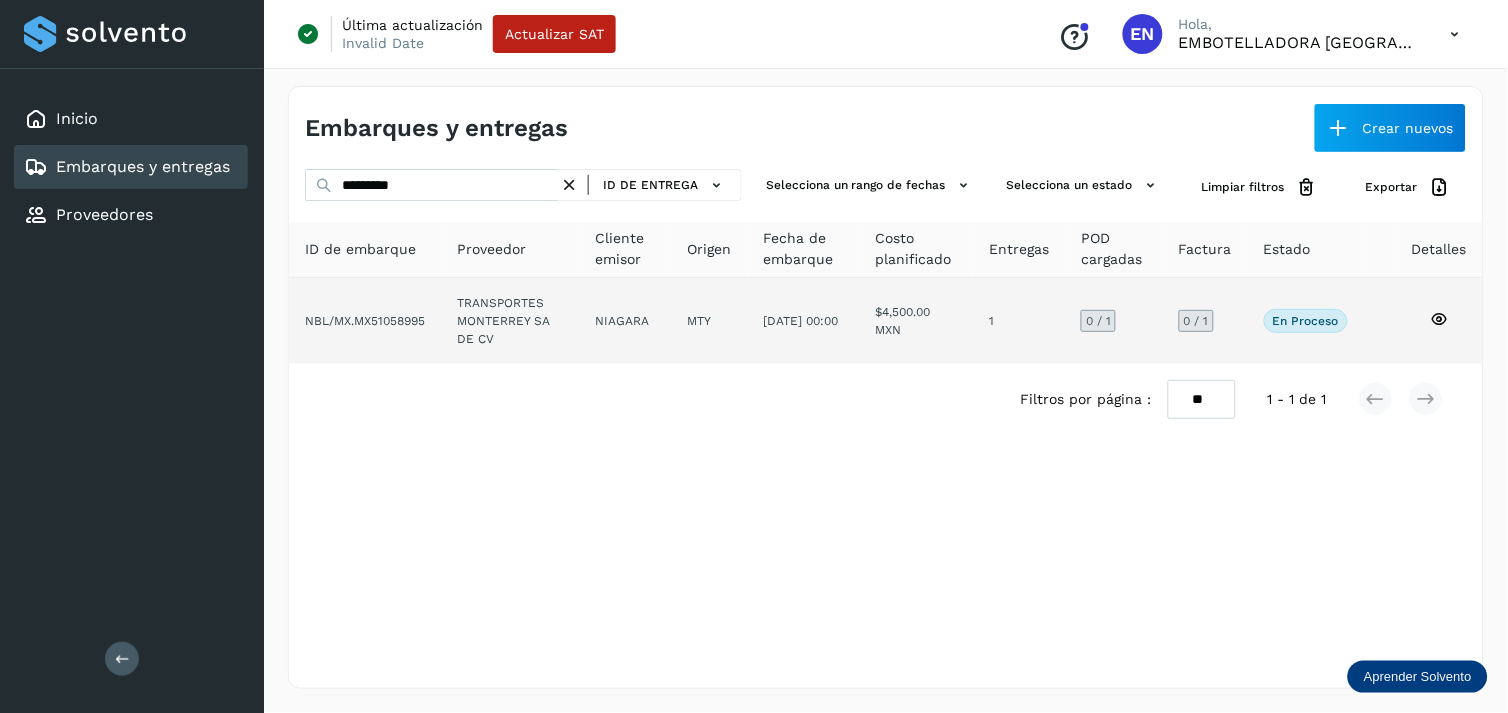 click on "TRANSPORTES MONTERREY SA DE CV" 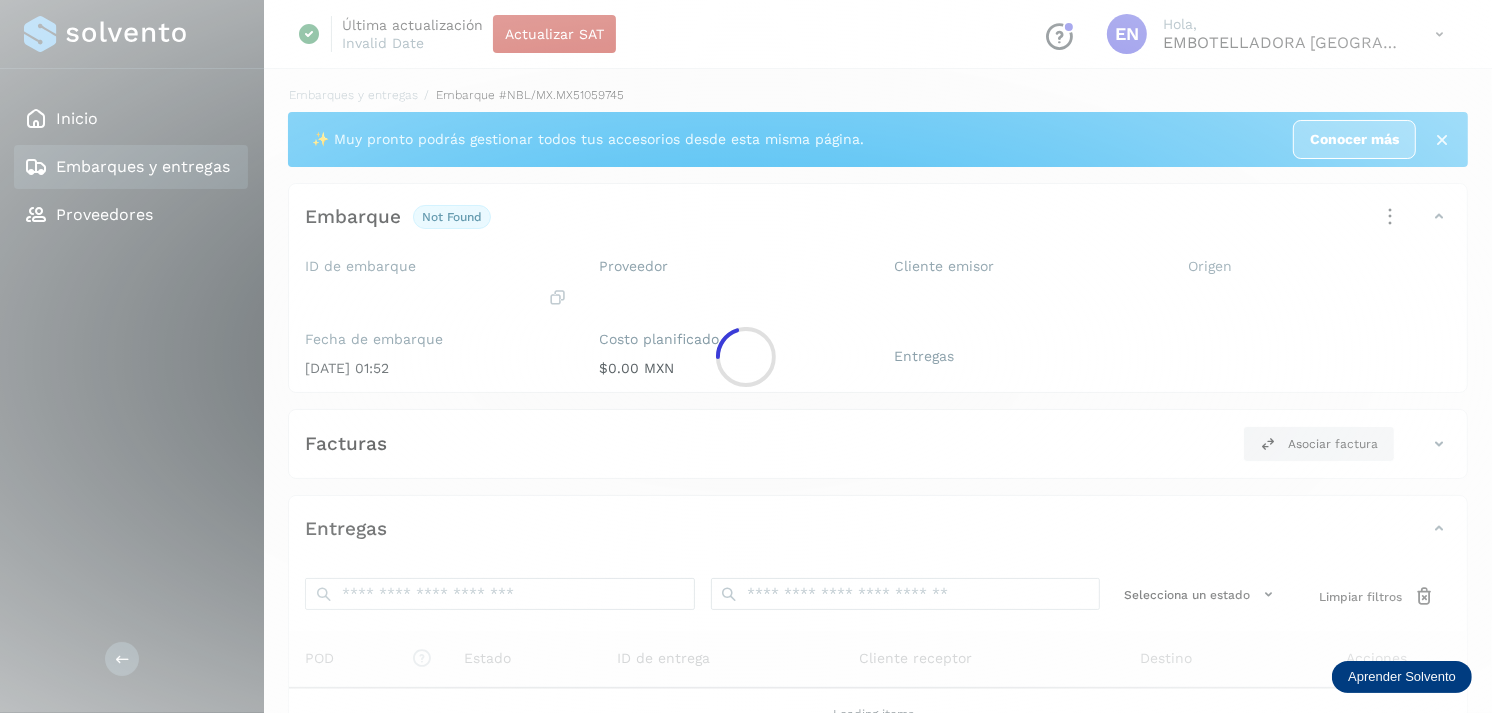 click 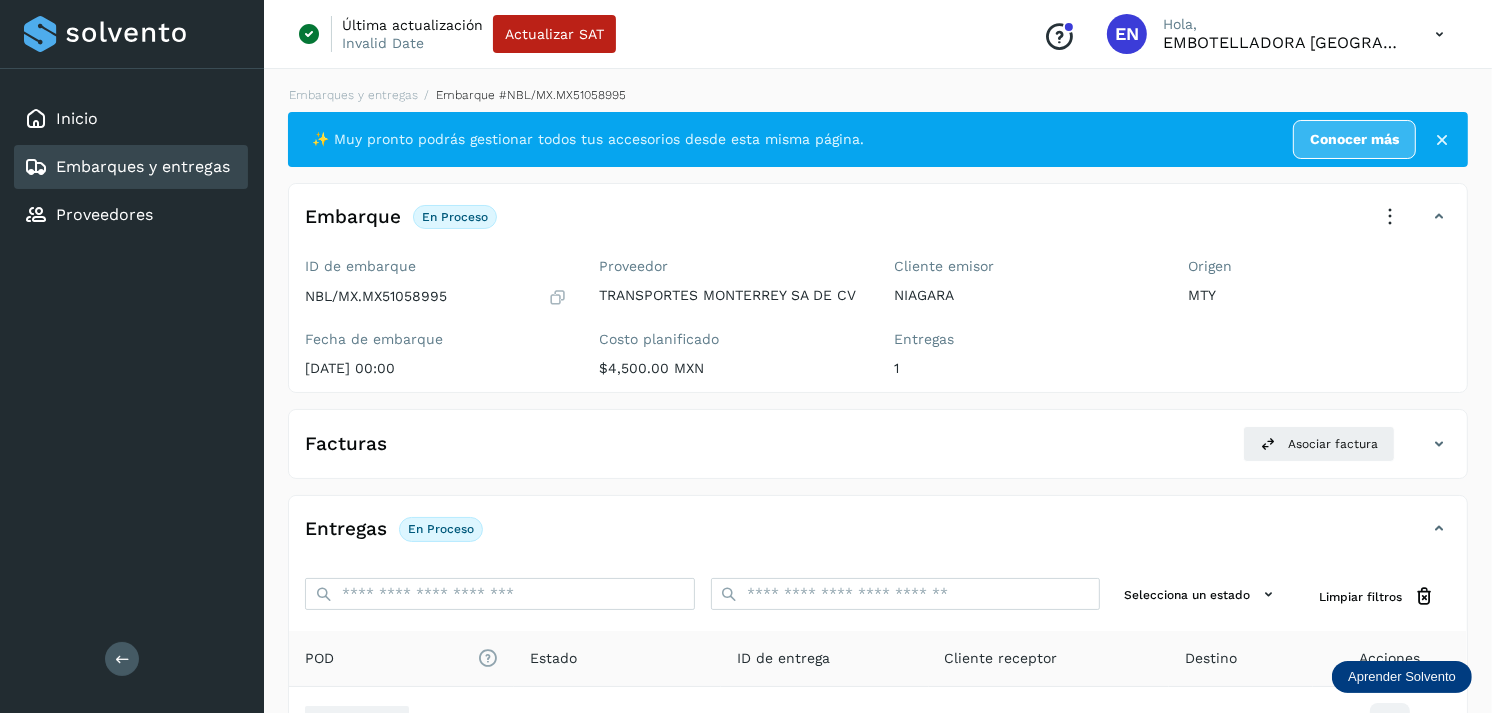 scroll, scrollTop: 243, scrollLeft: 0, axis: vertical 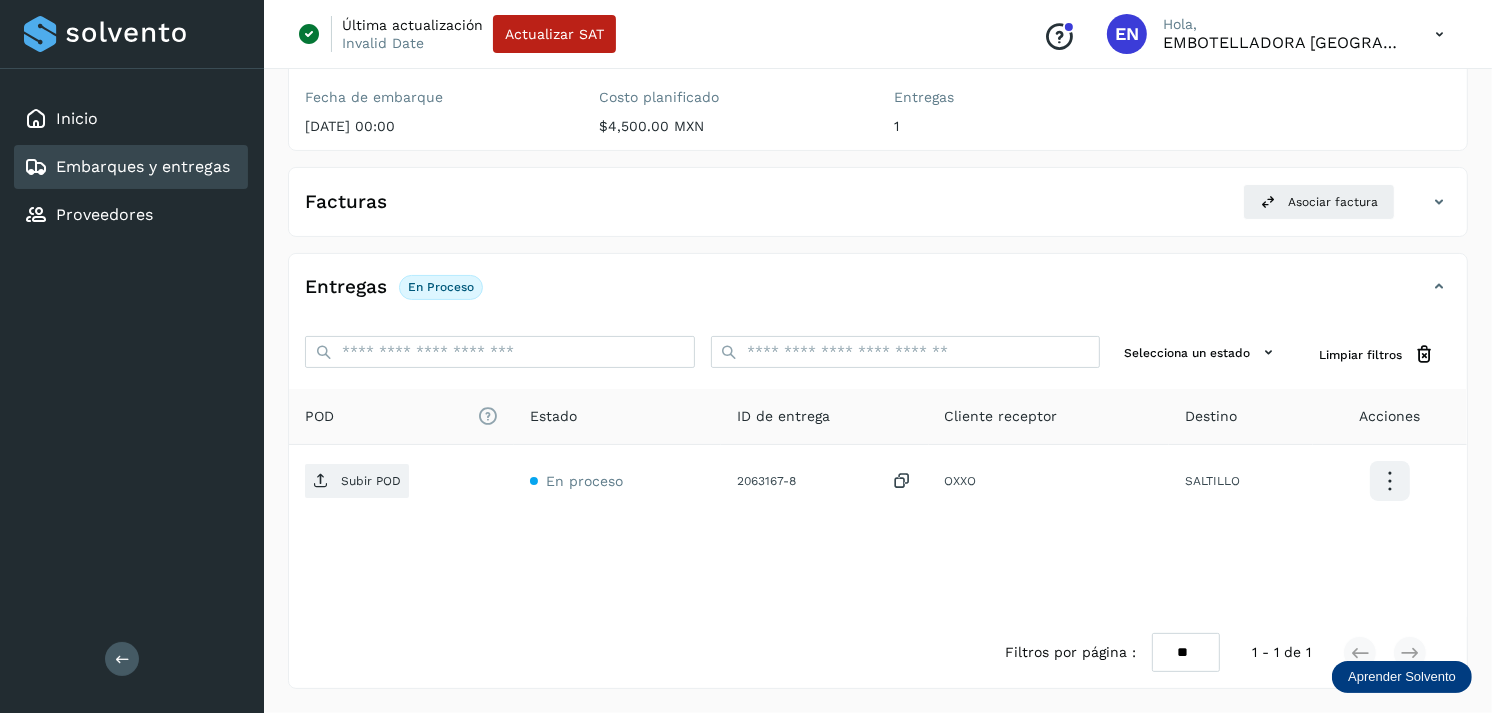 click on "Embarques y entregas" 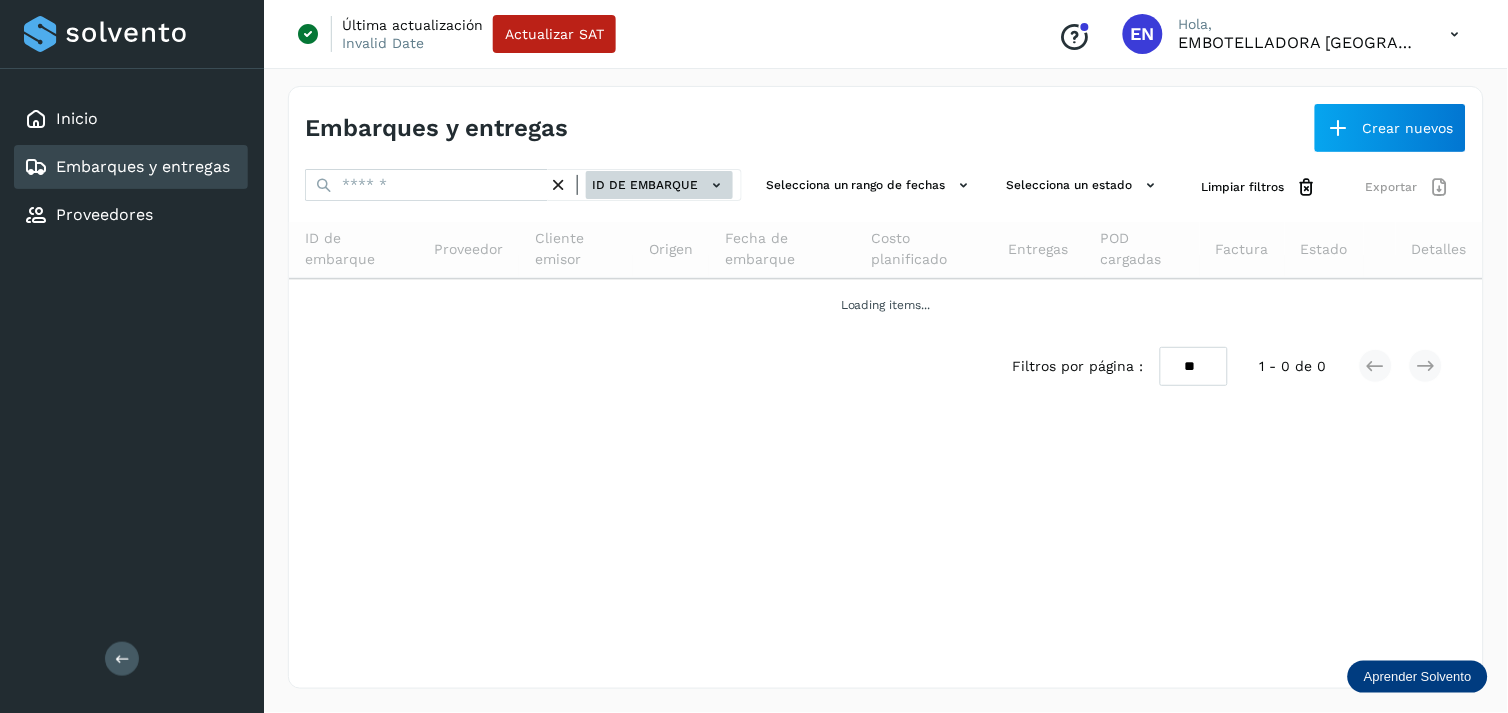 drag, startPoint x: 683, startPoint y: 201, endPoint x: 696, endPoint y: 196, distance: 13.928389 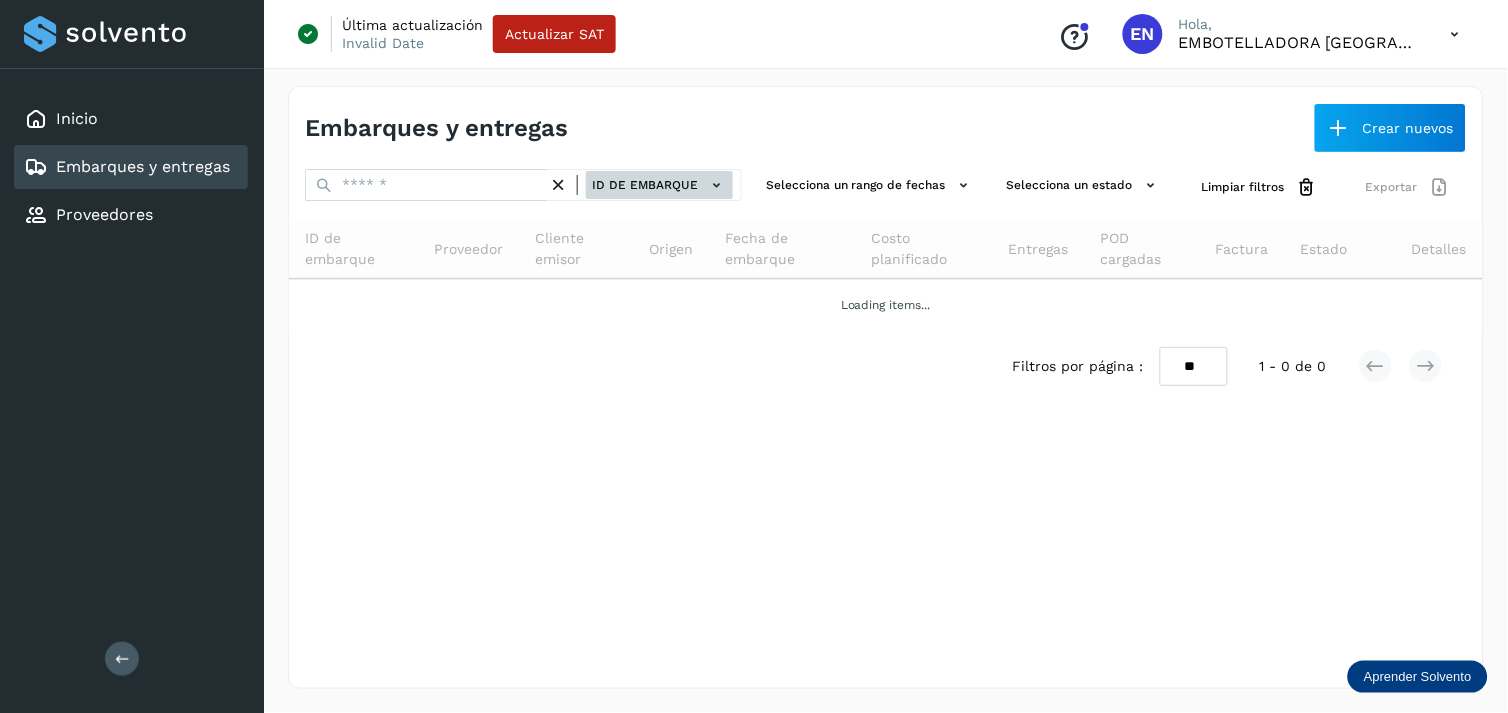 click on "ID de embarque" at bounding box center [645, 185] 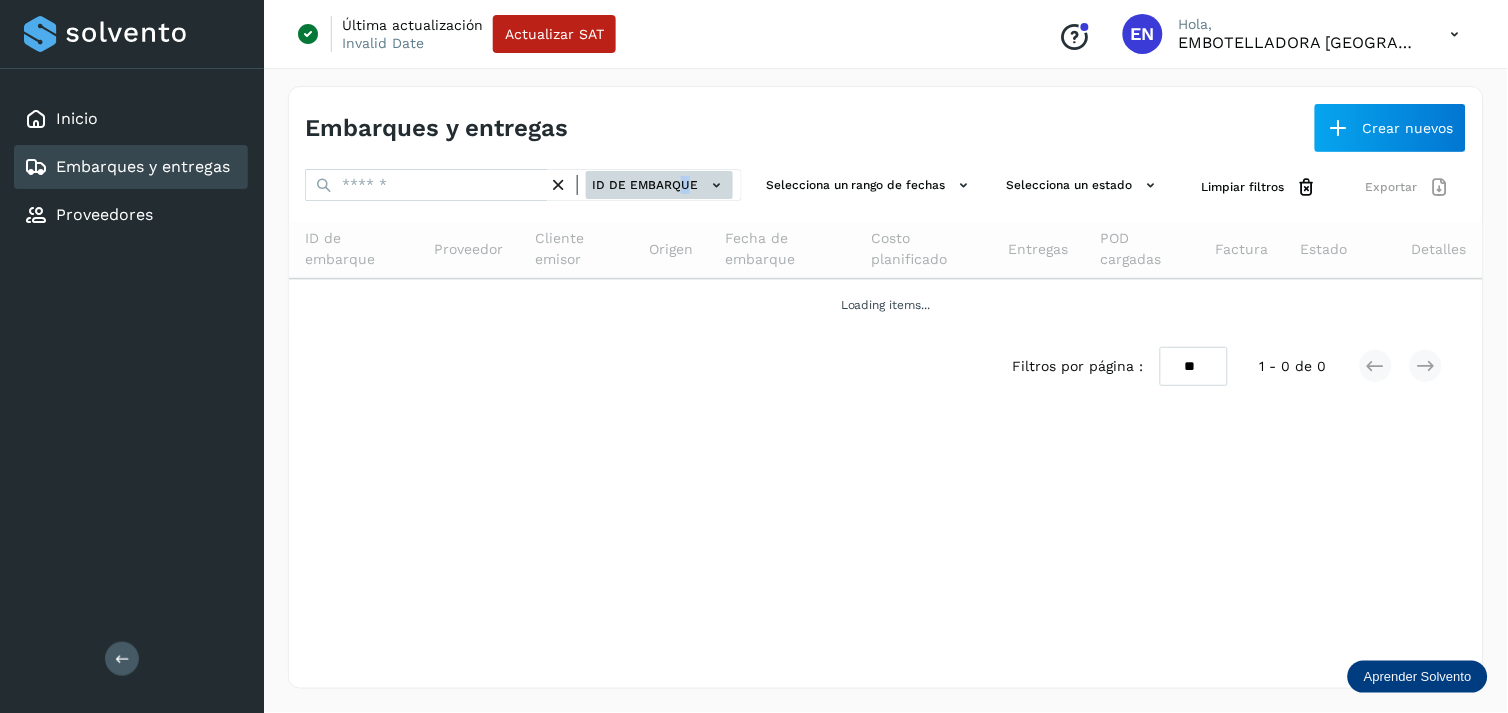 click on "ID de embarque" at bounding box center (659, 185) 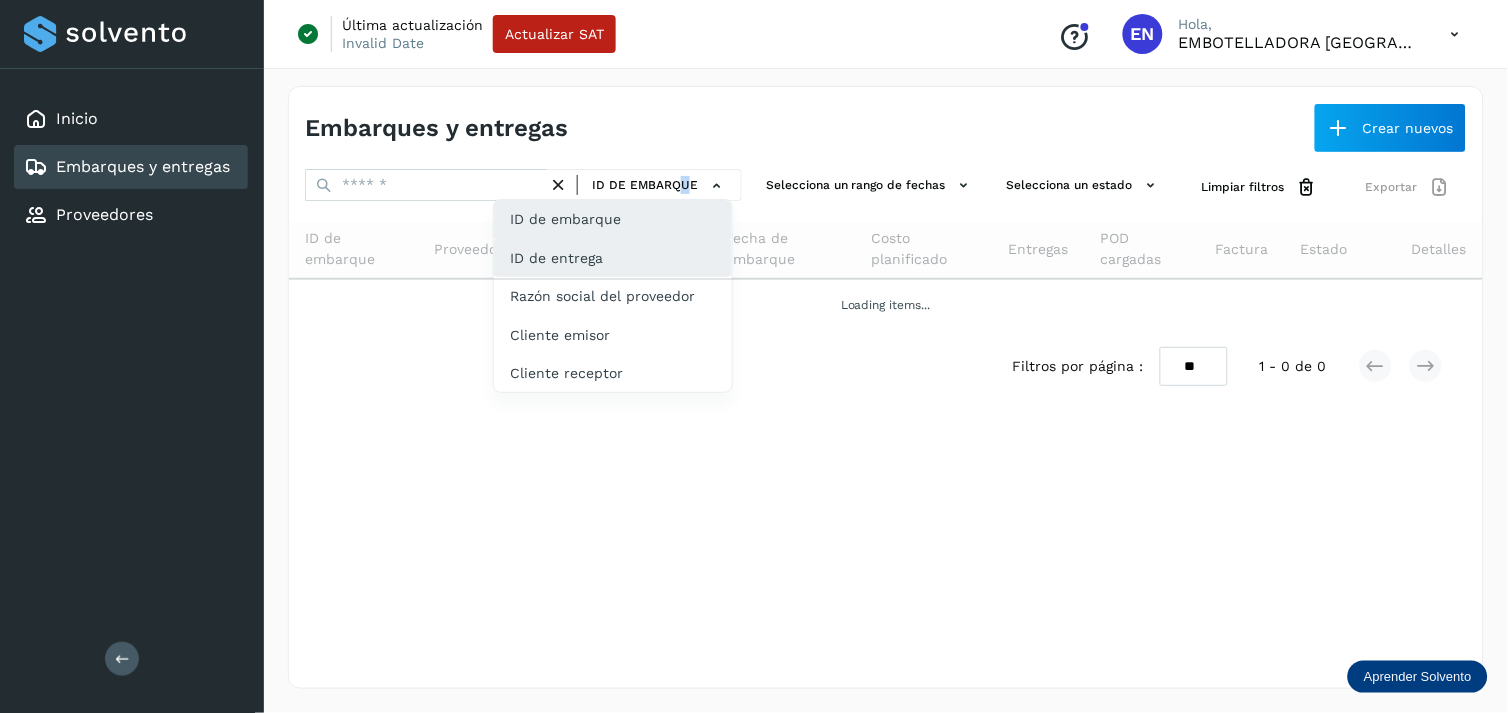 click on "ID de entrega" 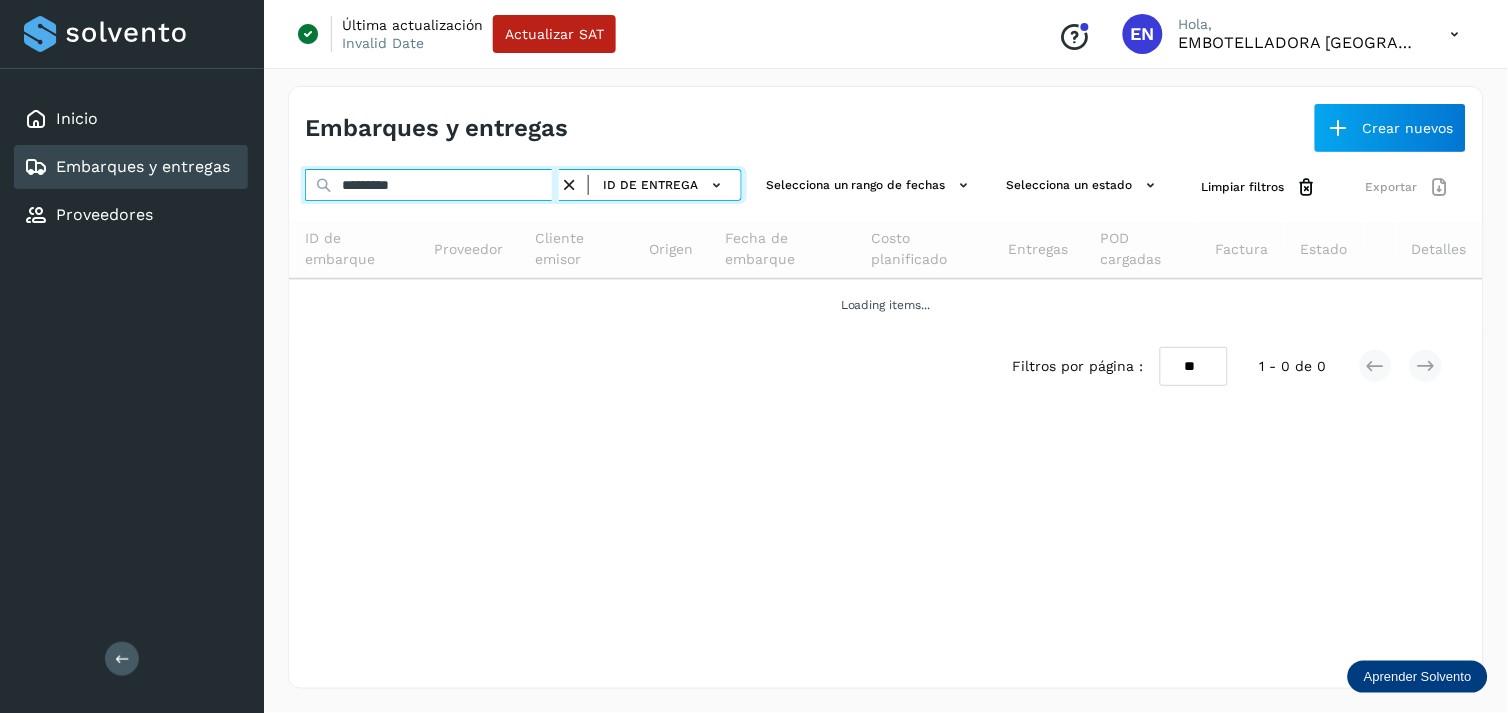 click on "*********" at bounding box center [432, 185] 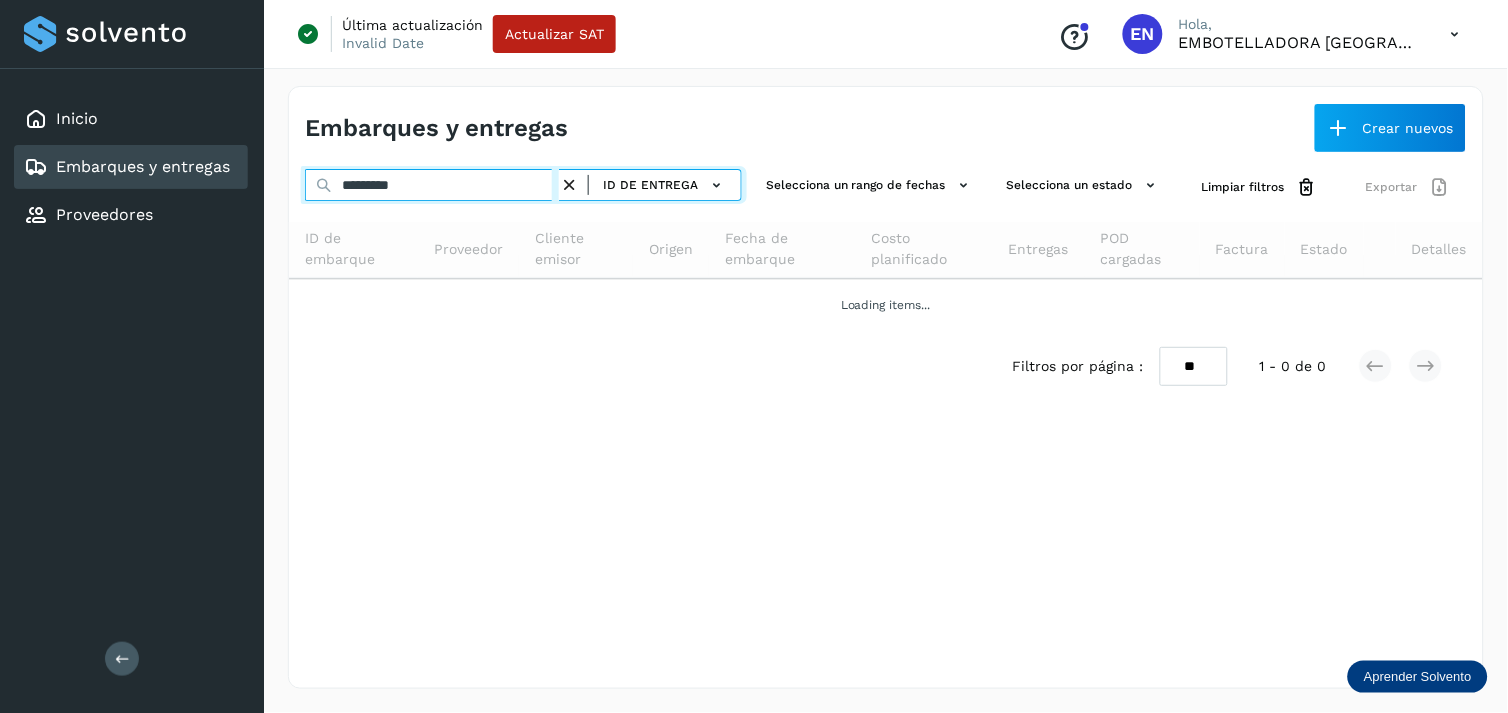 click on "*********" at bounding box center [432, 185] 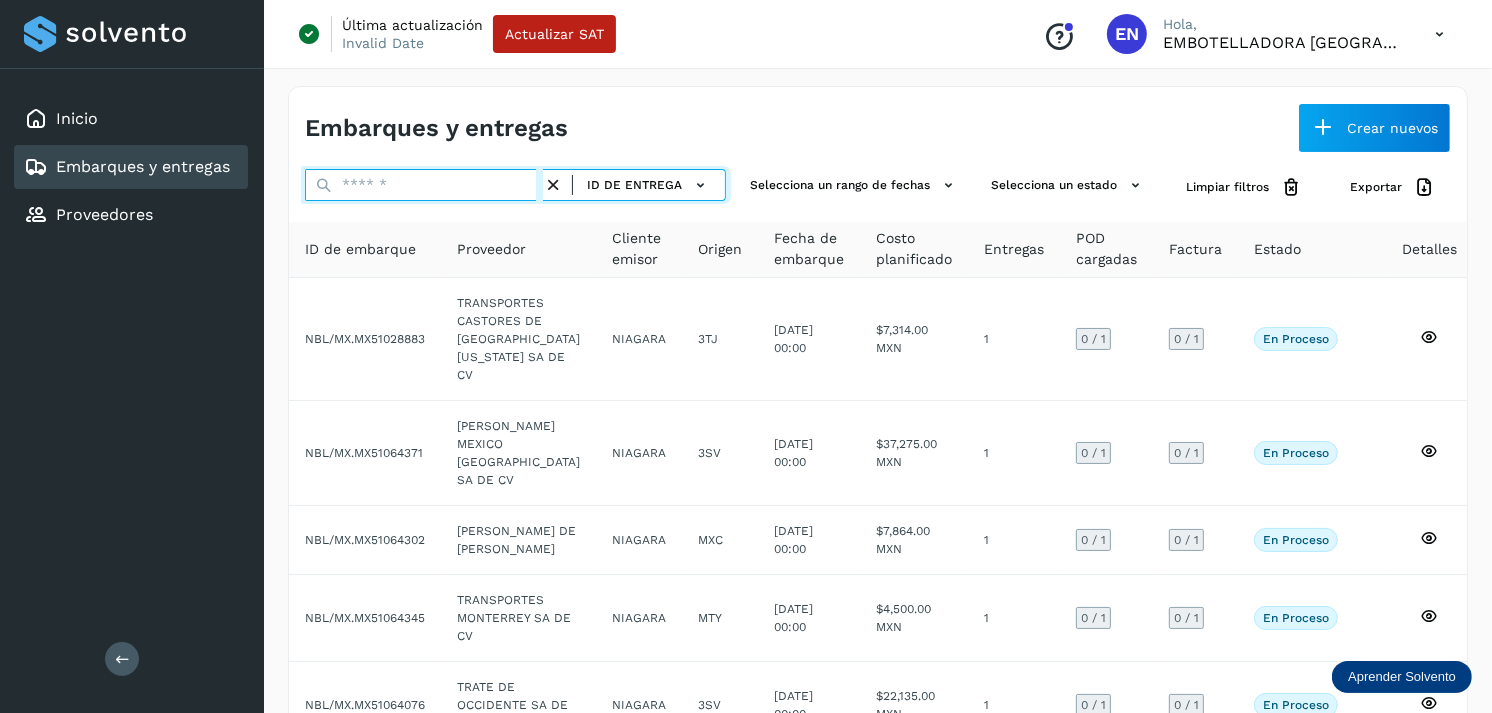 paste on "*******" 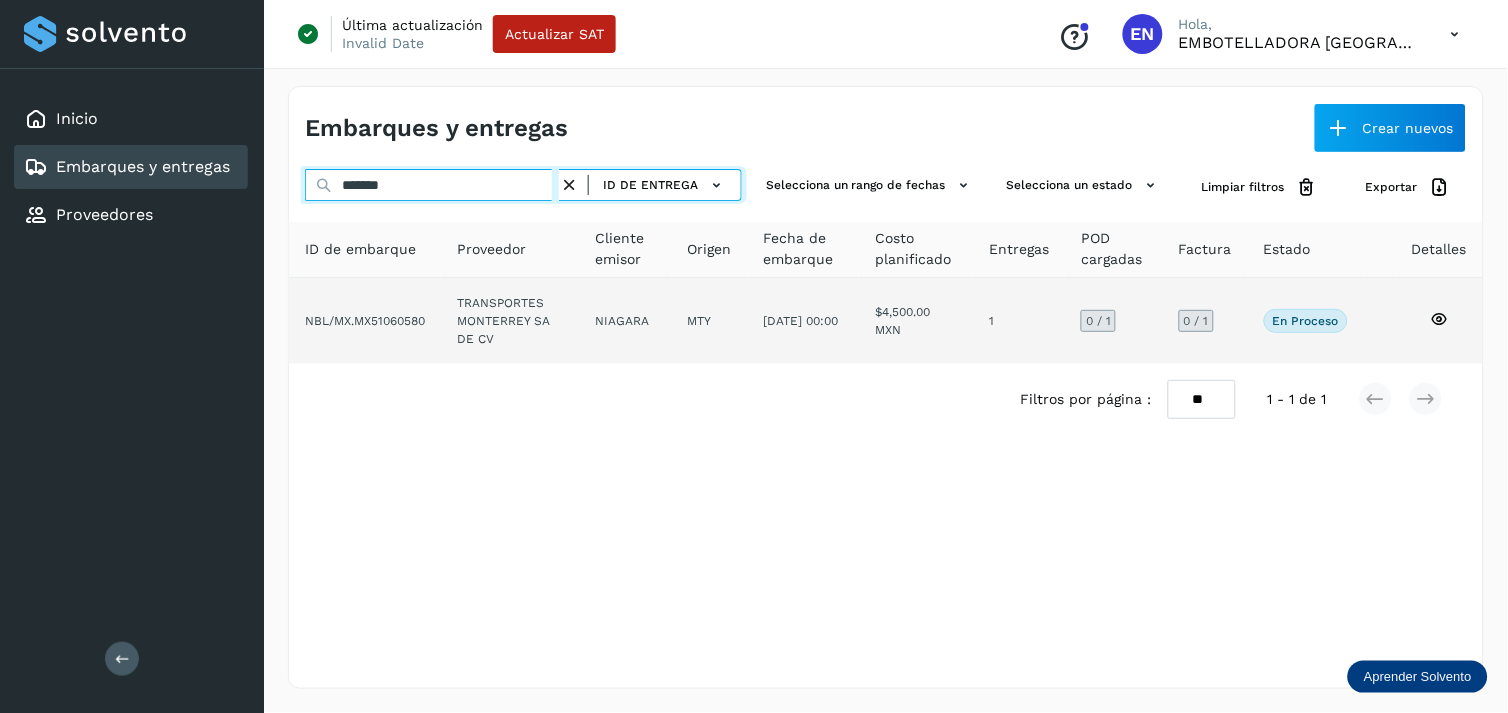 type on "*******" 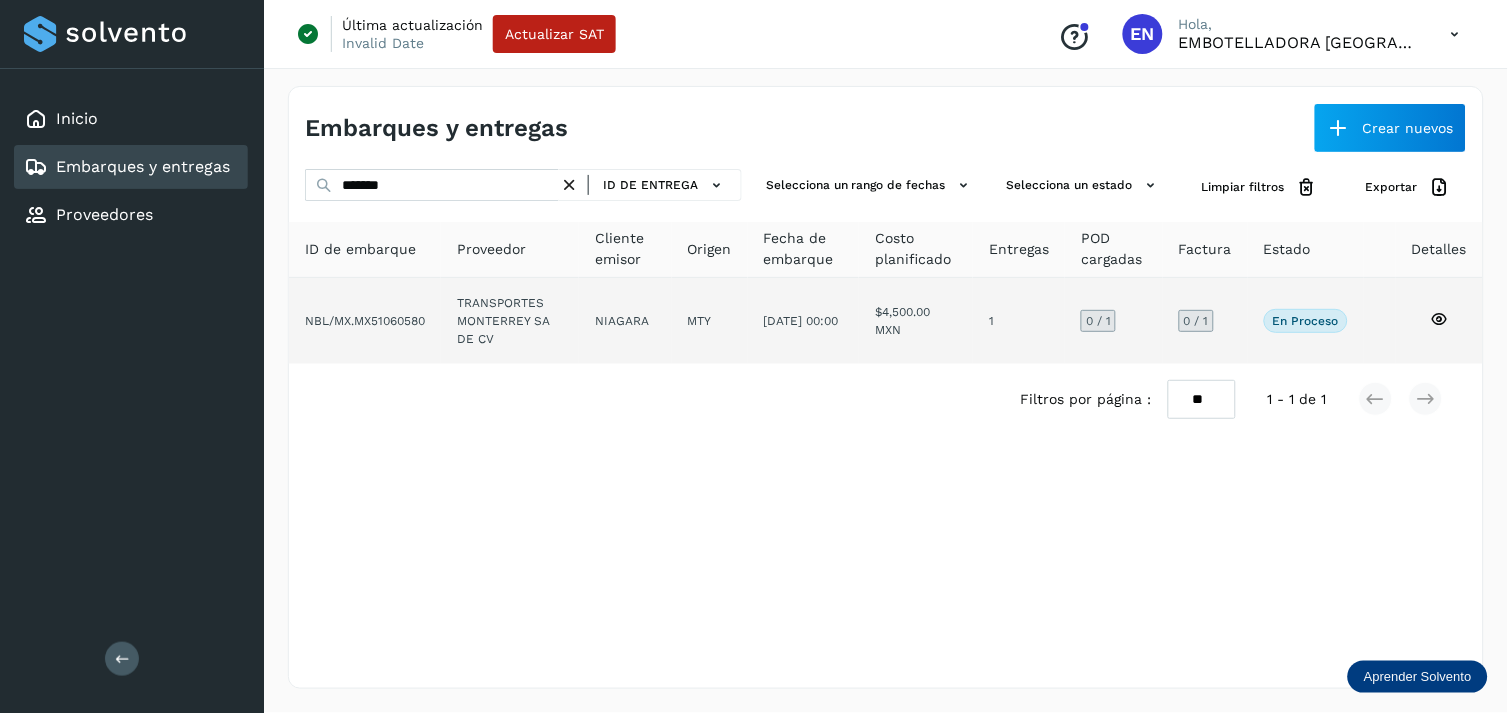 click on "NIAGARA" 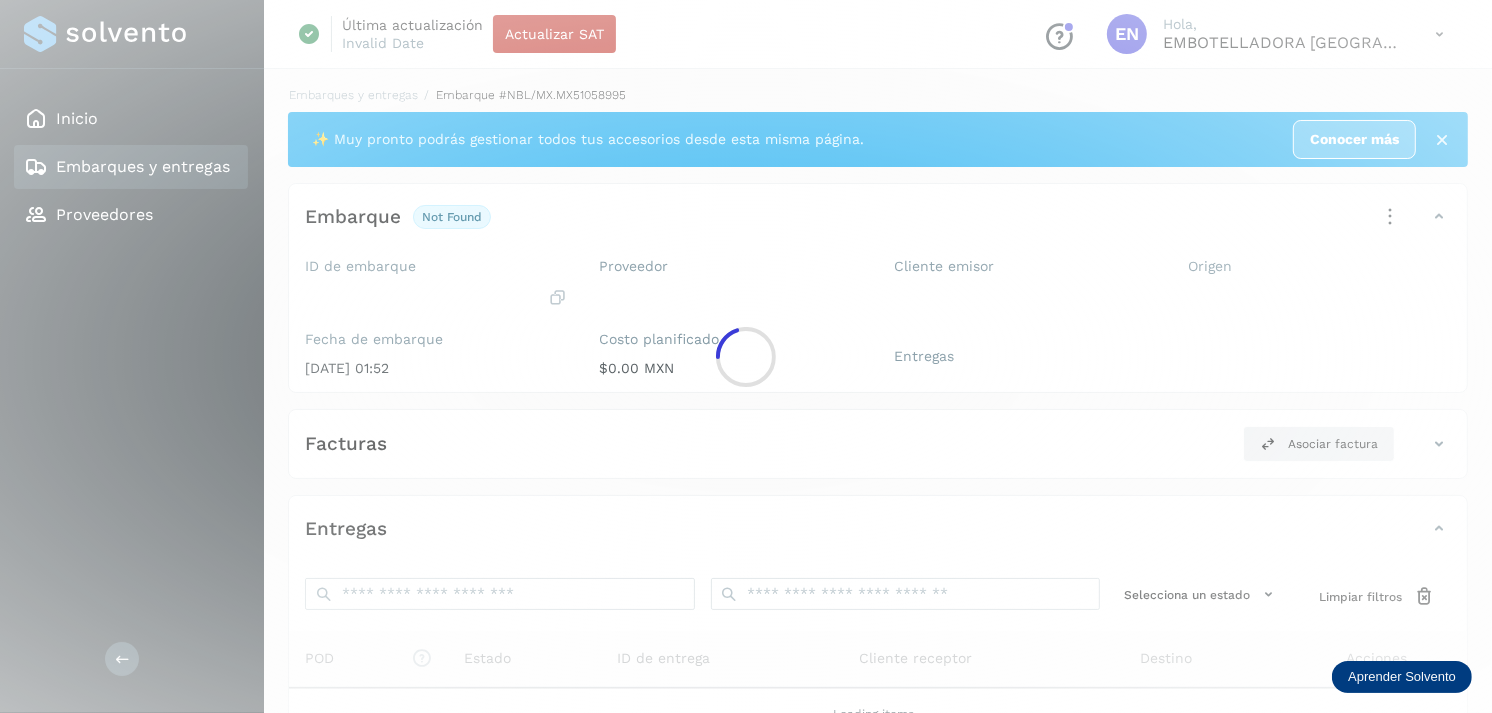 click 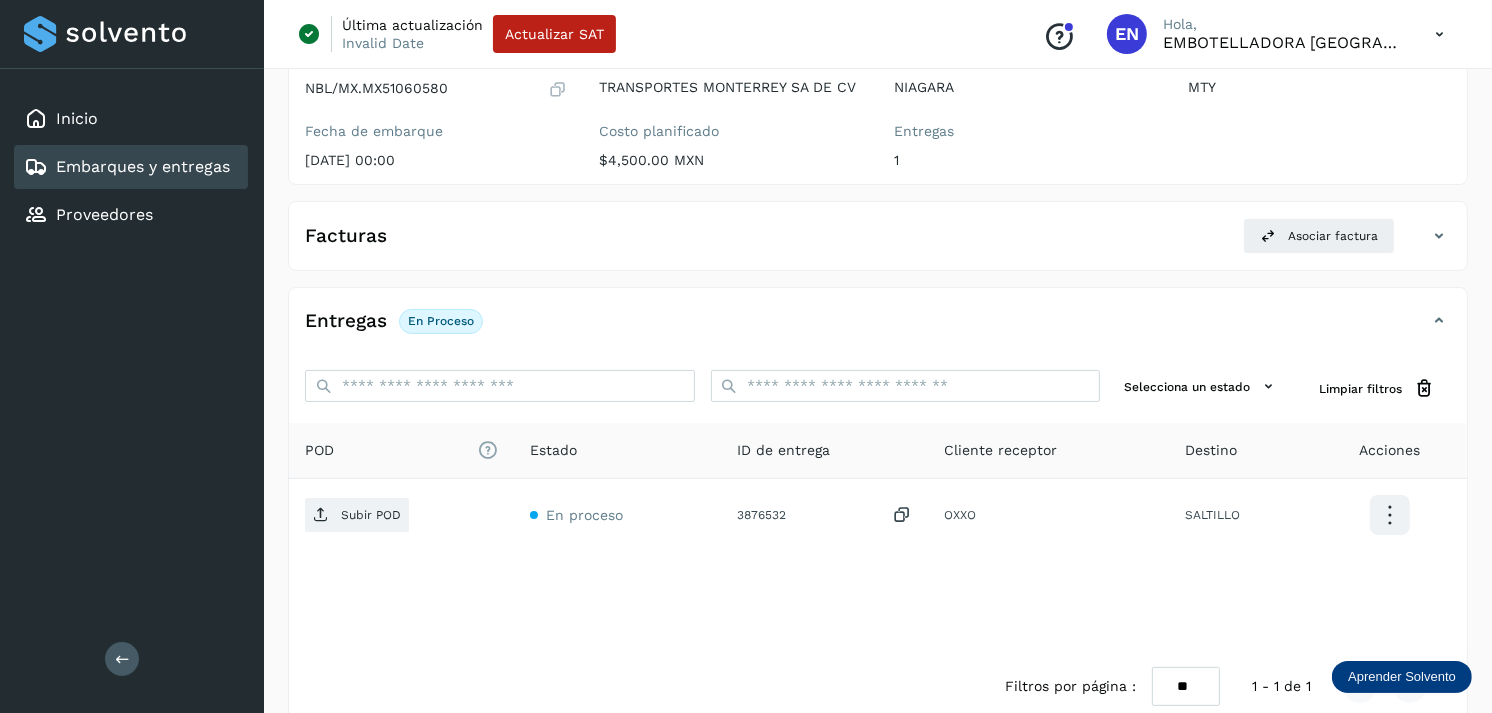 scroll, scrollTop: 243, scrollLeft: 0, axis: vertical 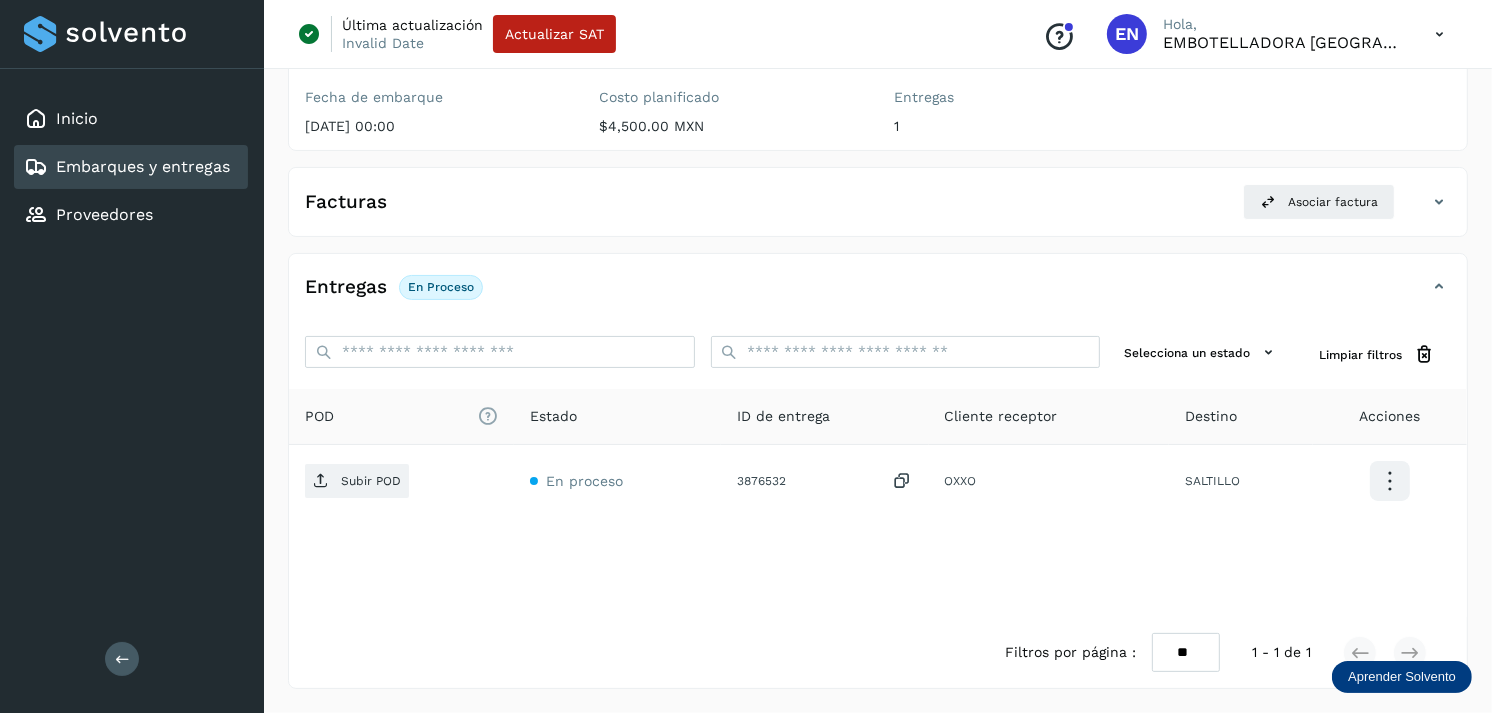 click on "Embarques y entregas" 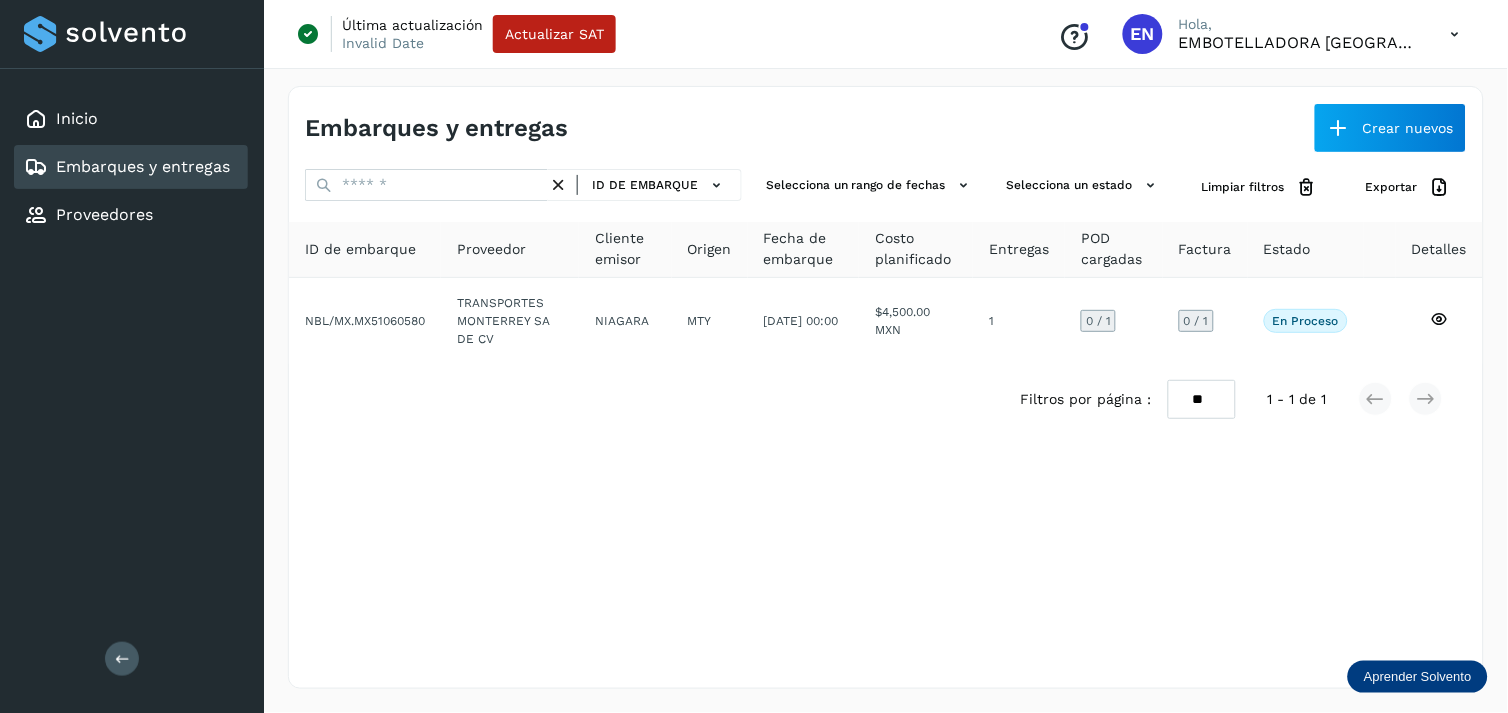 click on "Embarques y entregas Crear nuevos ID de embarque Selecciona un rango de fechas  Selecciona un estado Limpiar filtros Exportar ID de embarque Proveedor Cliente emisor Origen Fecha de embarque Costo planificado Entregas POD cargadas Factura Estado Detalles NBL/MX.MX51060580 TRANSPORTES [GEOGRAPHIC_DATA] SA DE CV NIAGARA MTY [DATE] 00:00  $4,500.00 MXN  1 0  / 1 0 / 1 En proceso
Verifica el estado de la factura o entregas asociadas a este embarque
Filtros por página : ** ** ** 1 - 1 de 1" at bounding box center [886, 387] 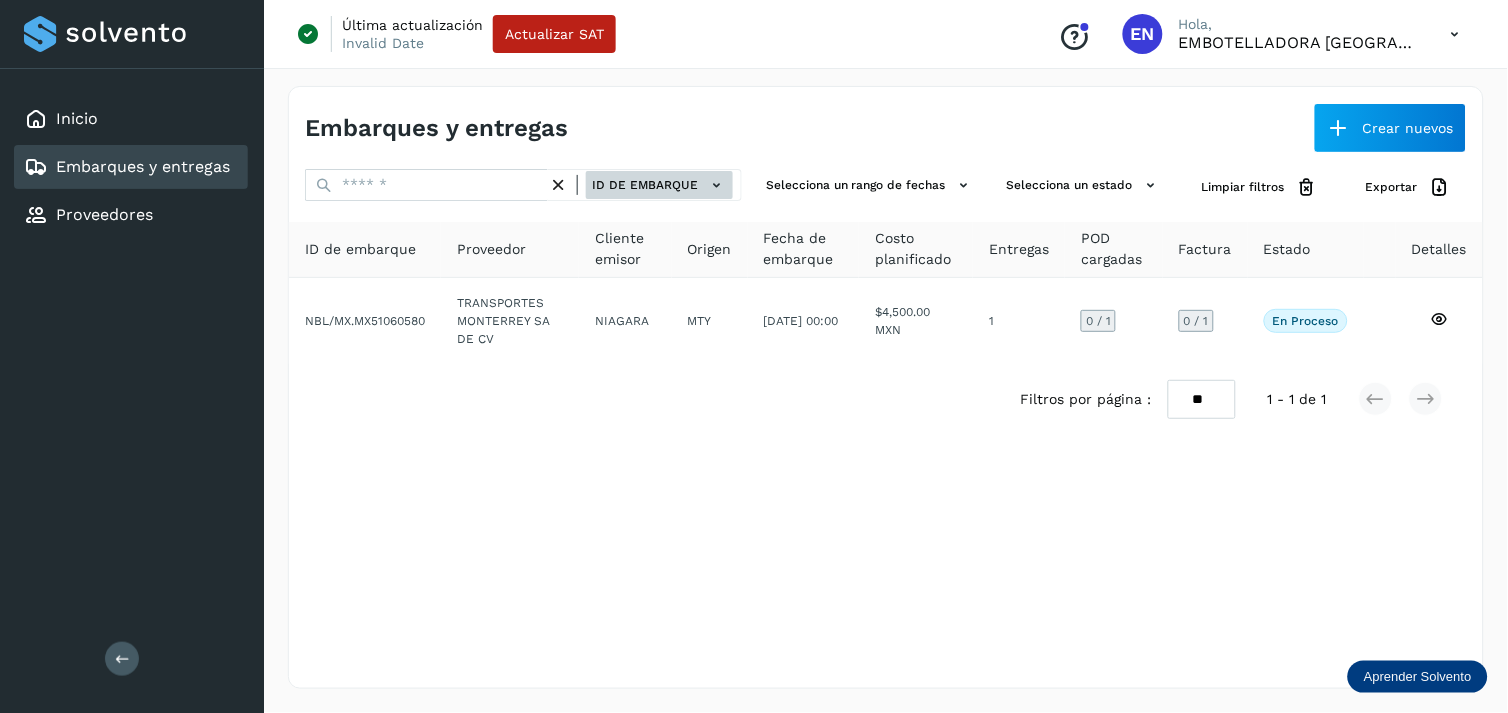 click on "ID de embarque" 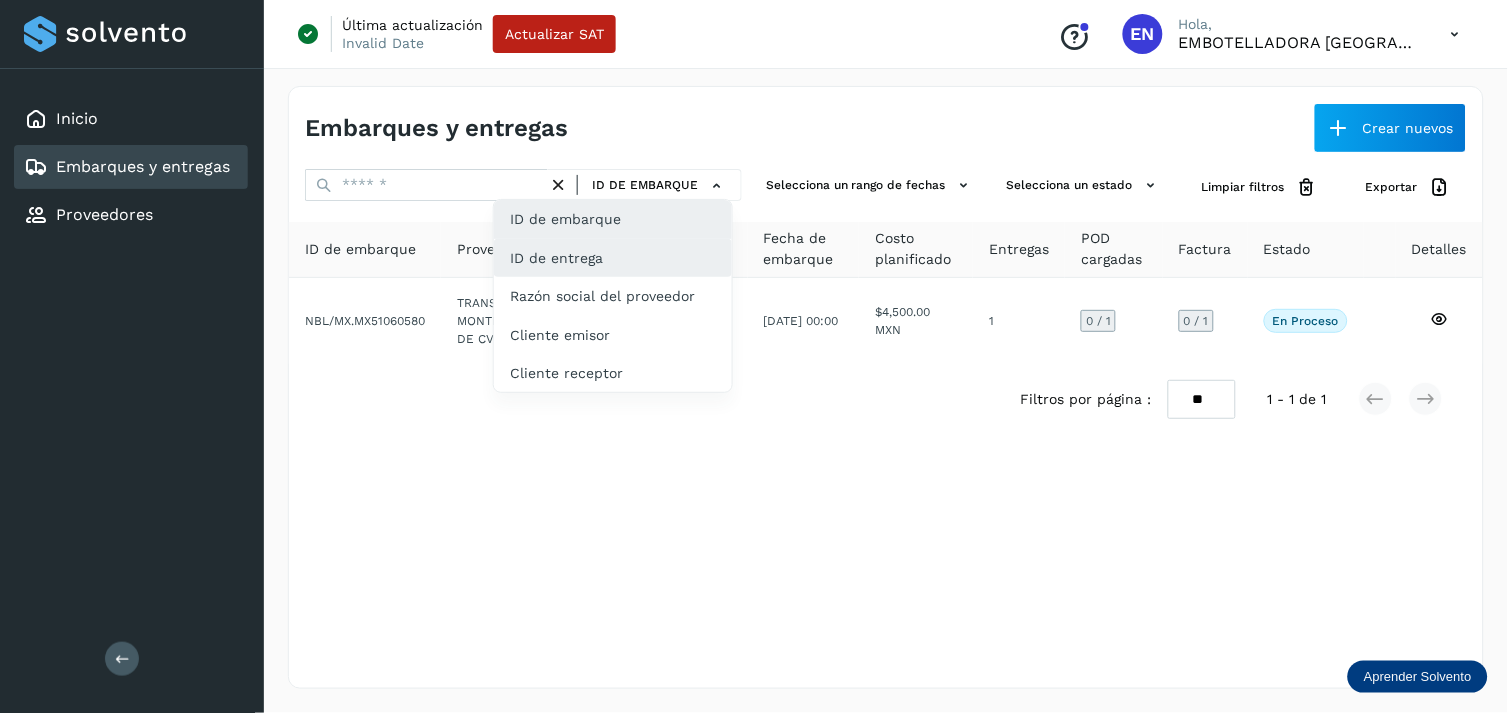 click on "ID de entrega" 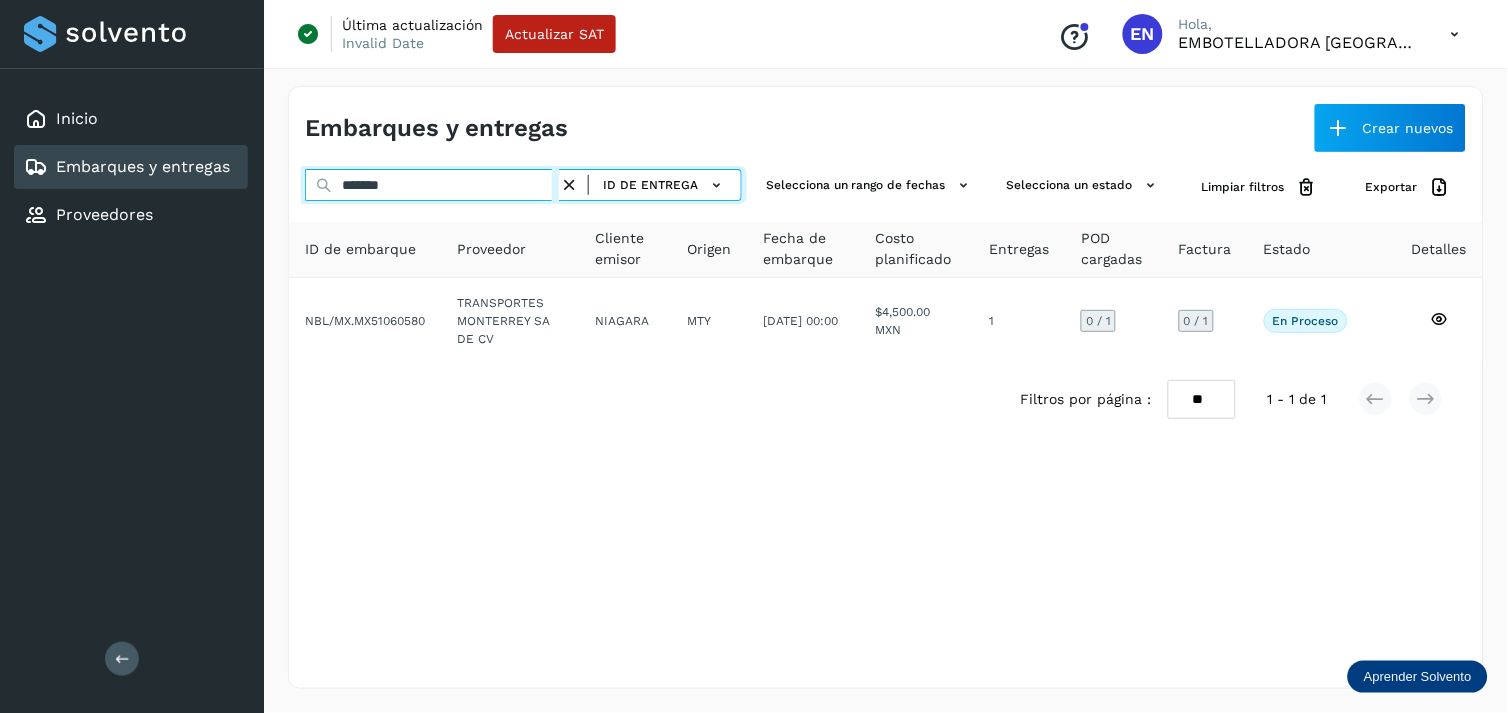 click on "*******" at bounding box center [432, 185] 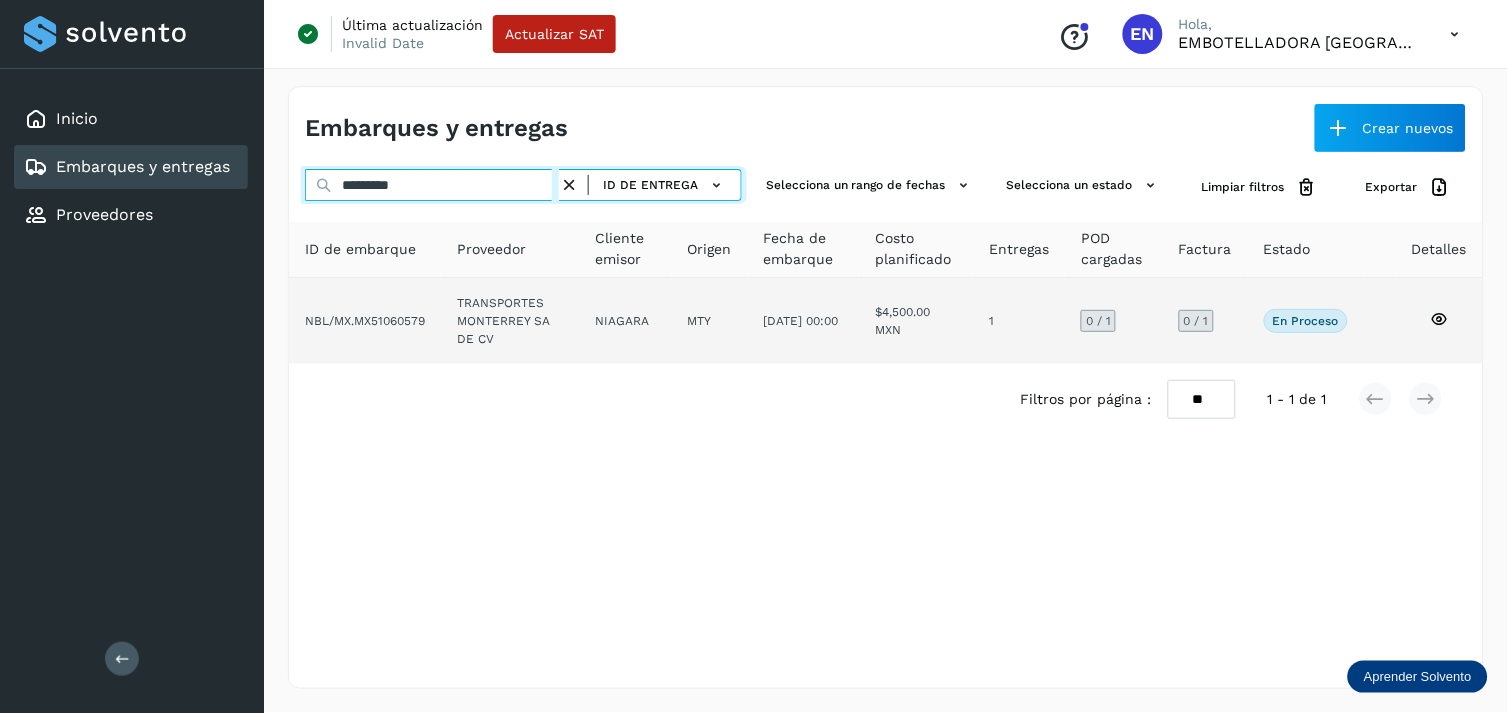 type on "*********" 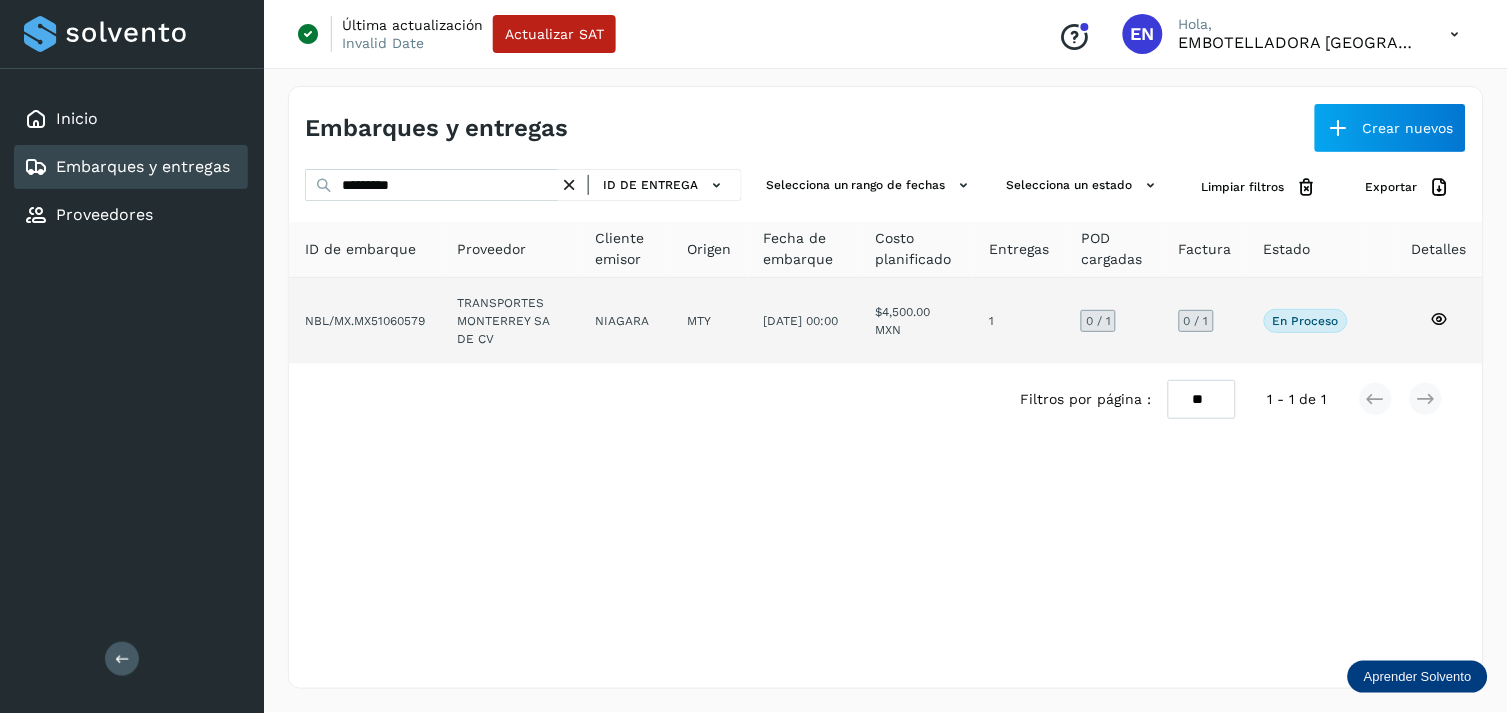 click on "NIAGARA" 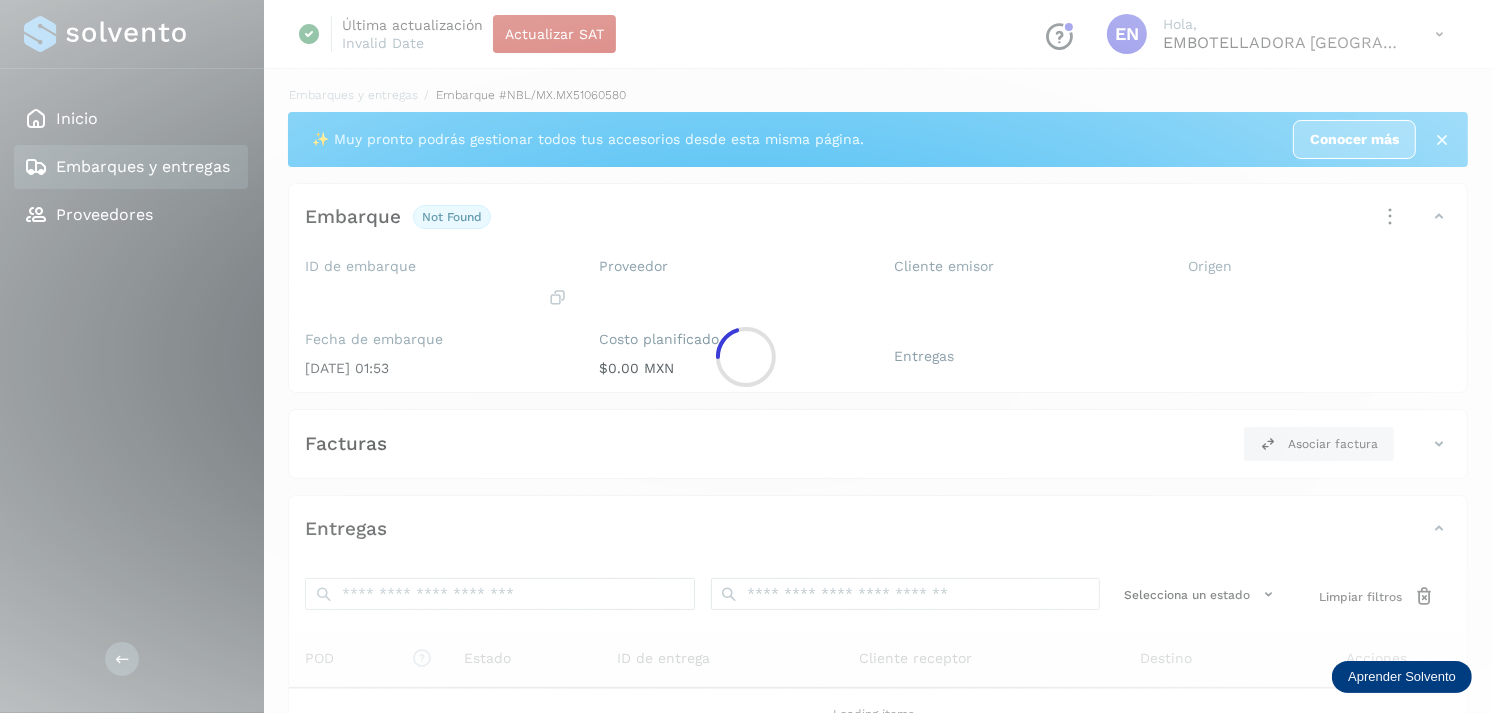 click 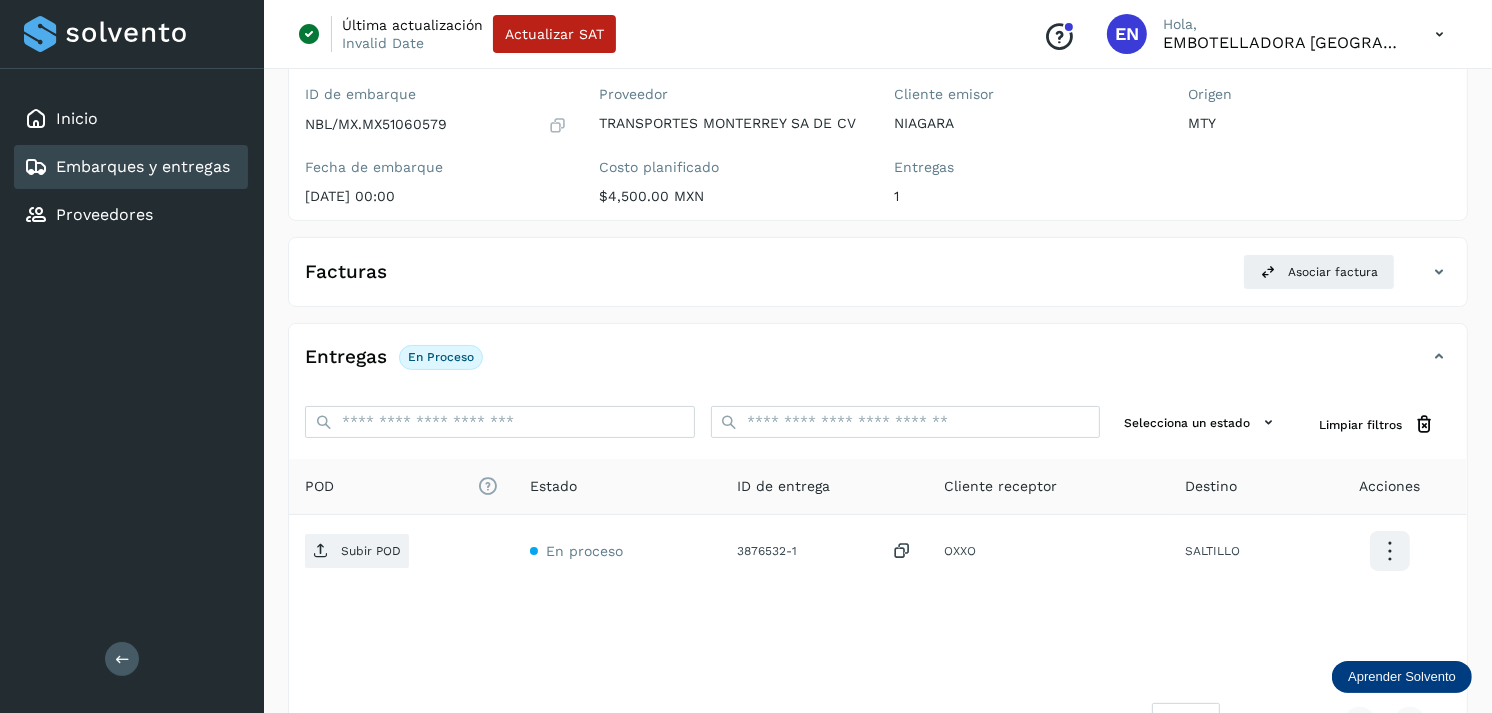 scroll, scrollTop: 243, scrollLeft: 0, axis: vertical 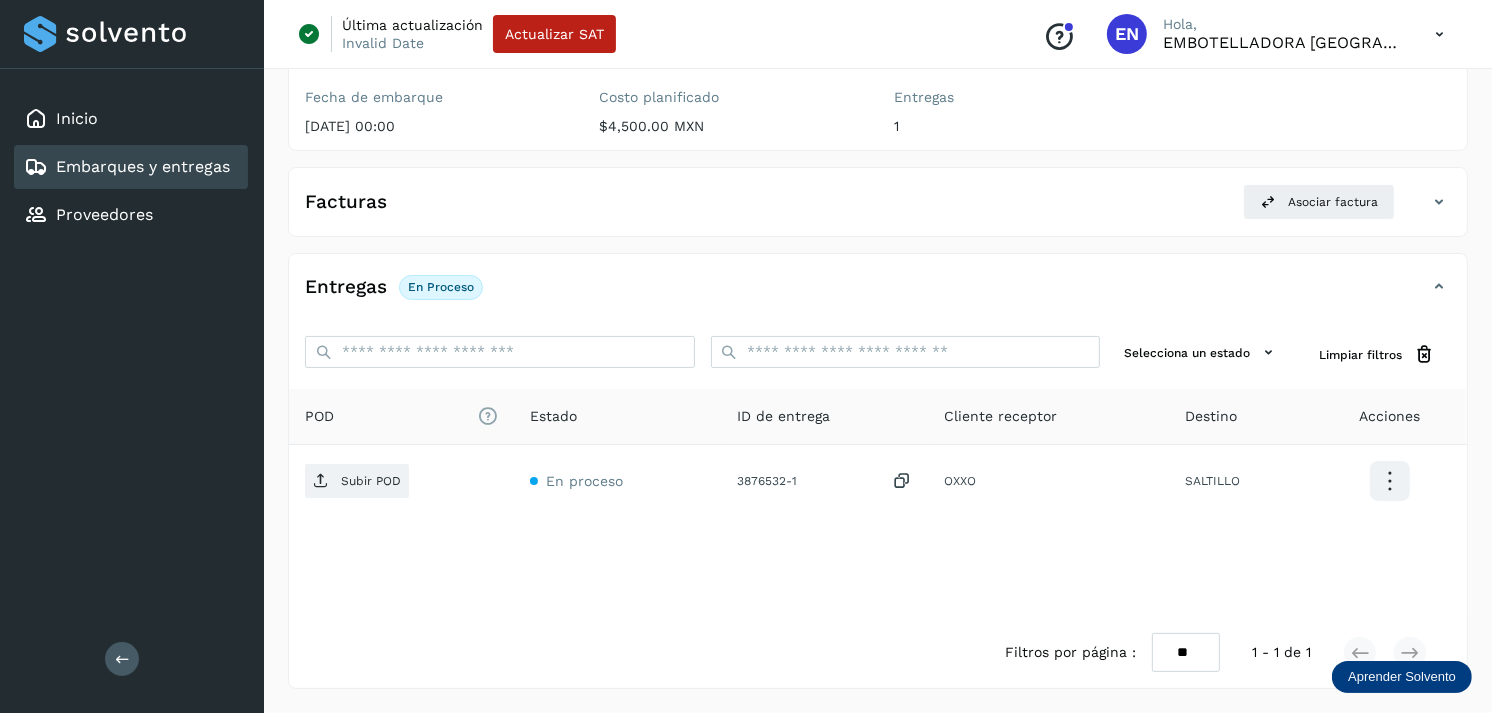 click on "Embarques y entregas" at bounding box center [143, 166] 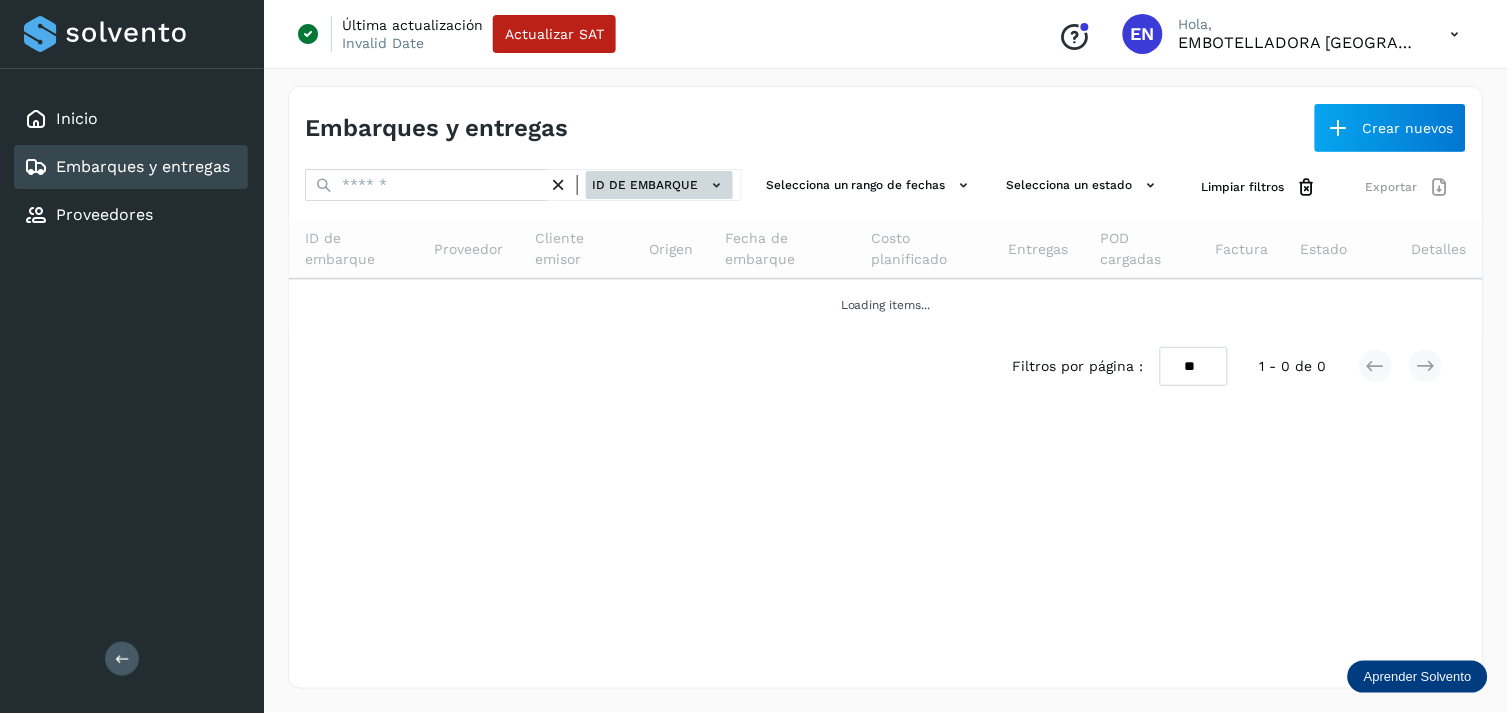 click on "ID de embarque" 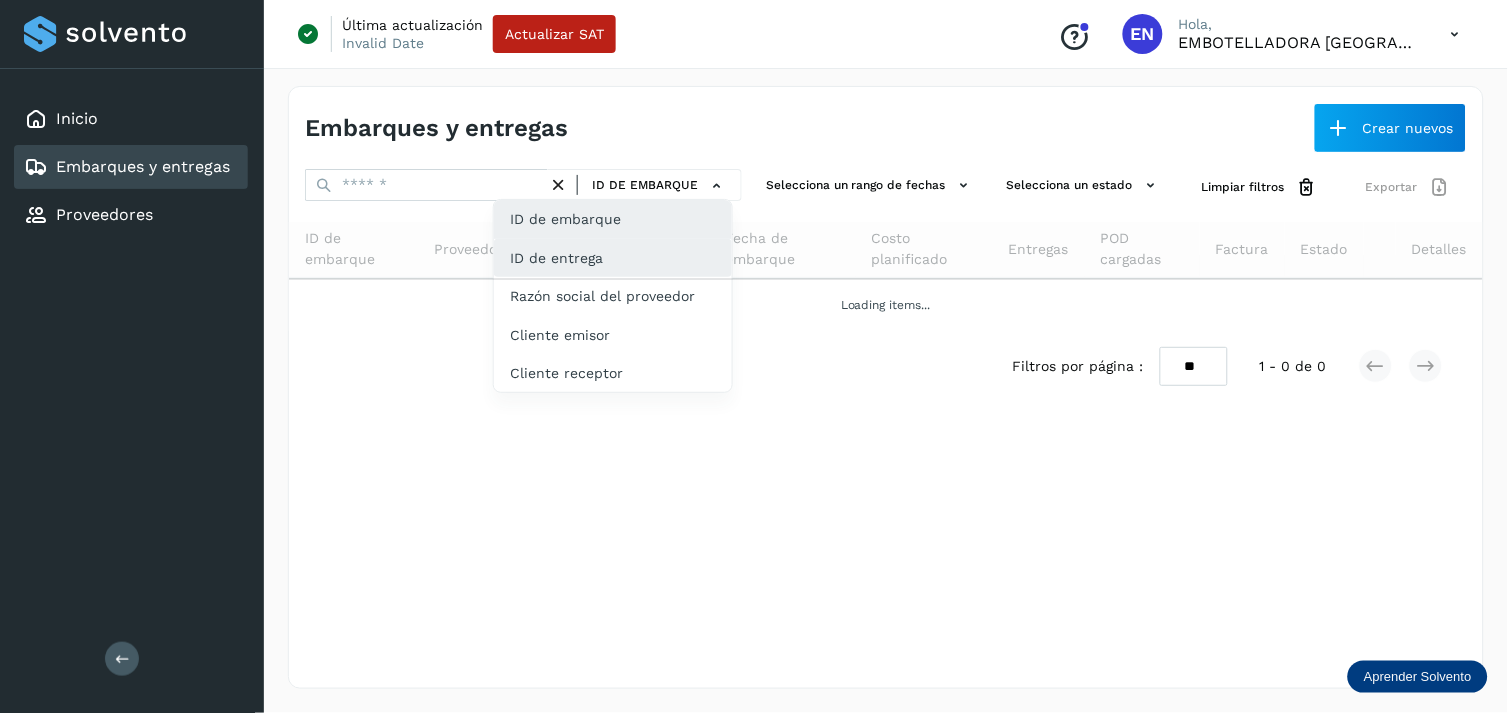 click on "ID de entrega" 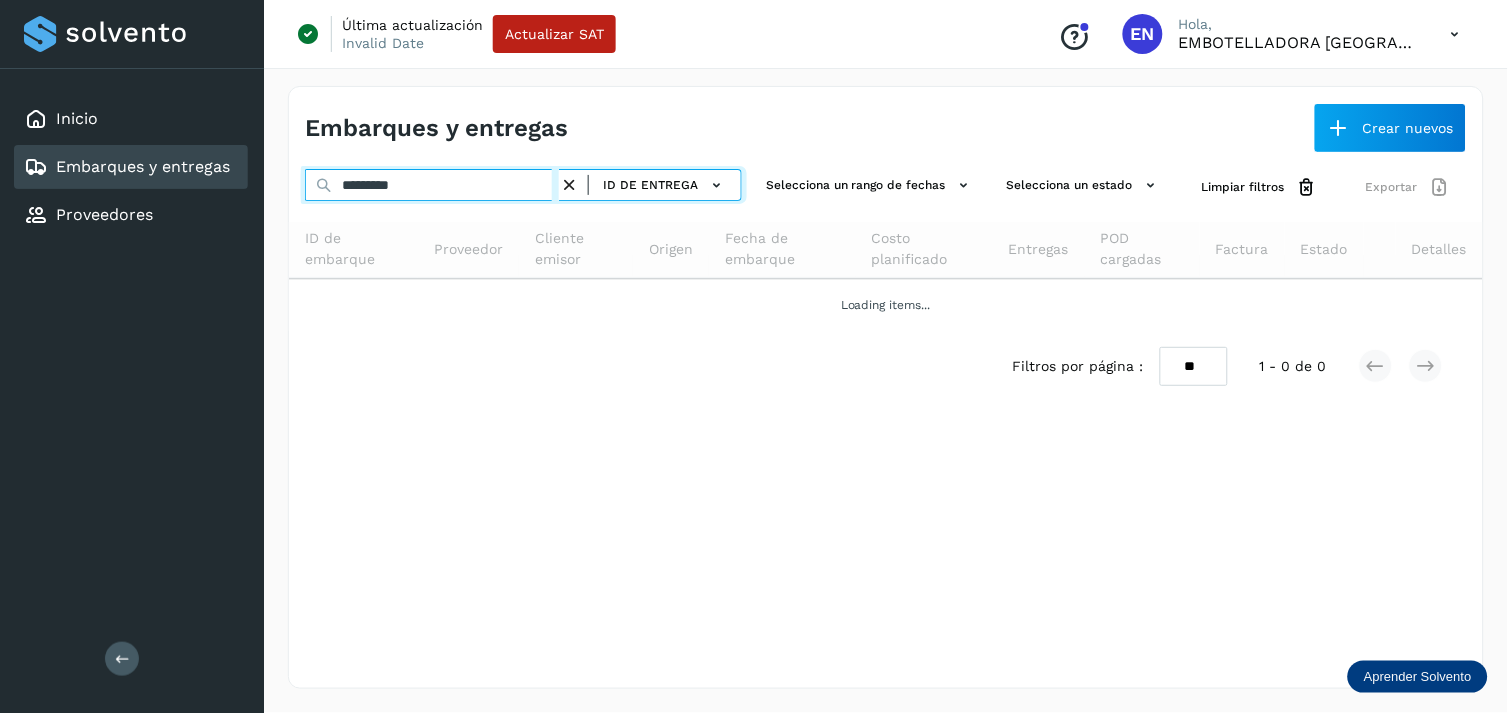 click on "*********" at bounding box center [432, 185] 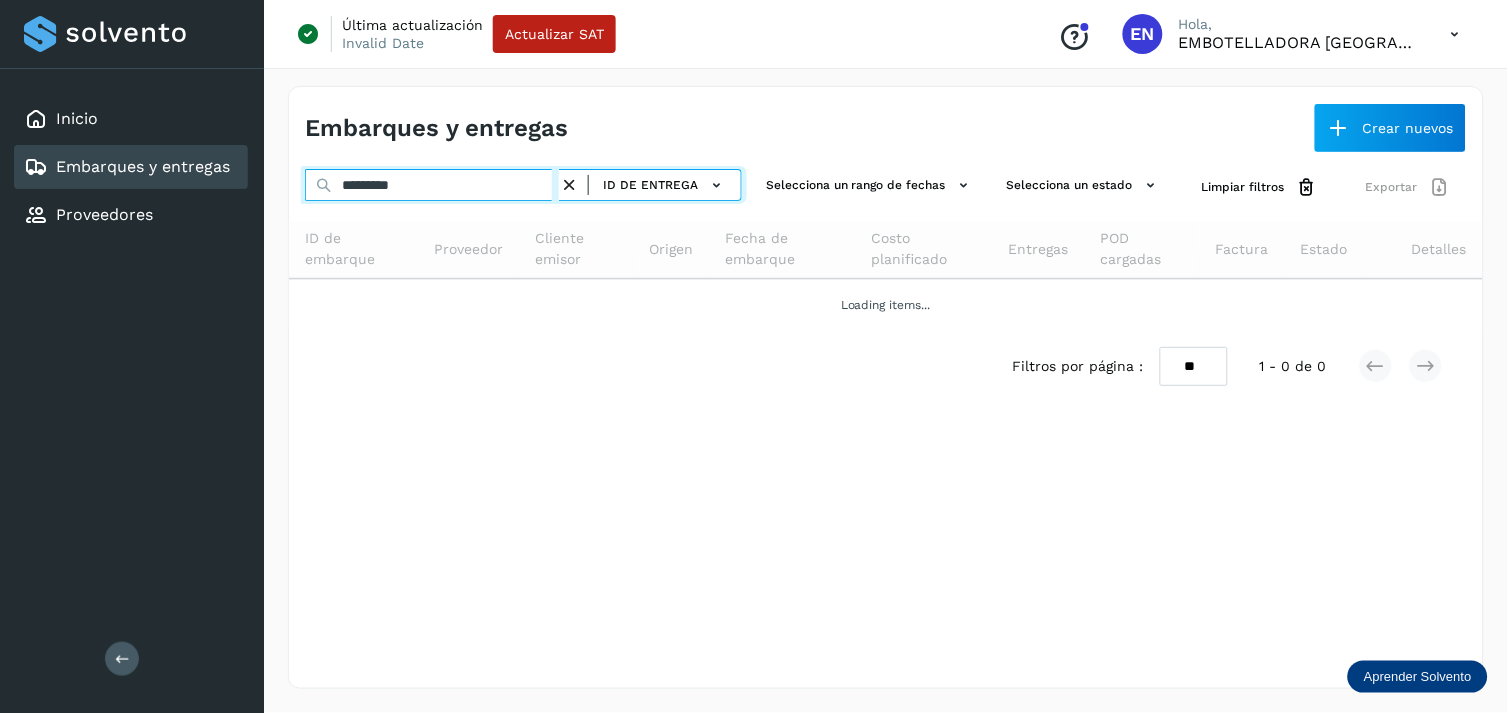 click on "*********" at bounding box center [432, 185] 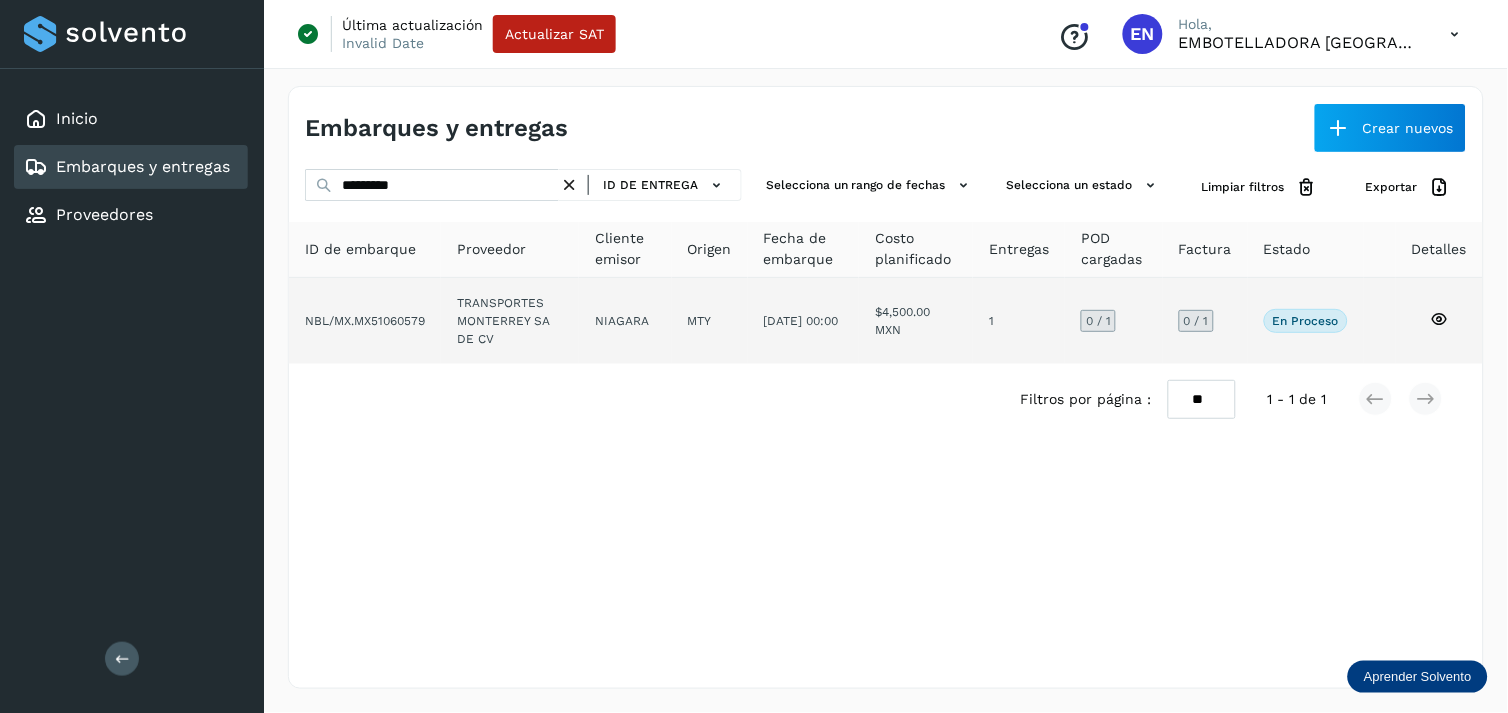 click on "TRANSPORTES MONTERREY SA DE CV" 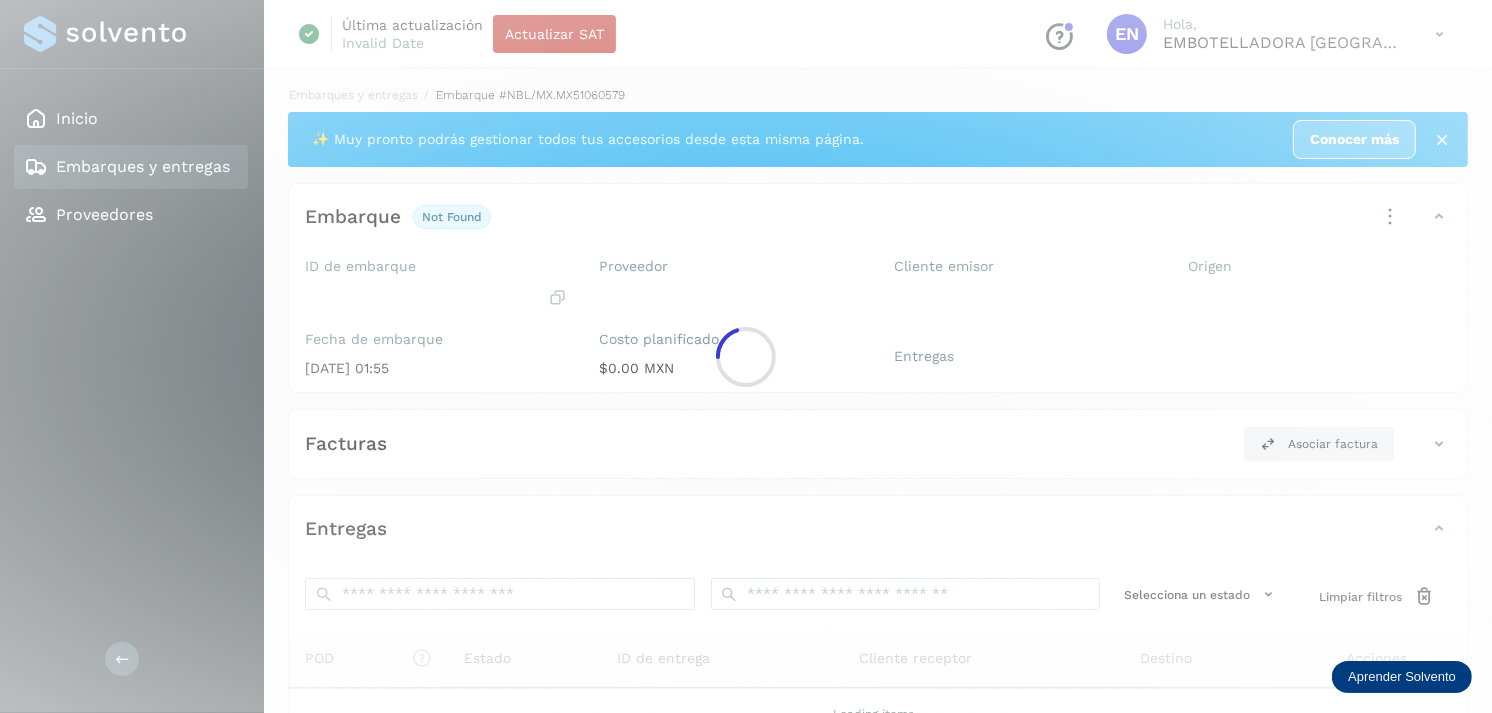 click 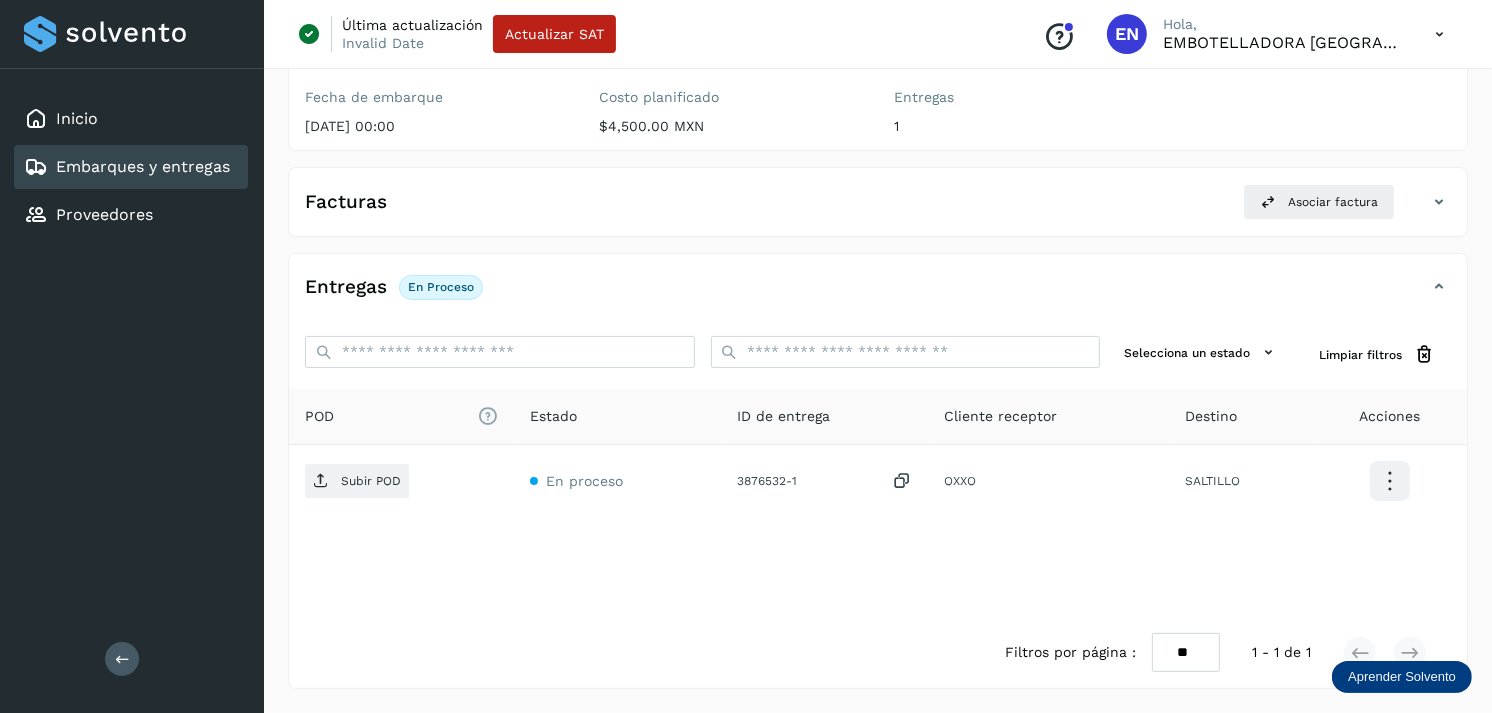 scroll, scrollTop: 0, scrollLeft: 0, axis: both 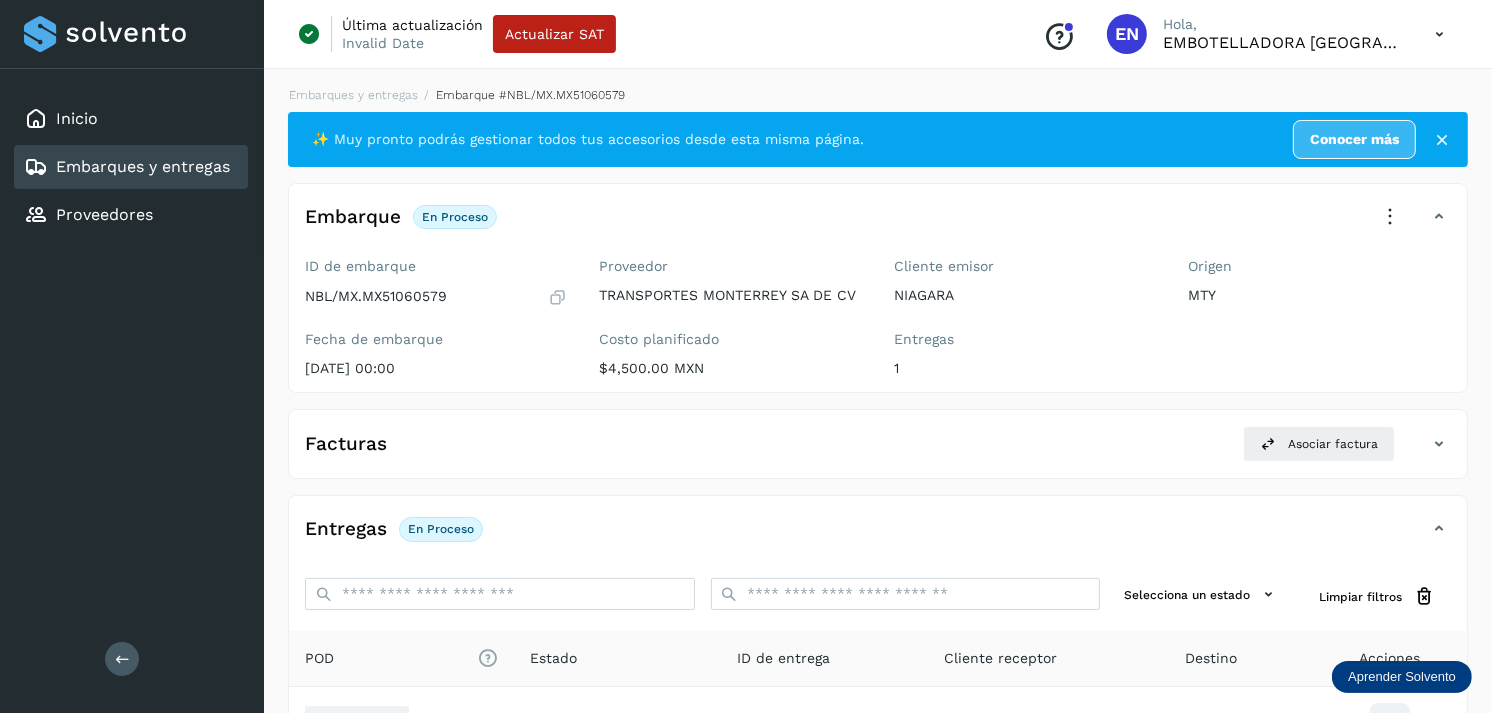 click on "Embarques y entregas" at bounding box center (143, 166) 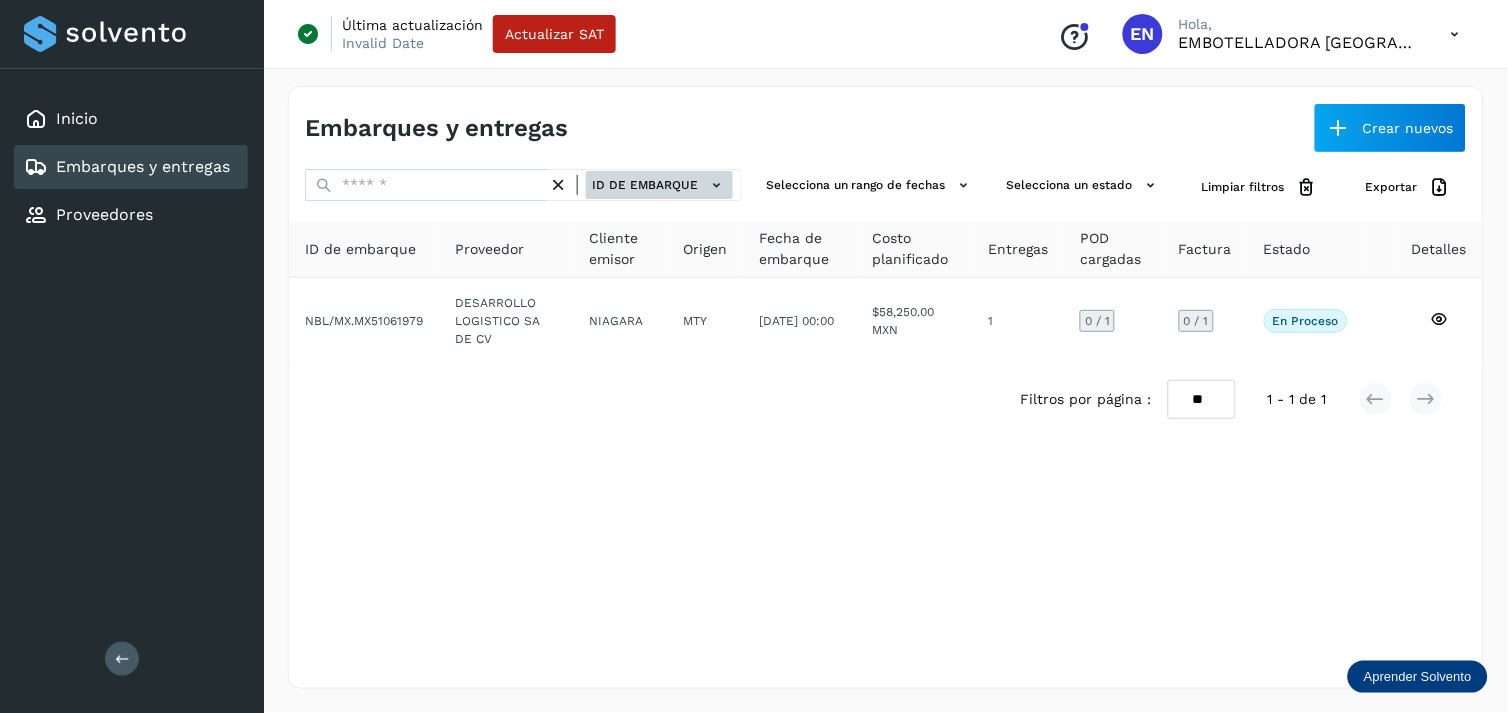 click on "ID de embarque" 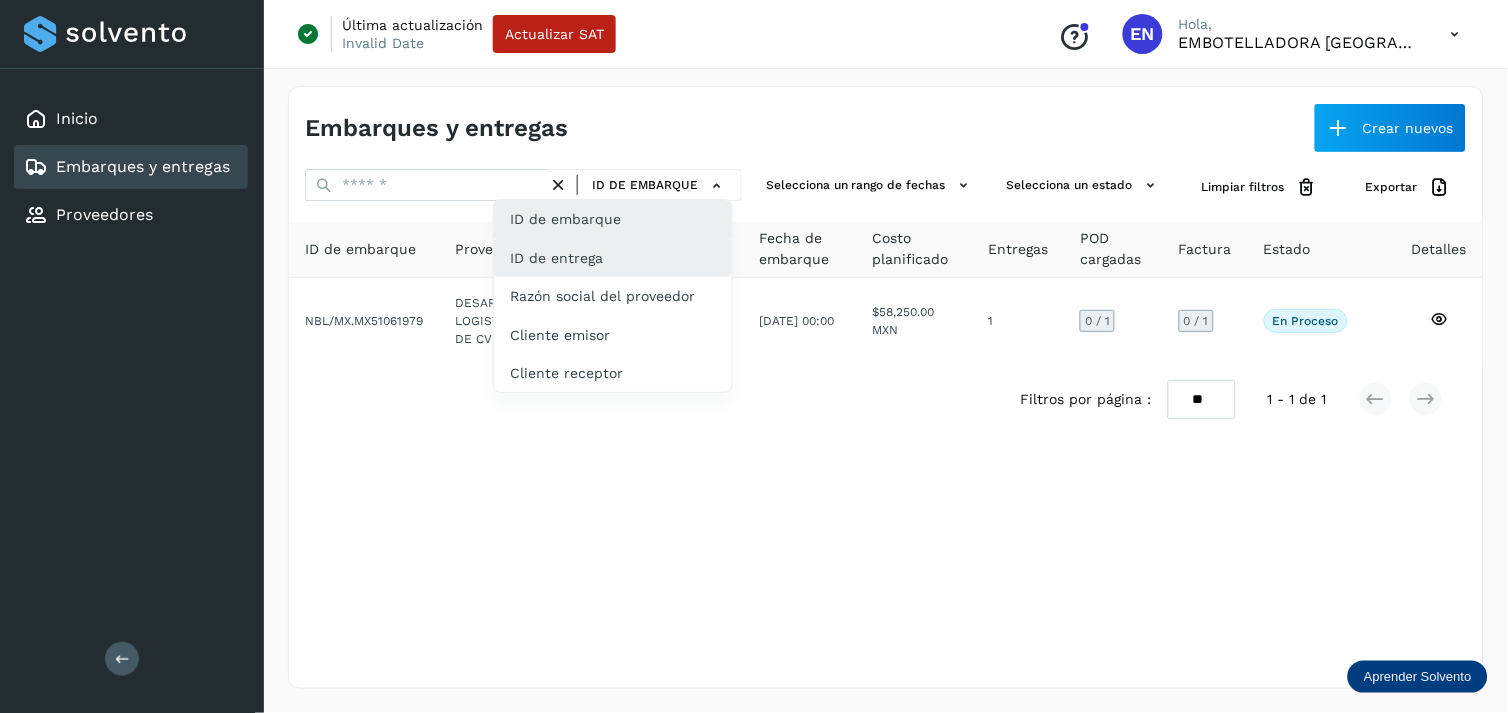 click on "ID de entrega" 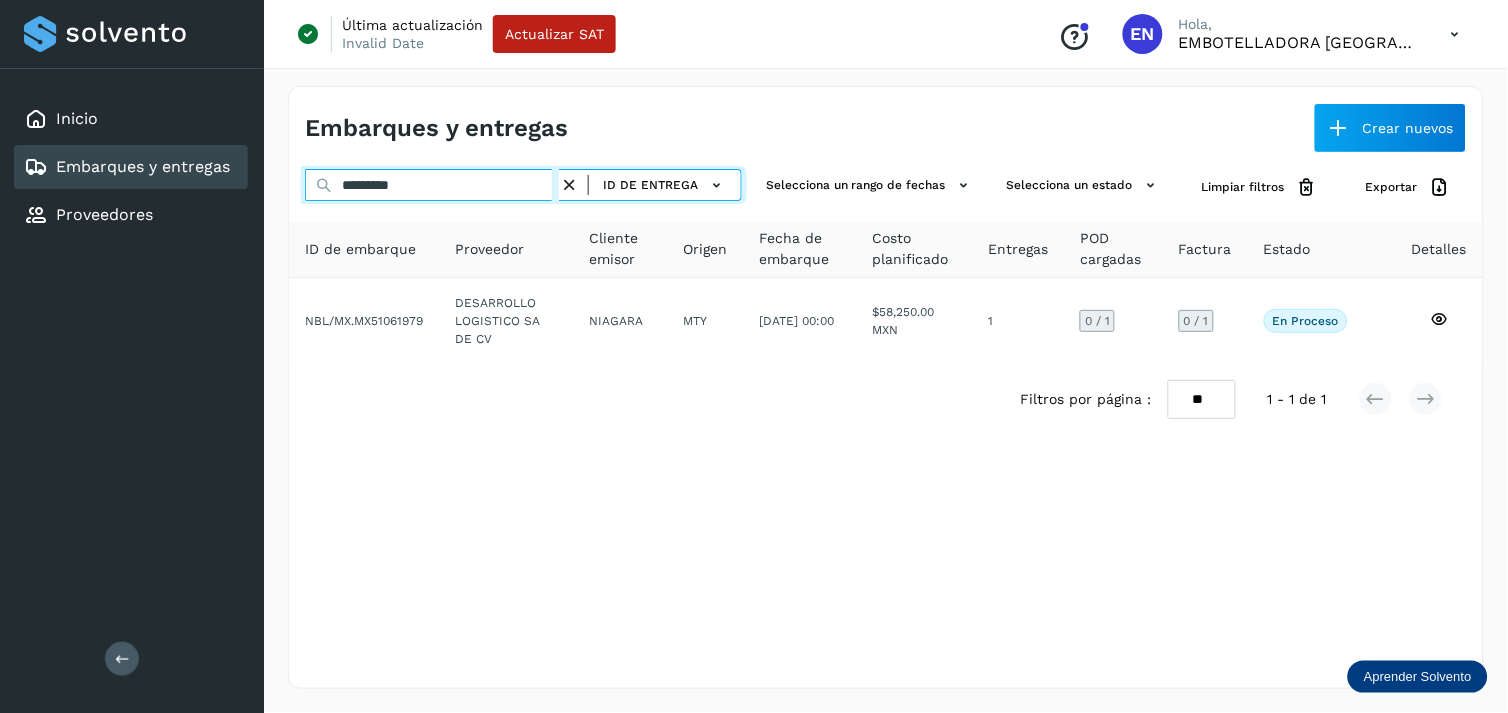 click on "*********" at bounding box center (432, 185) 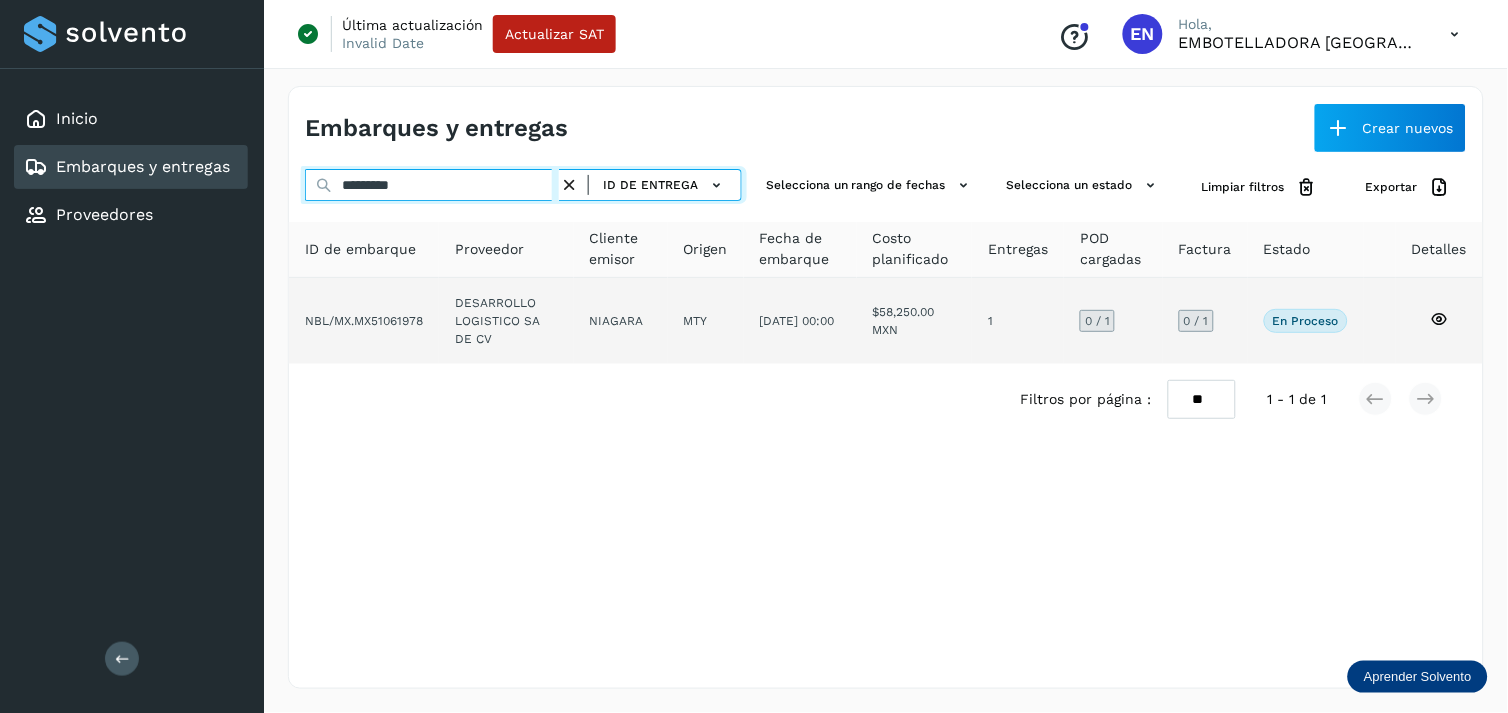 type on "*********" 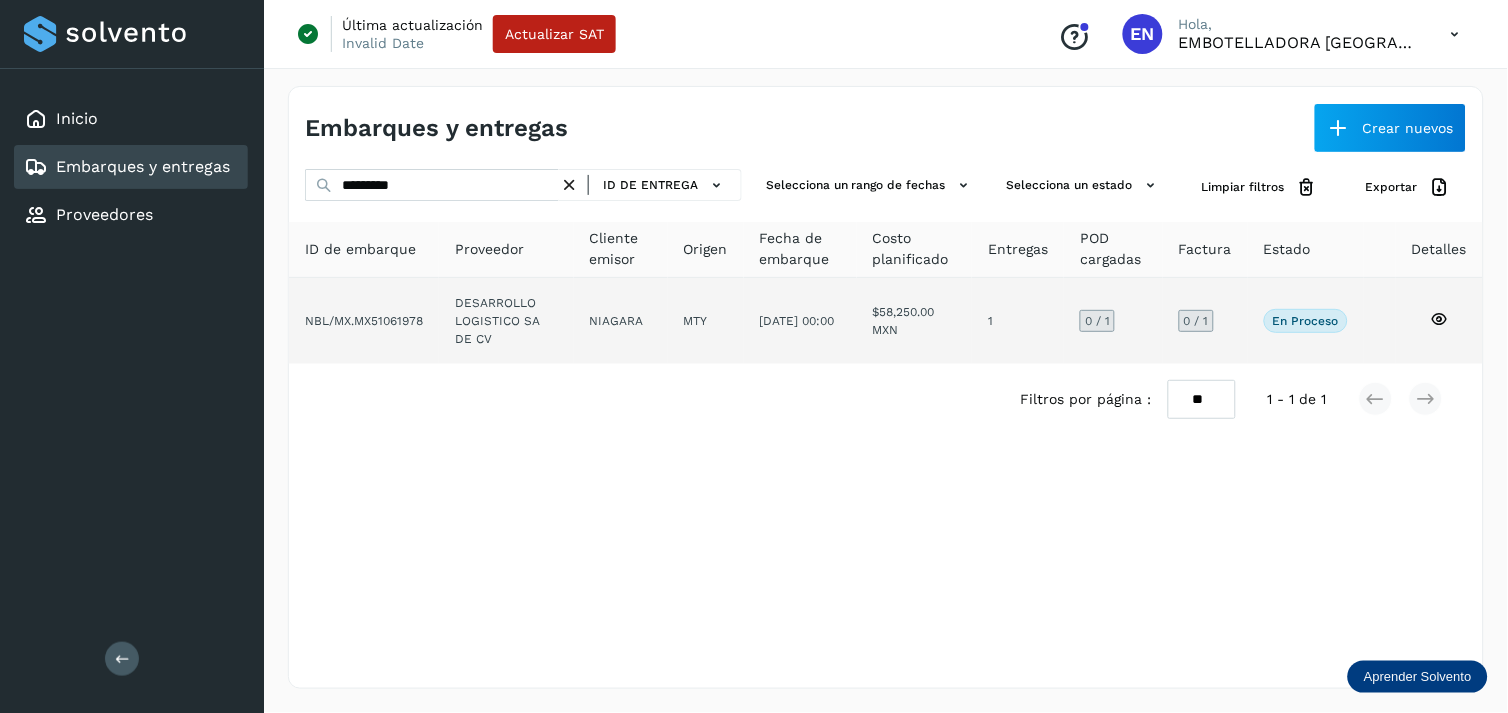 click on "DESARROLLO LOGISTICO SA DE CV" 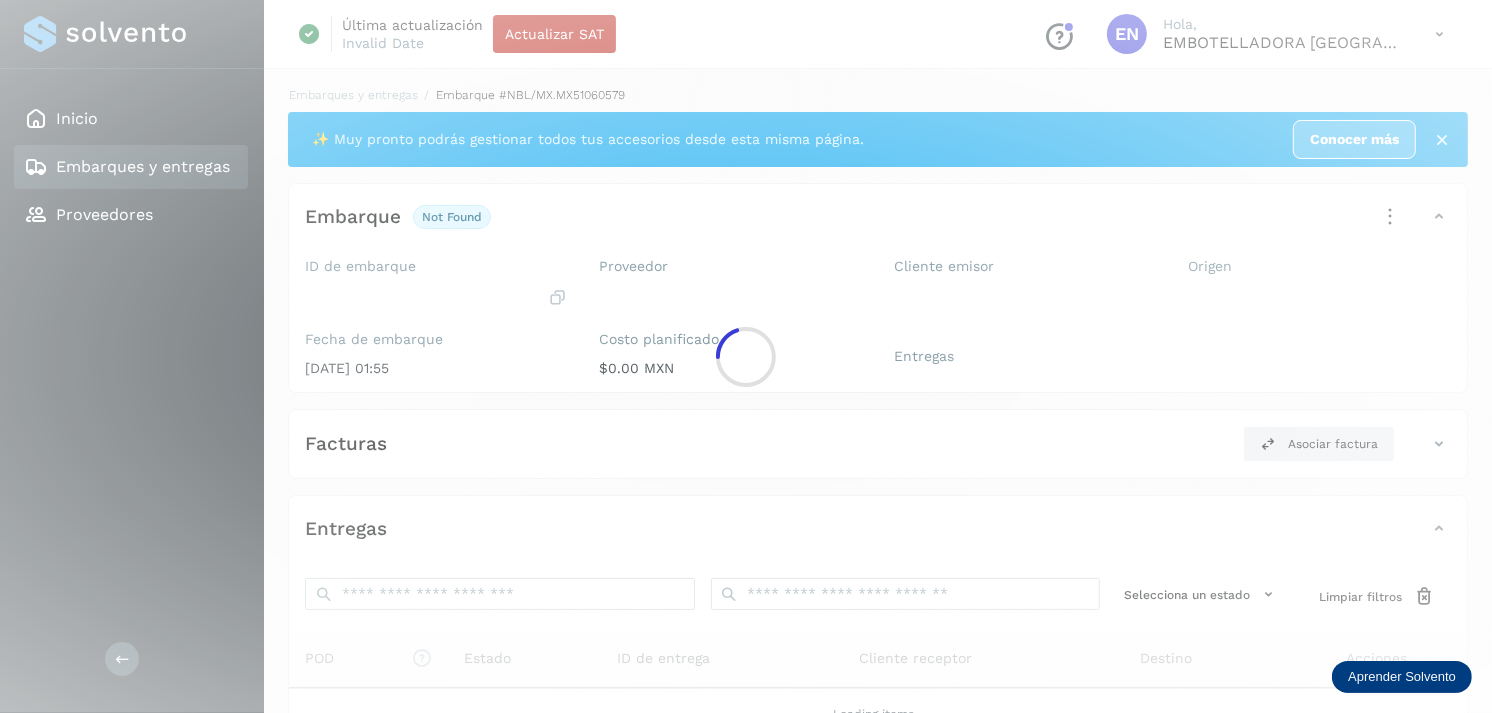 click 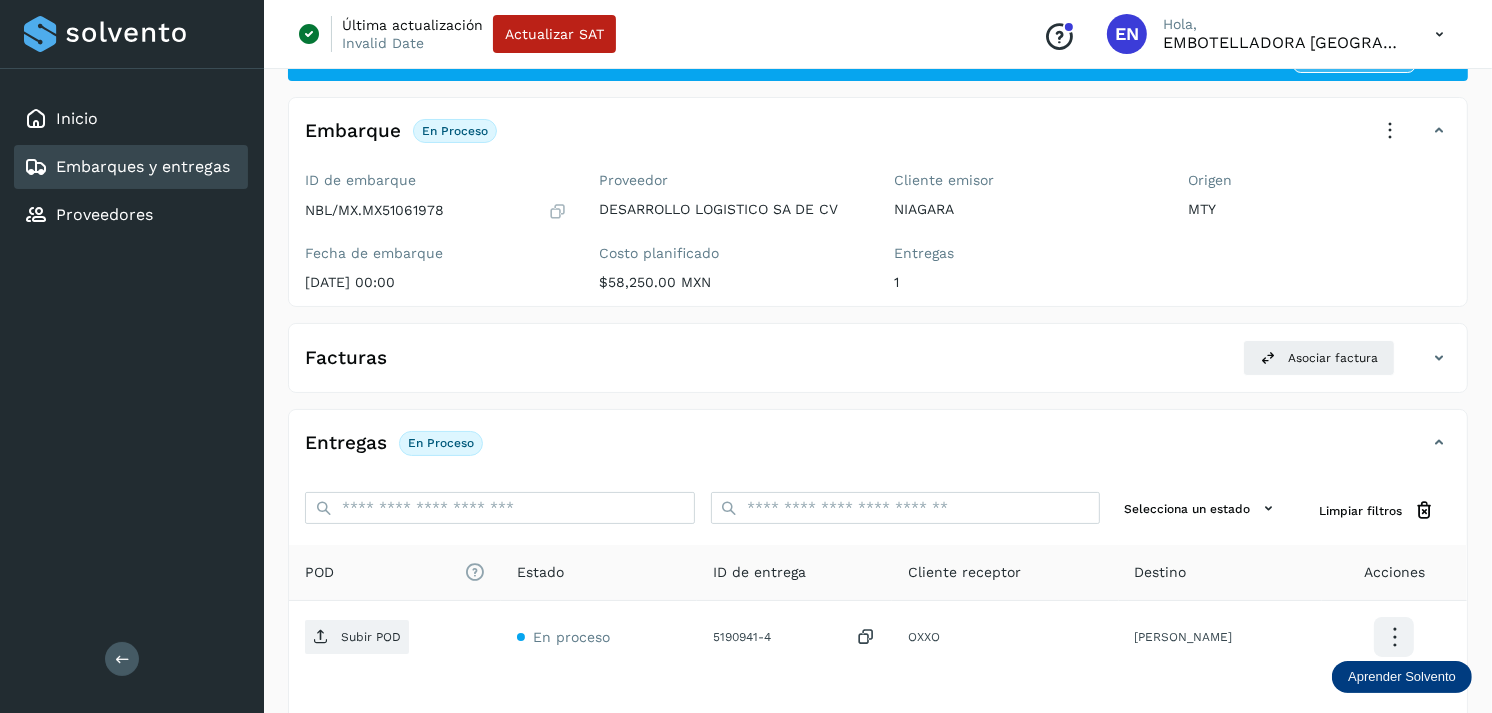 scroll, scrollTop: 0, scrollLeft: 0, axis: both 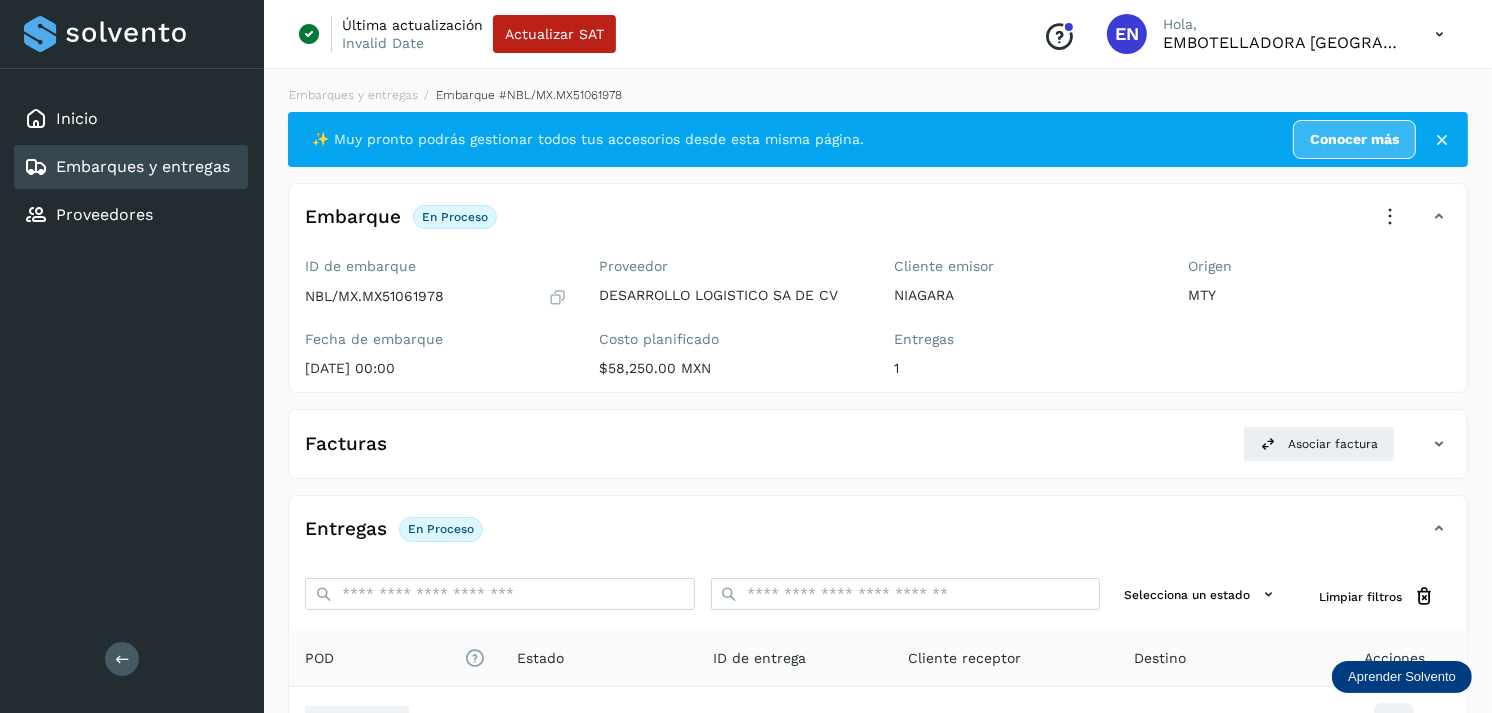 click on "Embarques y entregas" at bounding box center (143, 166) 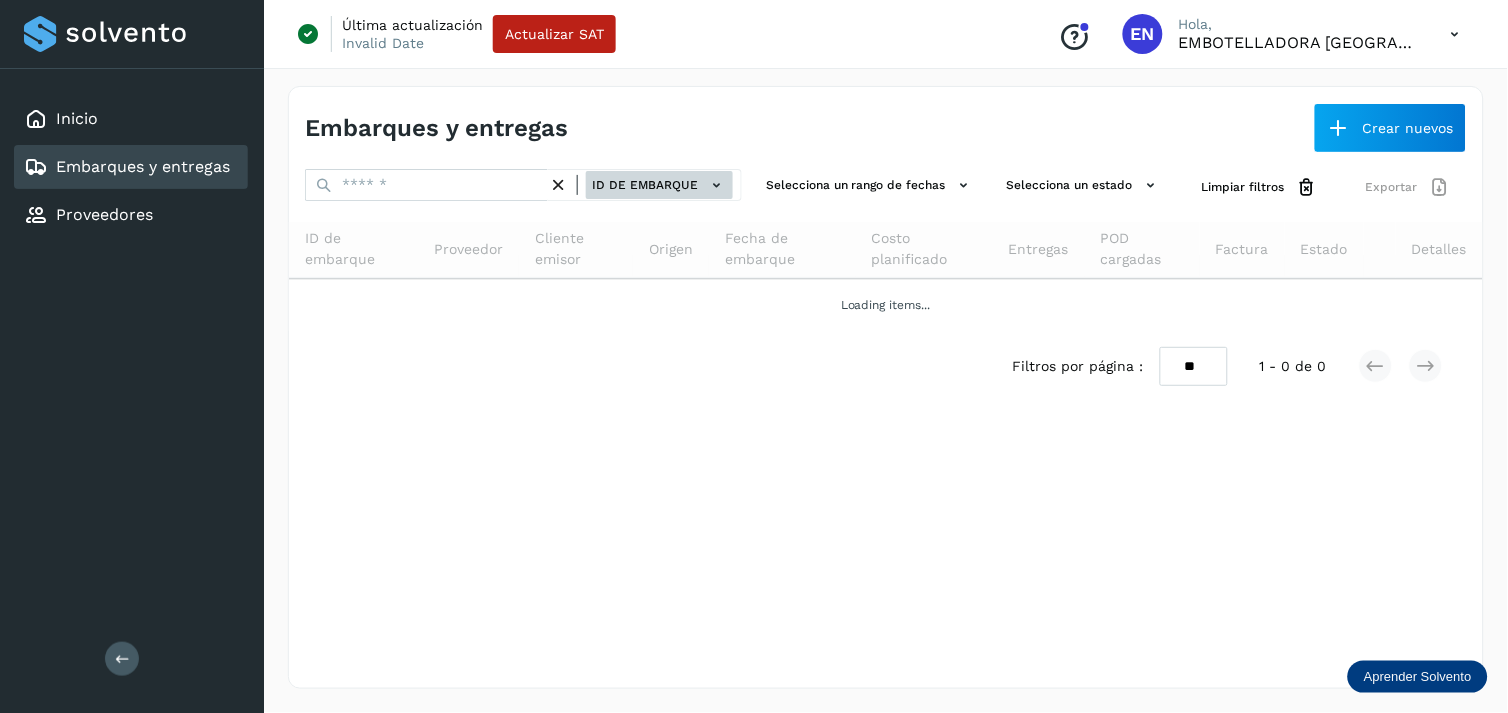 click on "ID de embarque" 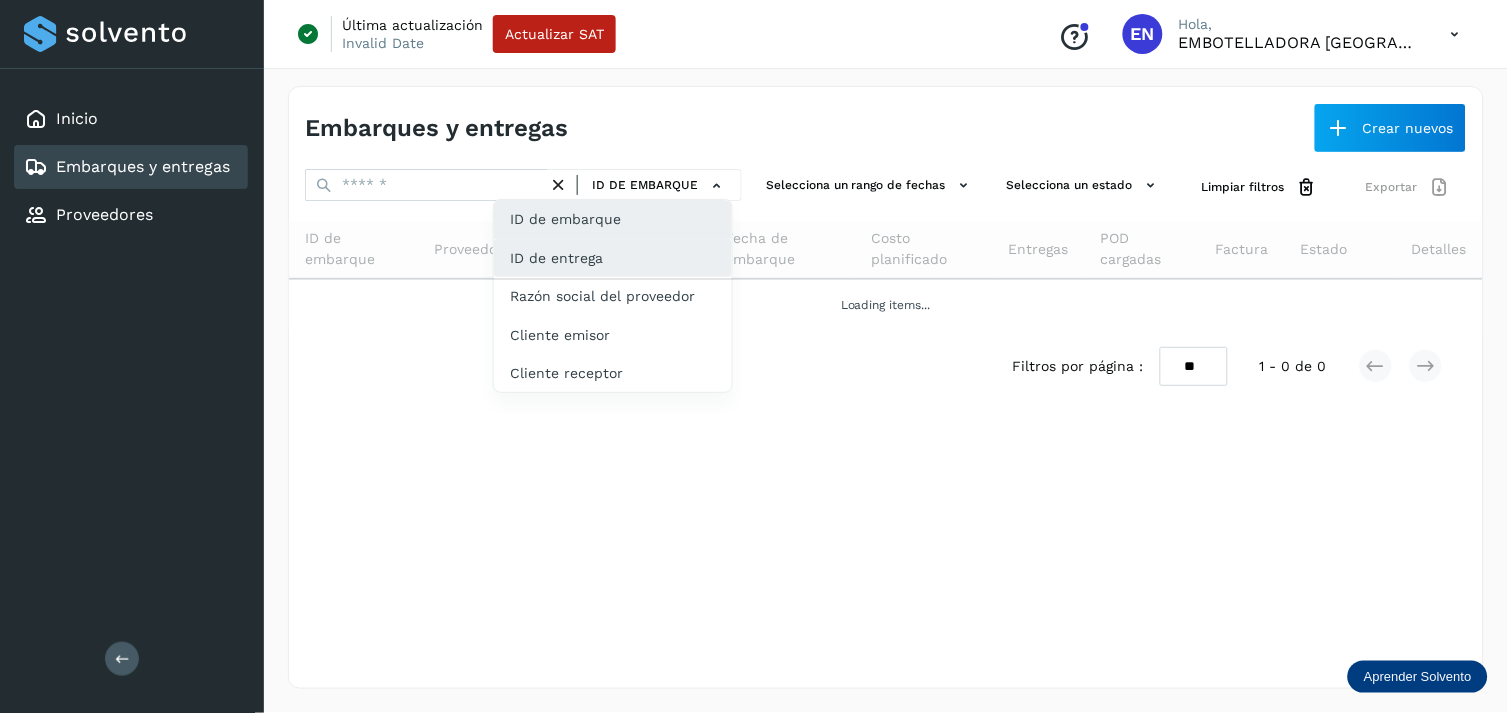 drag, startPoint x: 587, startPoint y: 285, endPoint x: 646, endPoint y: 268, distance: 61.400326 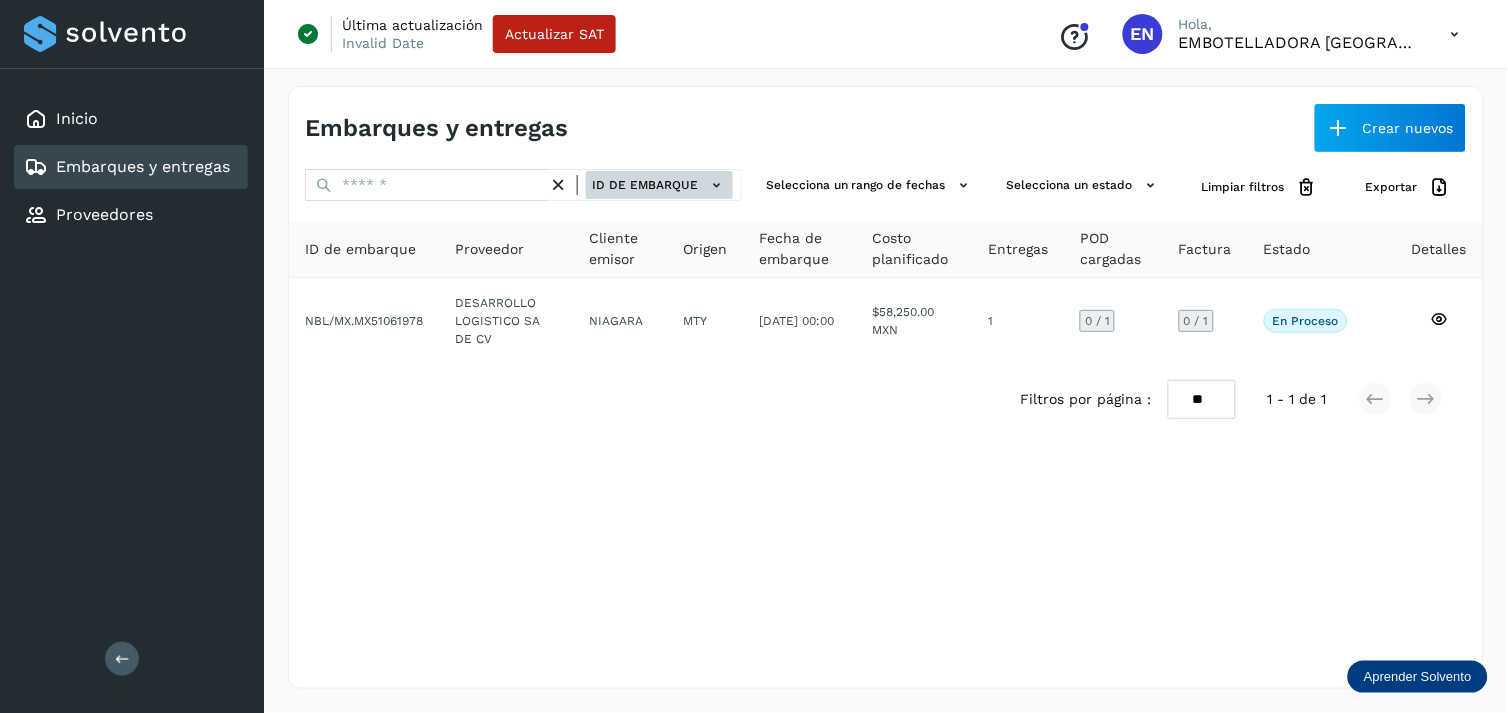 click on "ID de embarque" 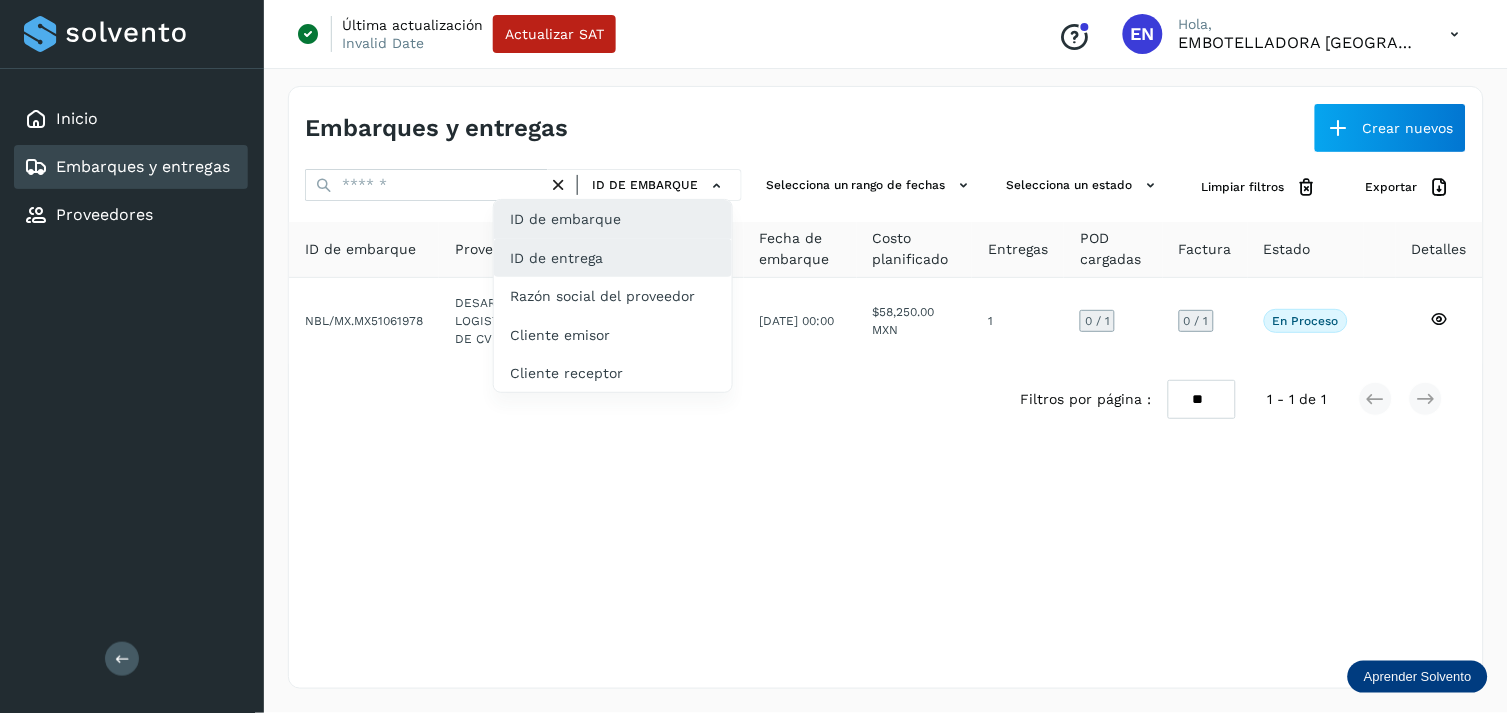 click on "ID de entrega" 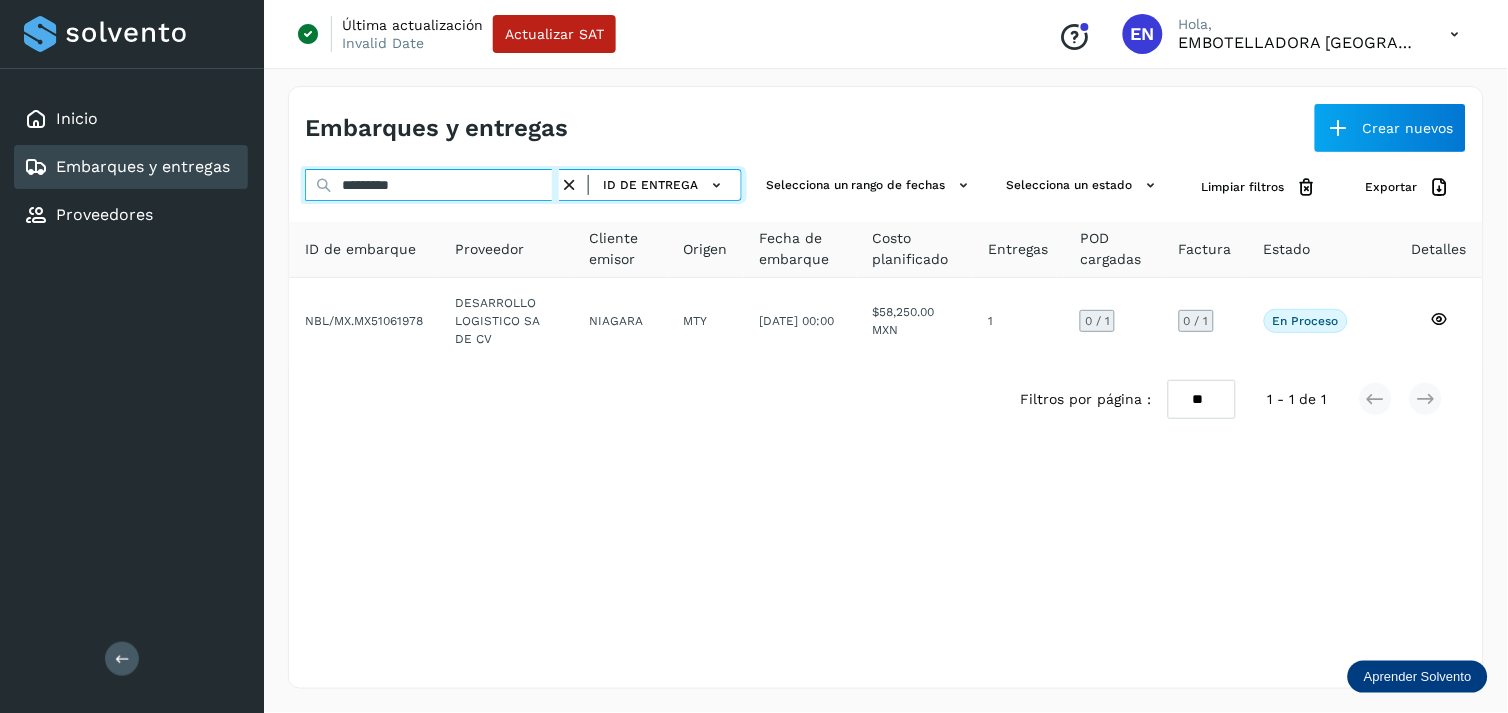 click on "*********" at bounding box center [432, 185] 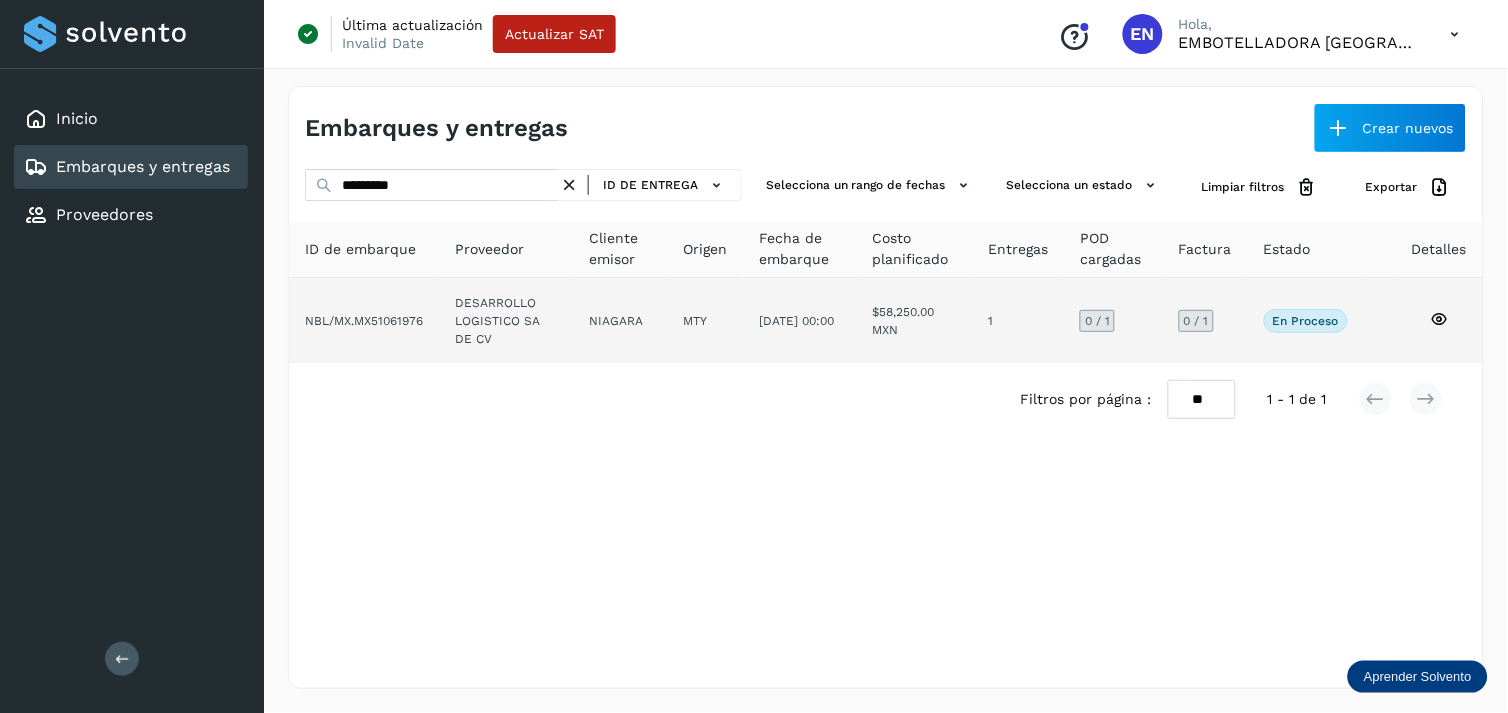 click on "[DATE] 00:00" 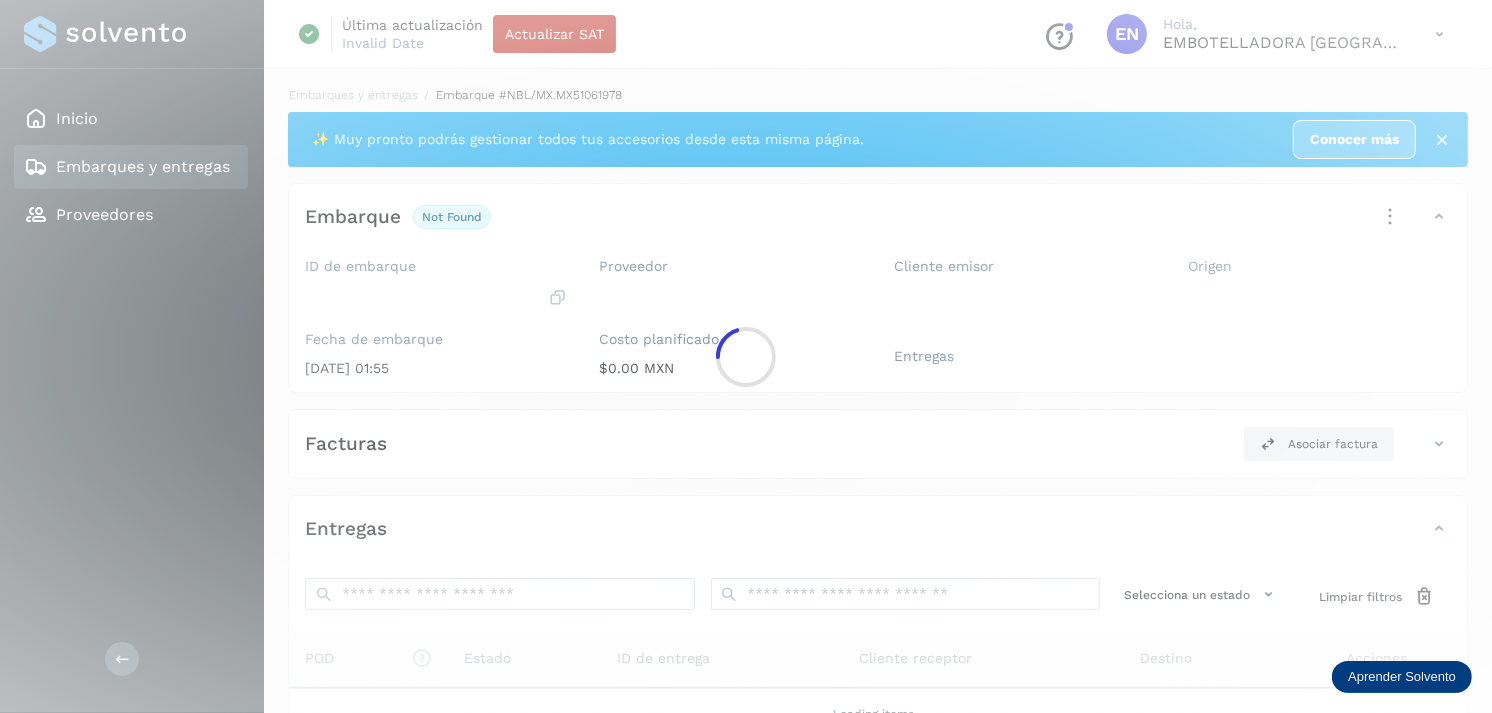 click 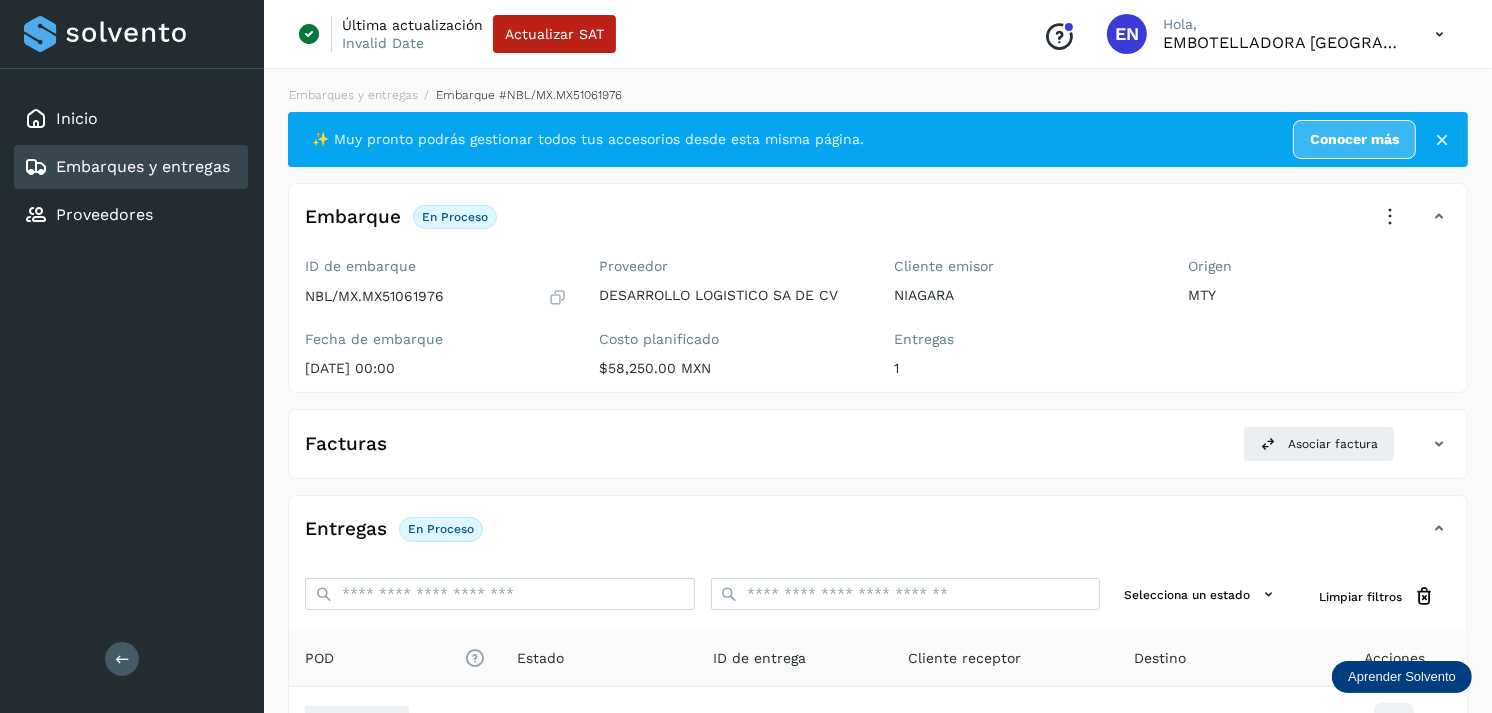 scroll, scrollTop: 144, scrollLeft: 0, axis: vertical 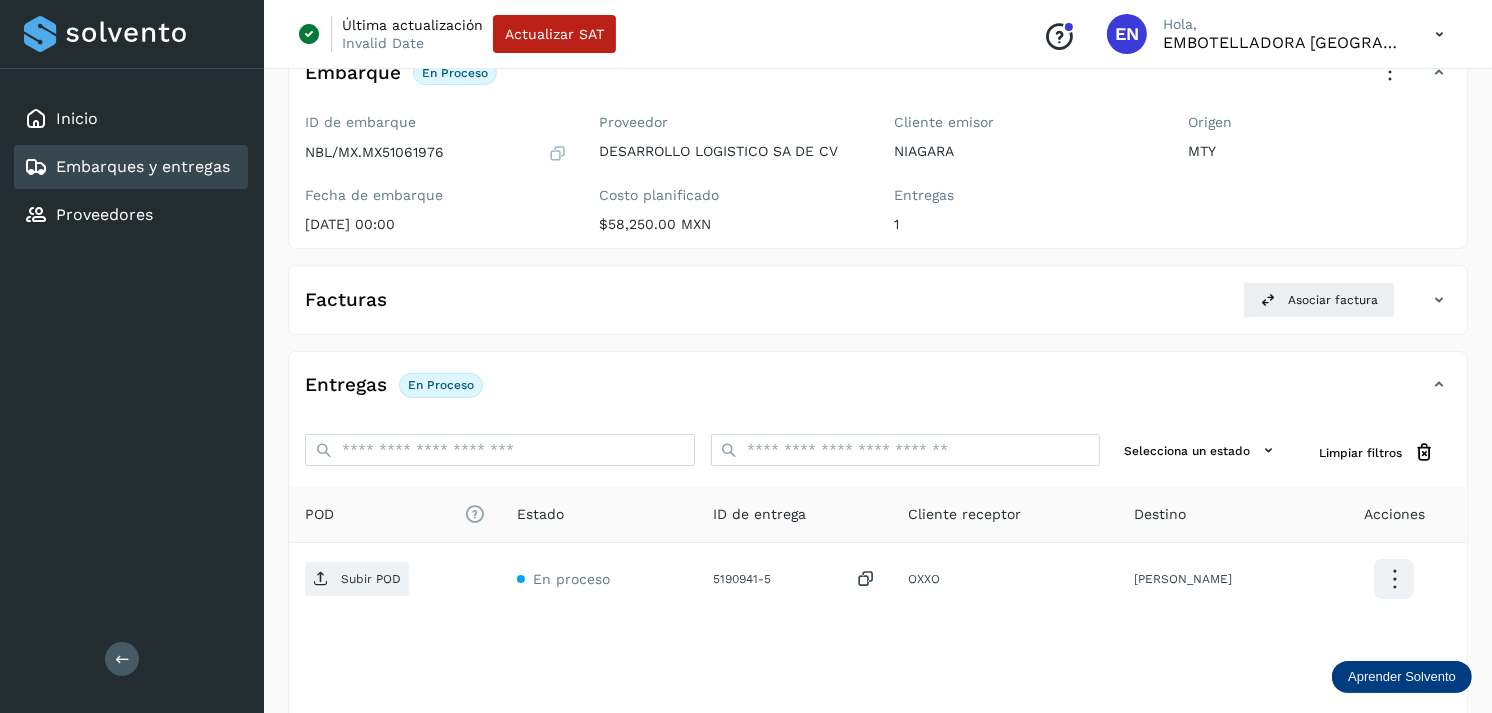 click on "Embarques y entregas" 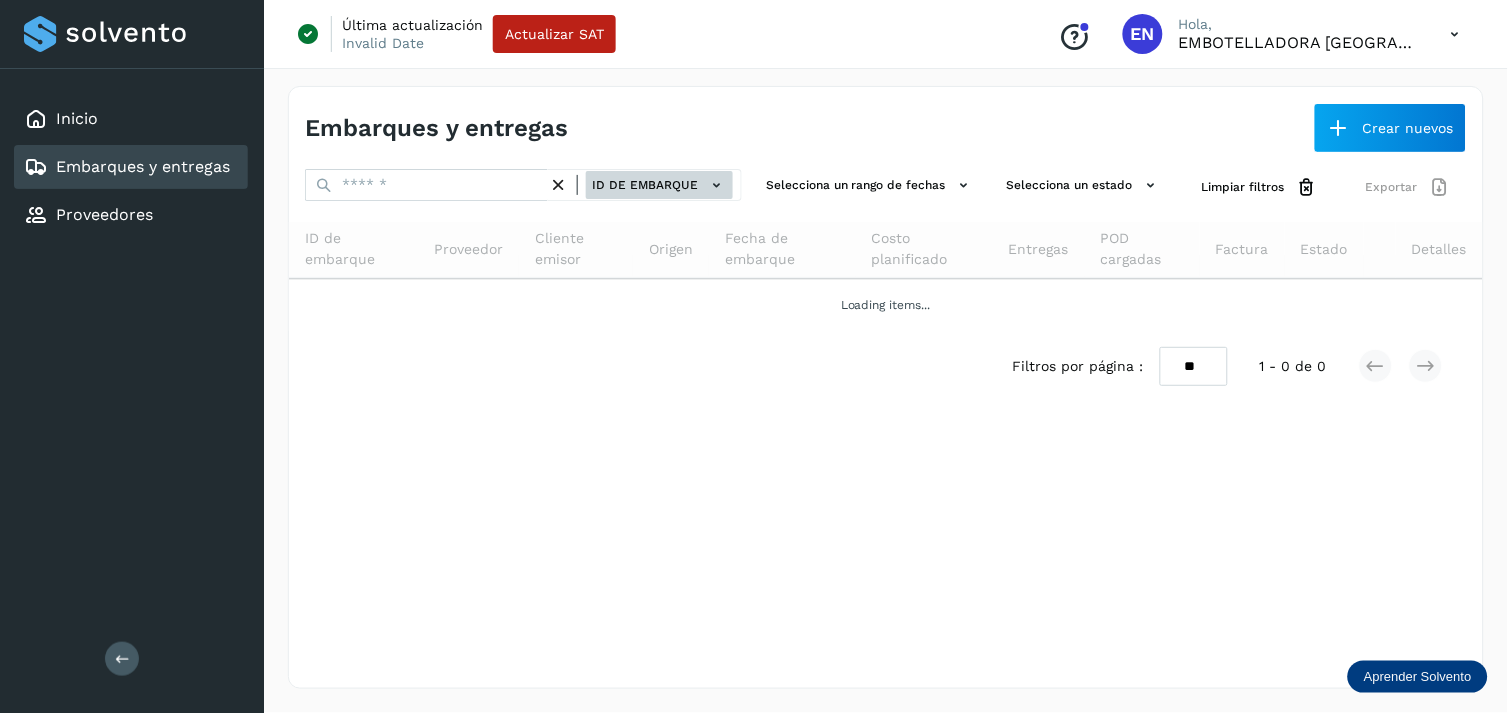 click on "ID de embarque" 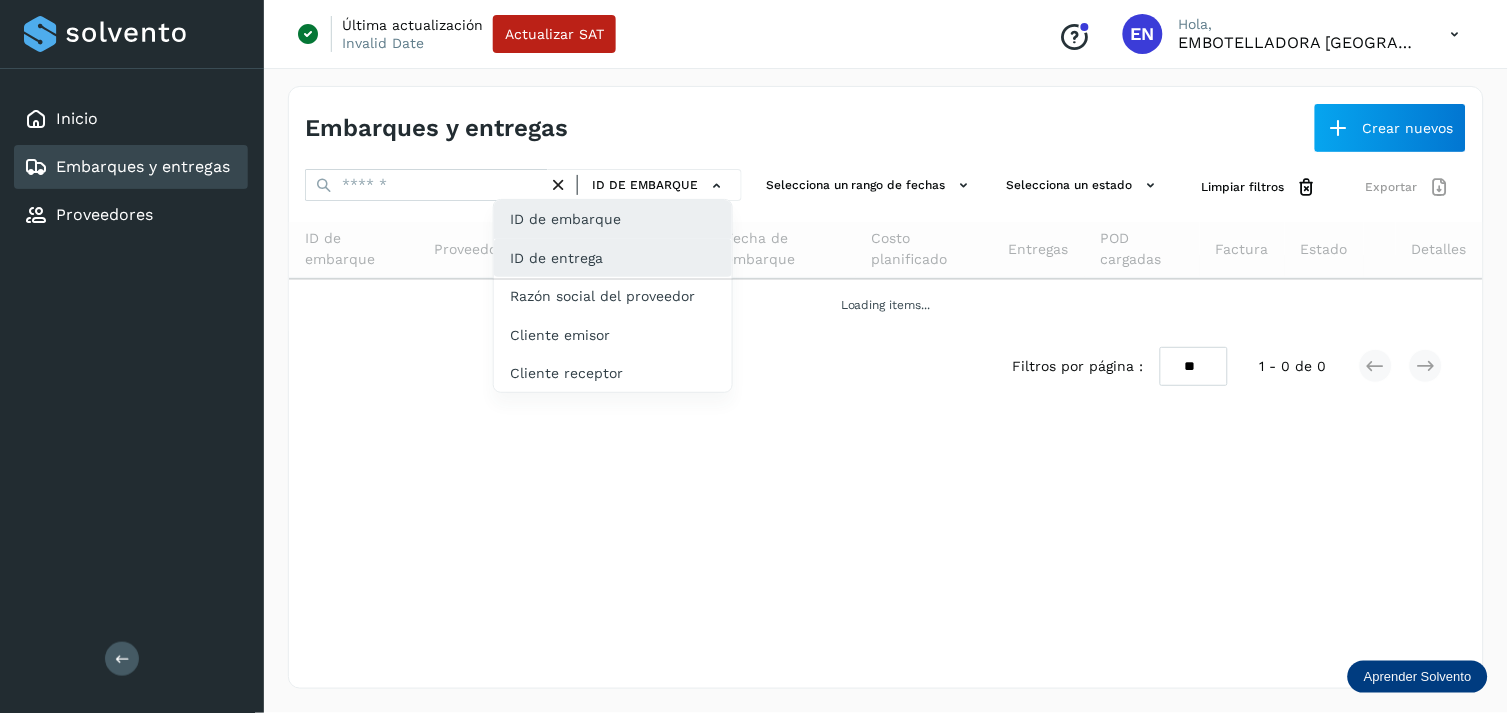 click on "ID de entrega" 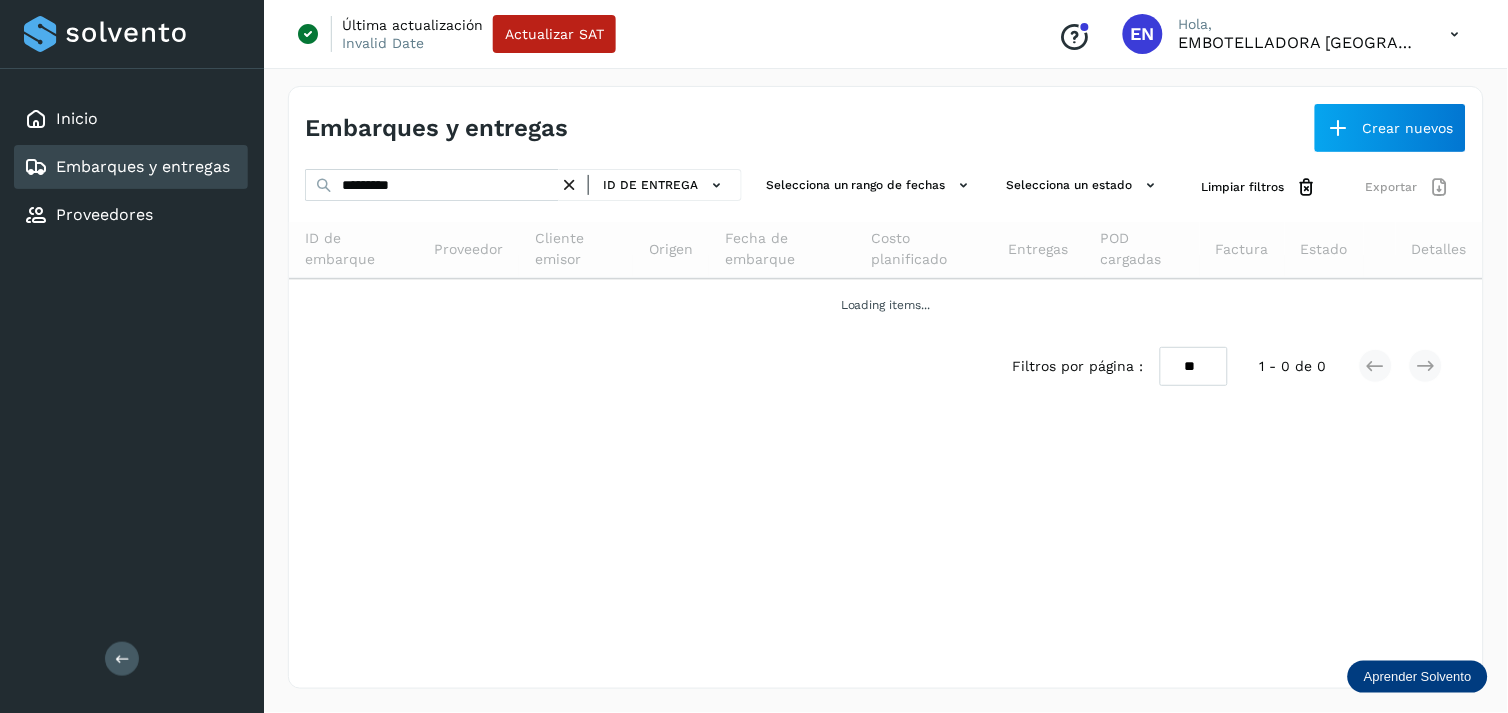 drag, startPoint x: 474, startPoint y: 205, endPoint x: 453, endPoint y: 192, distance: 24.698177 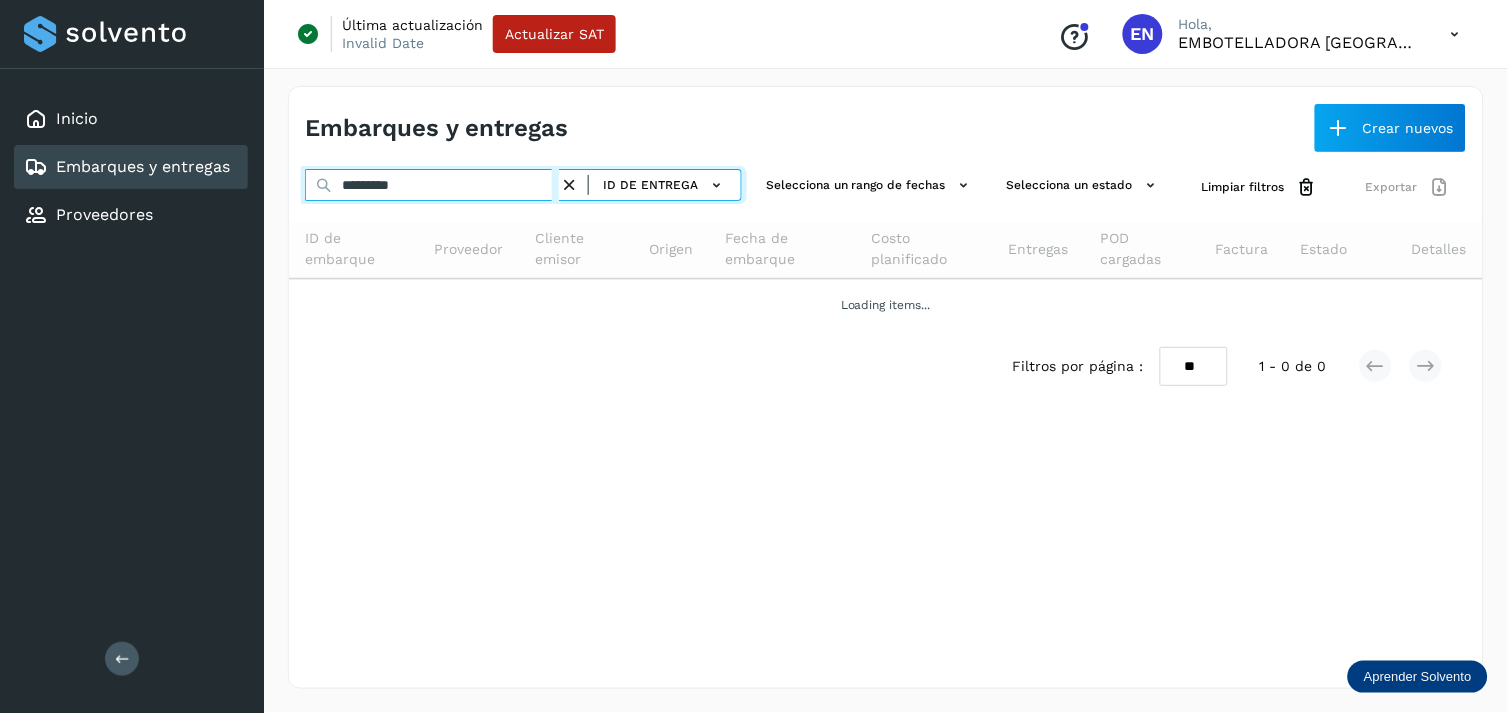 click on "*********" at bounding box center (432, 185) 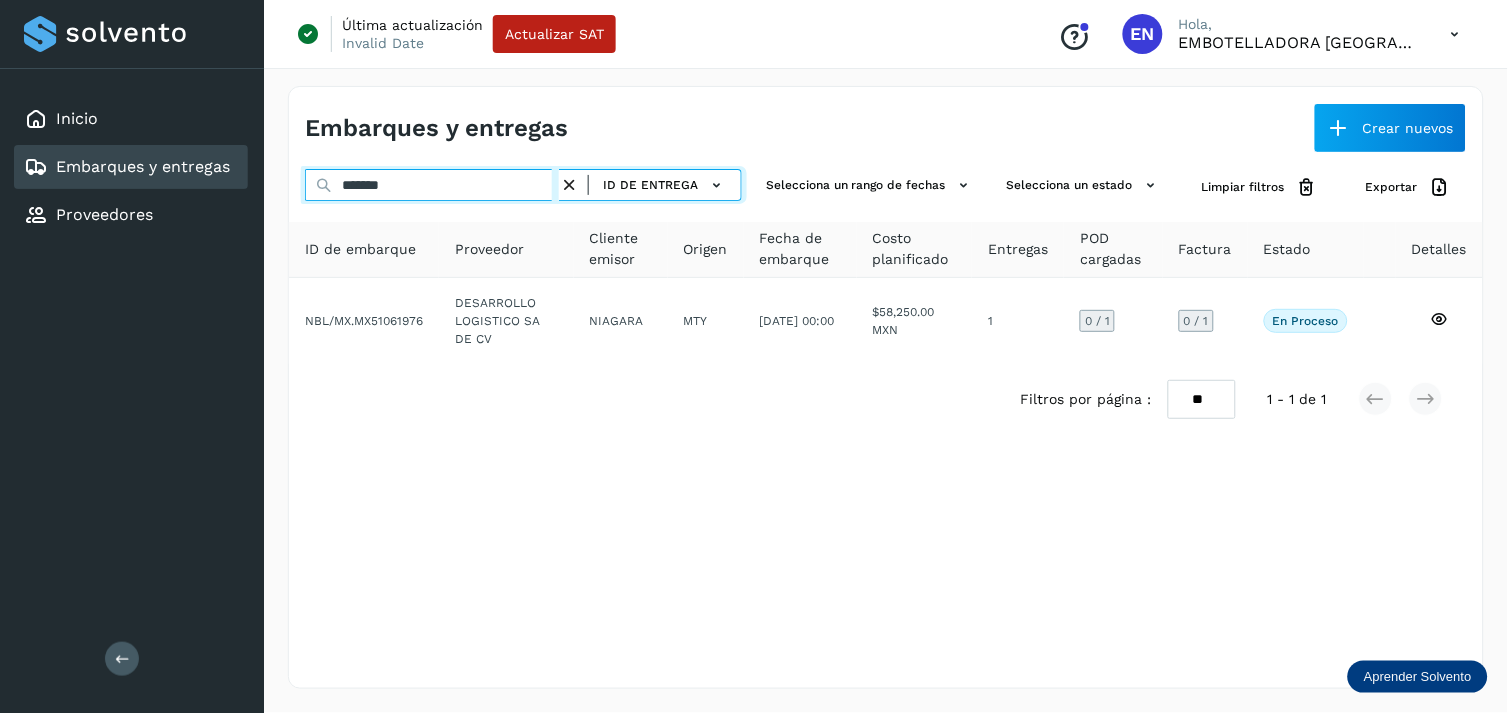 type on "*******" 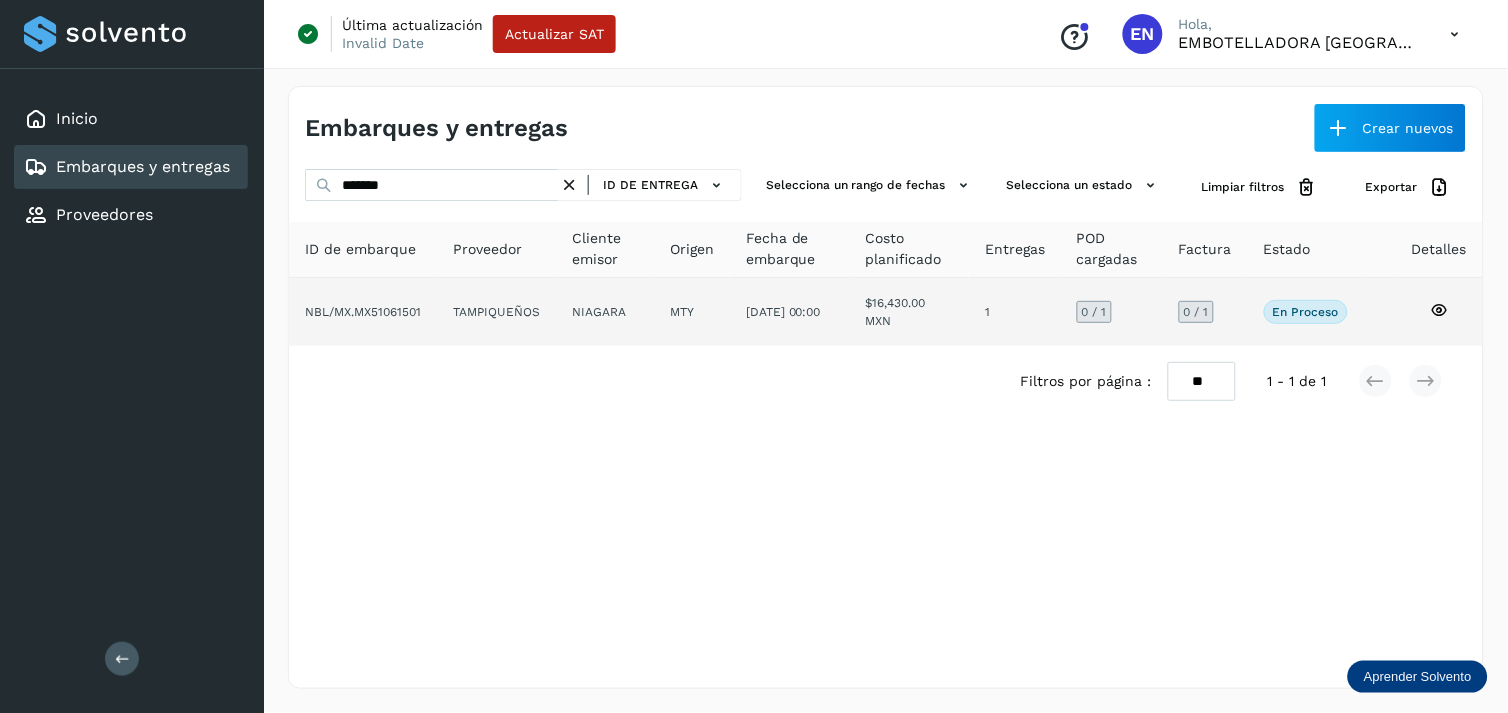 drag, startPoint x: 464, startPoint y: 271, endPoint x: 464, endPoint y: 294, distance: 23 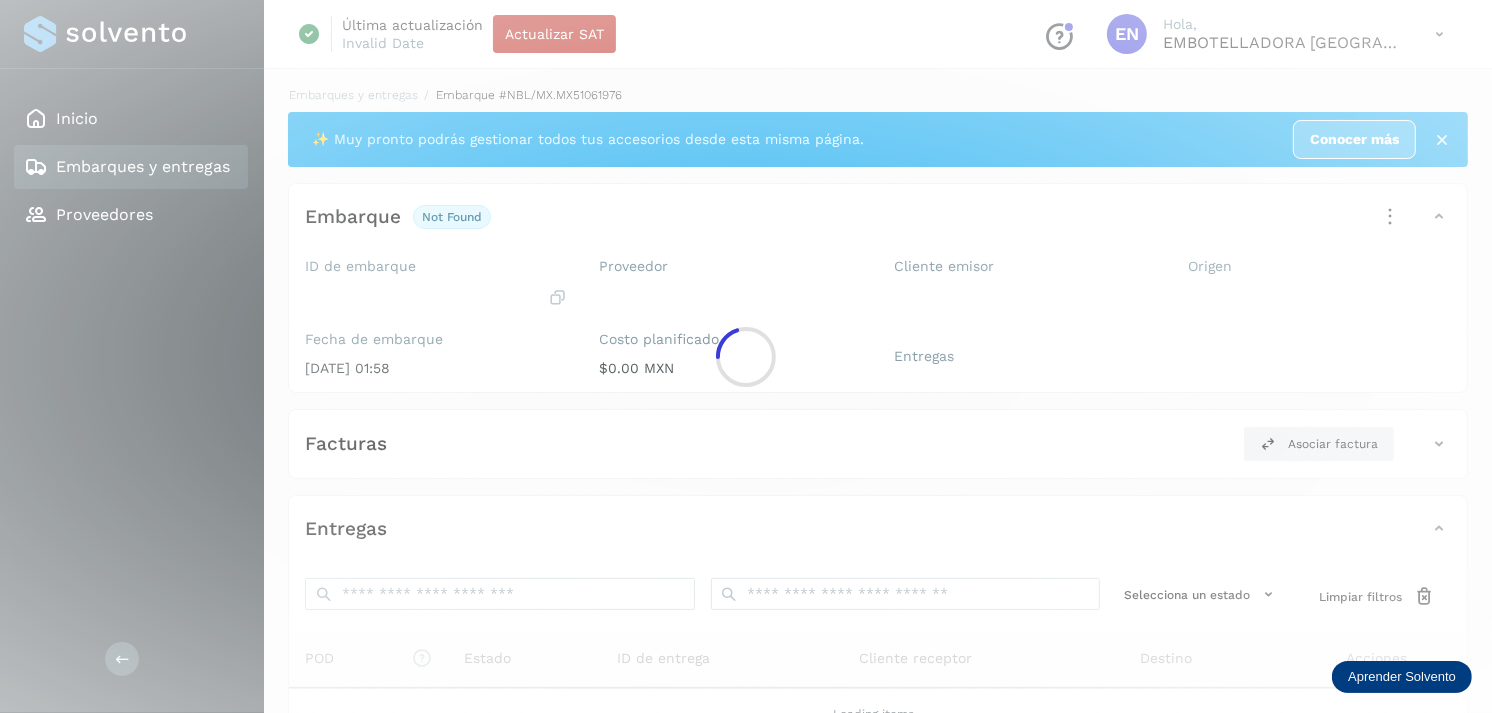 click 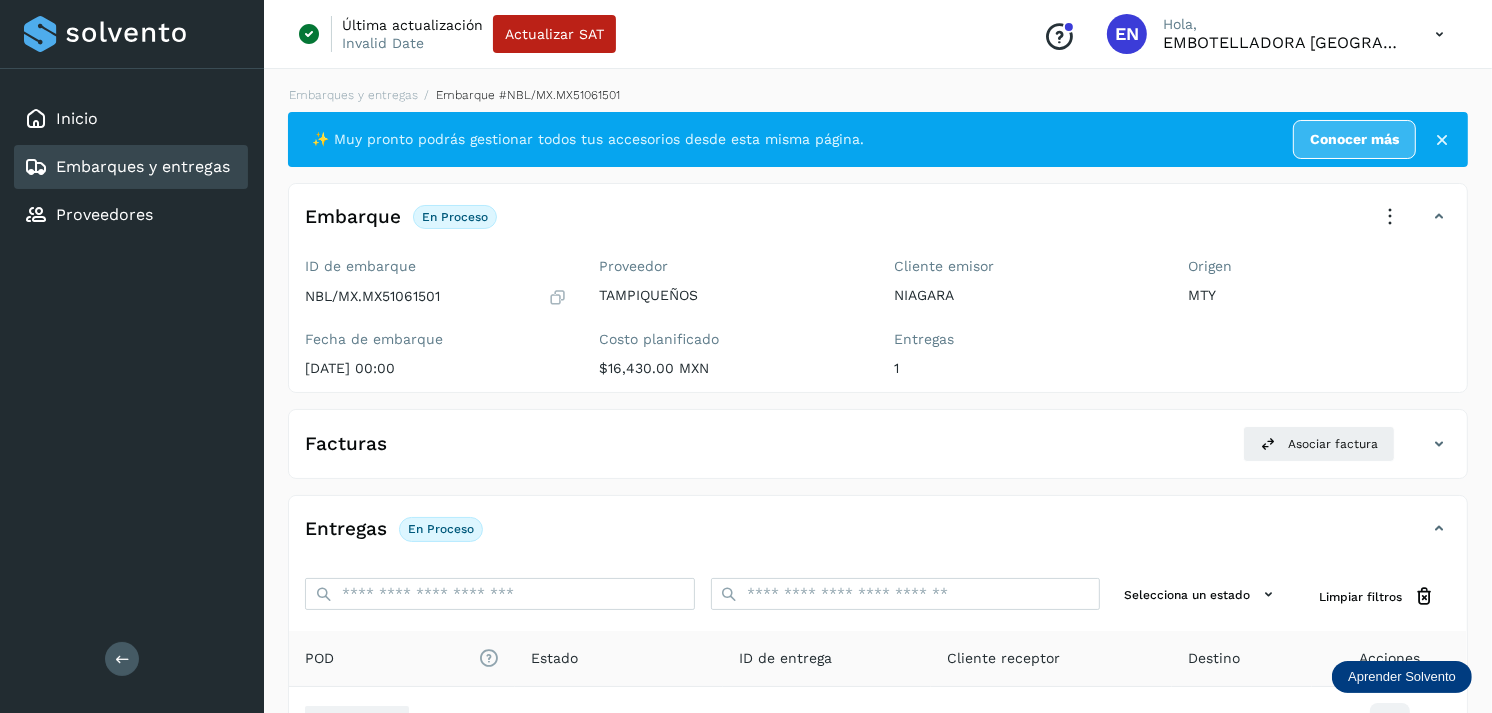 scroll, scrollTop: 243, scrollLeft: 0, axis: vertical 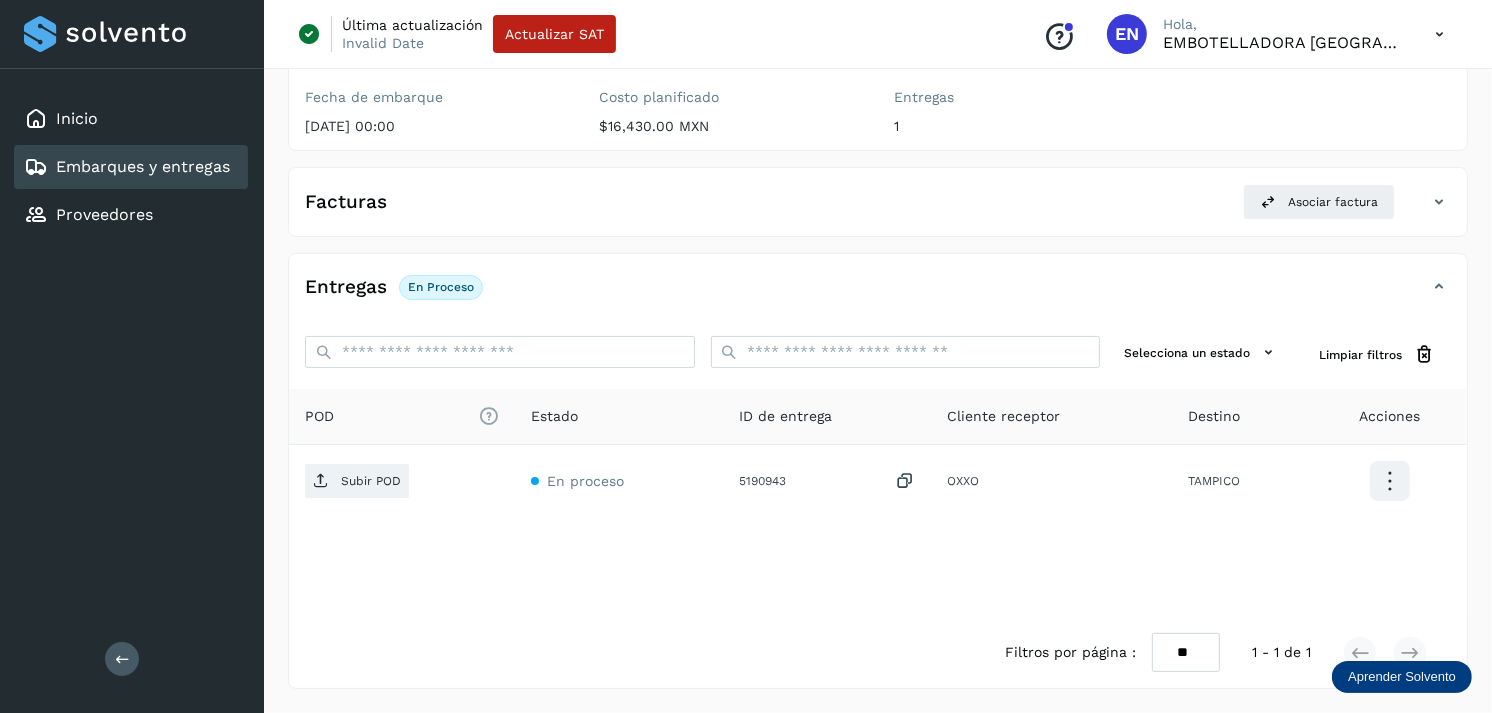 click on "Embarques y entregas" 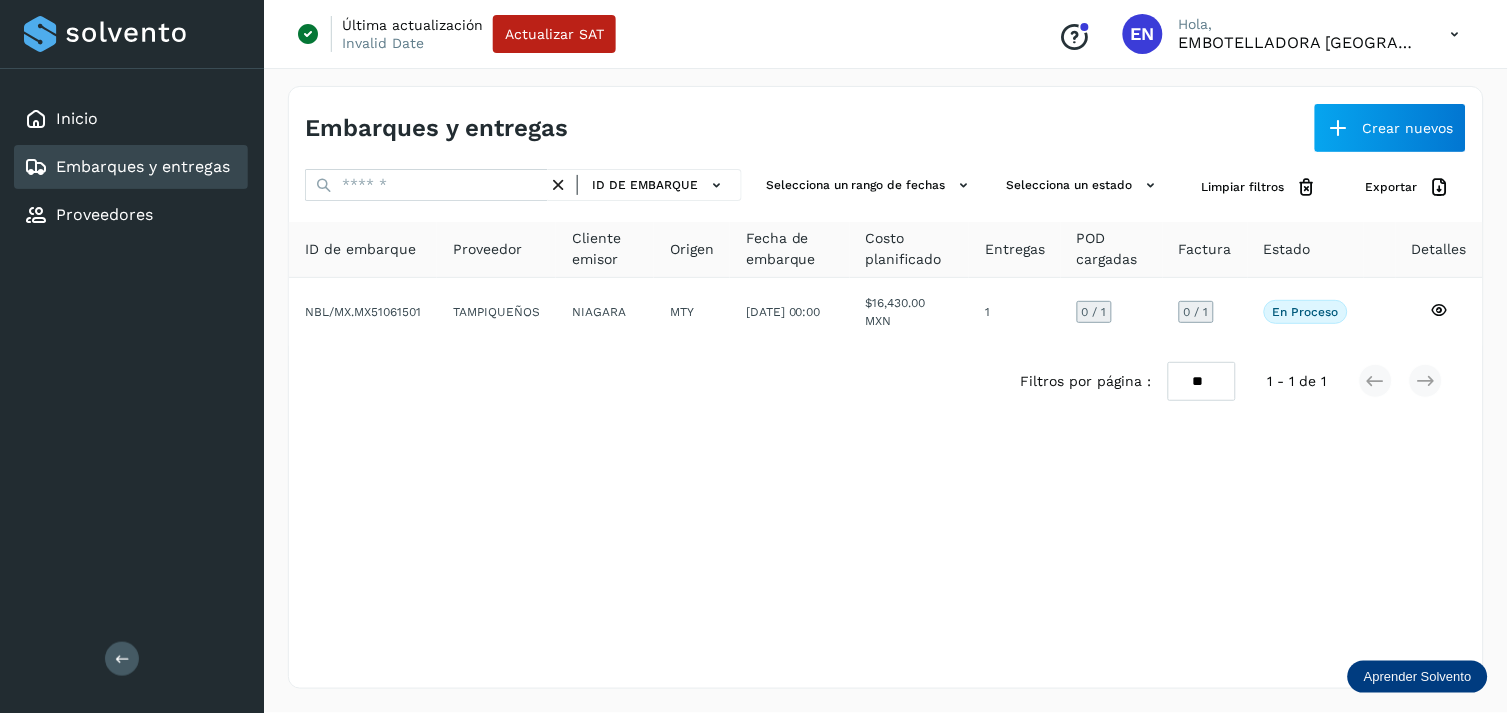 click on "Embarques y entregas" 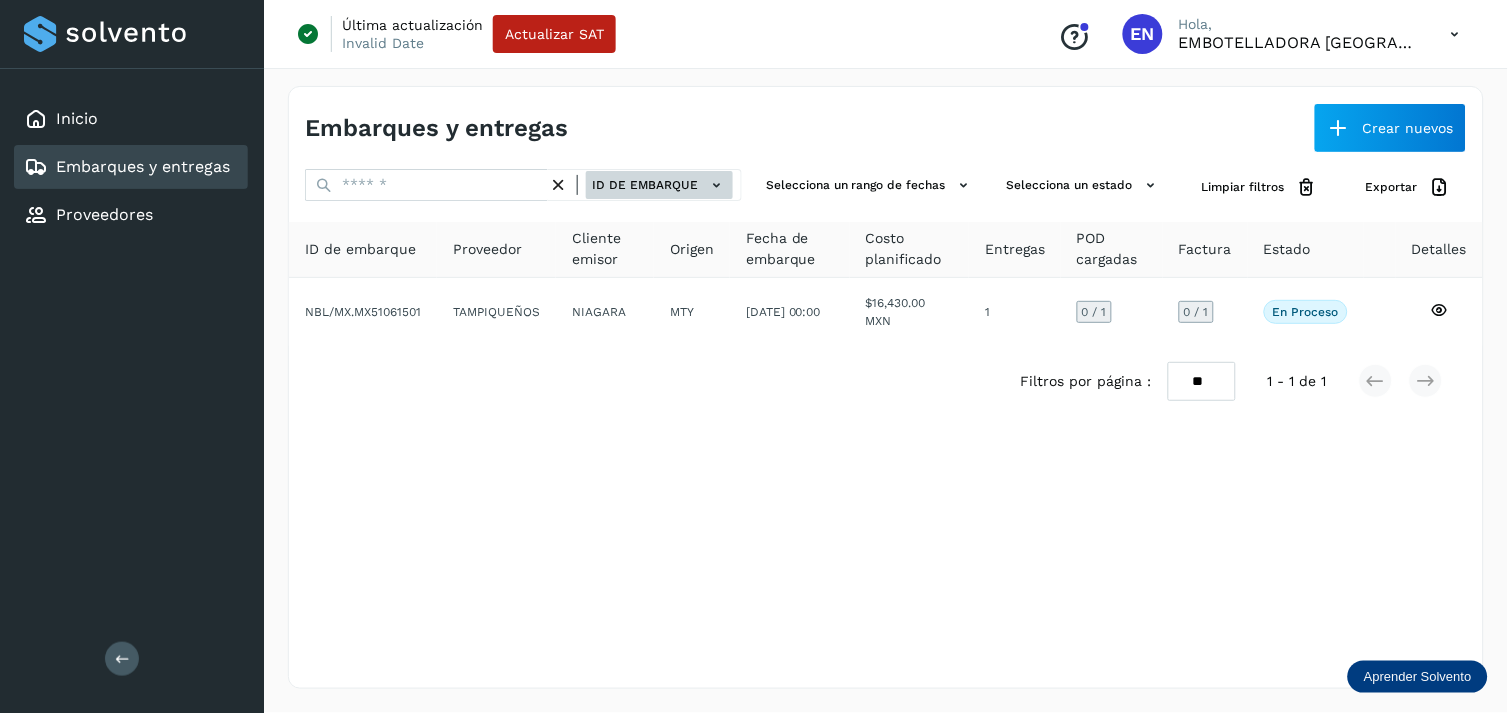 click on "ID de embarque" 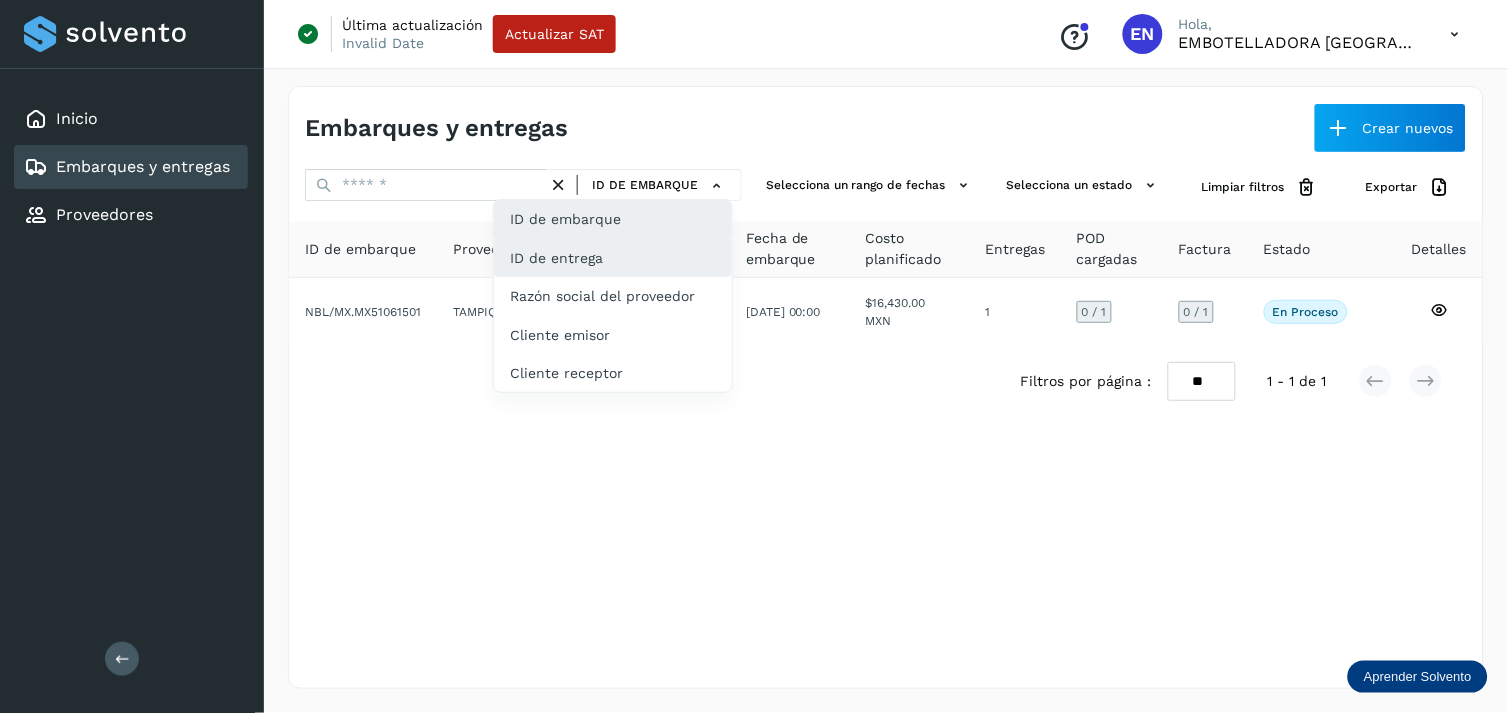 click on "ID de entrega" 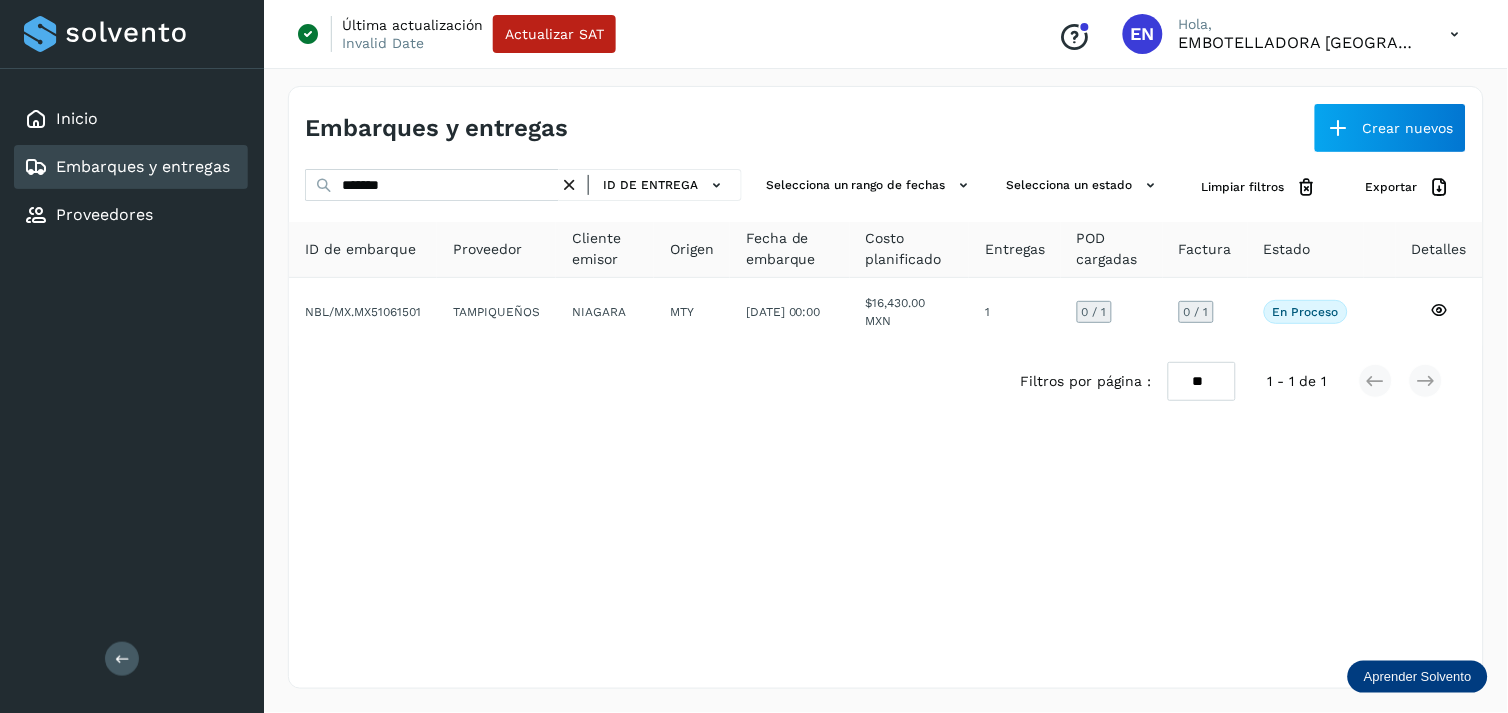 drag, startPoint x: 507, startPoint y: 203, endPoint x: 468, endPoint y: 180, distance: 45.276924 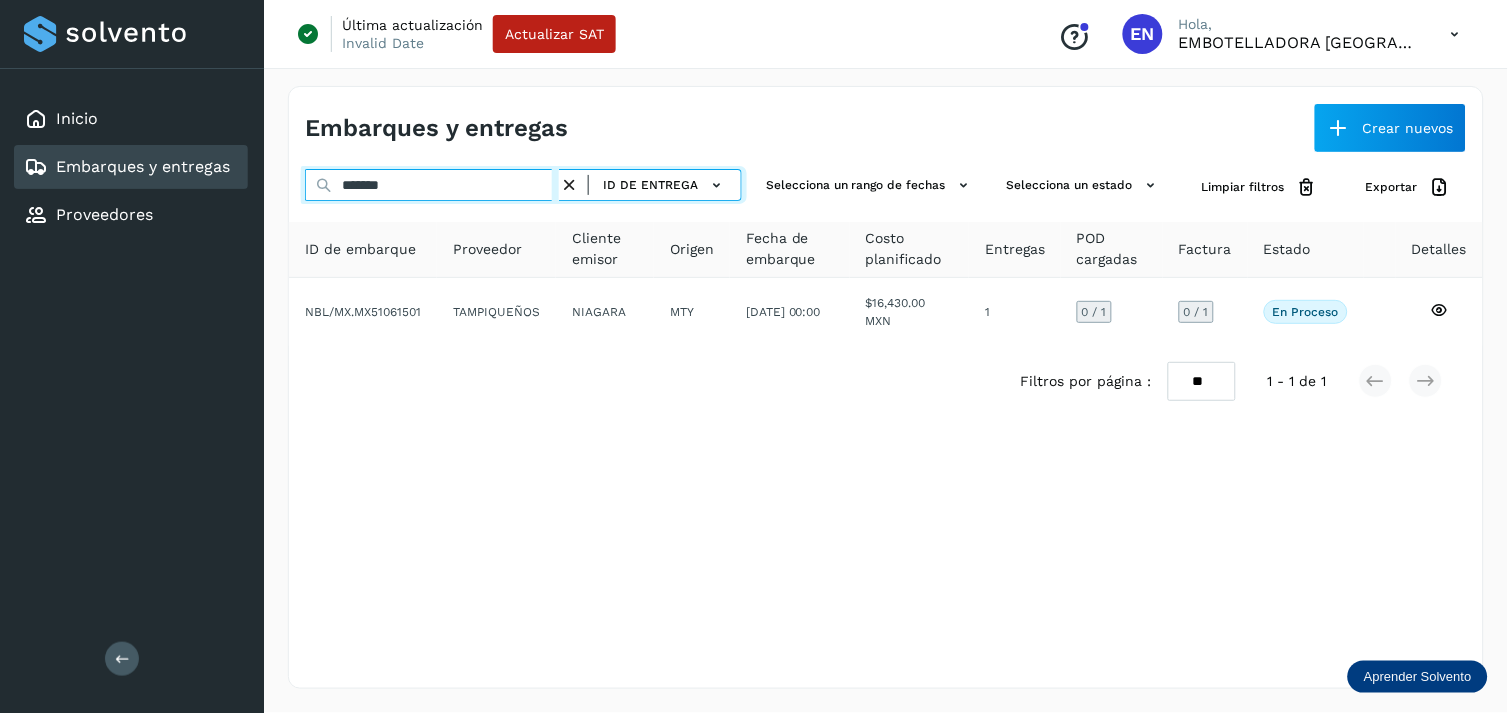 click on "*******" at bounding box center [432, 185] 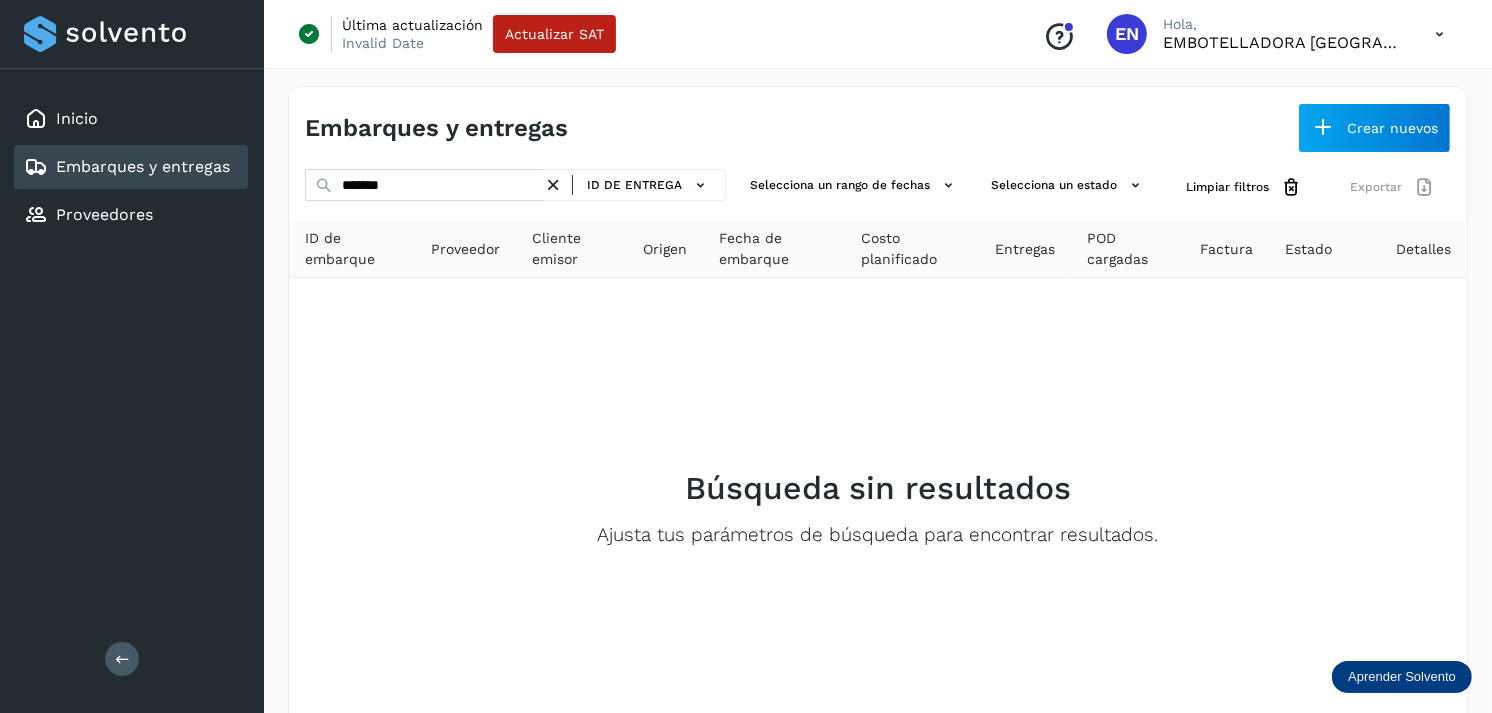 type 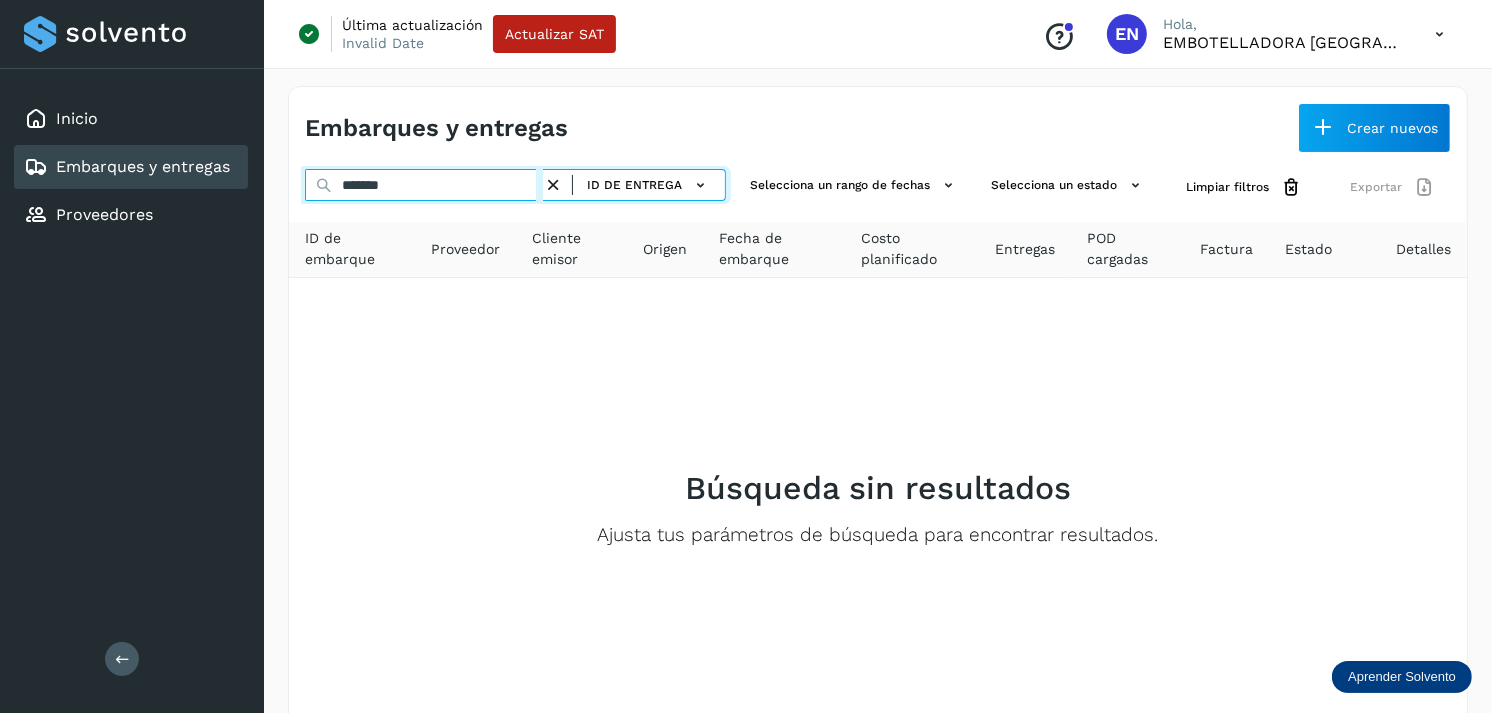 click on "*******" at bounding box center [424, 185] 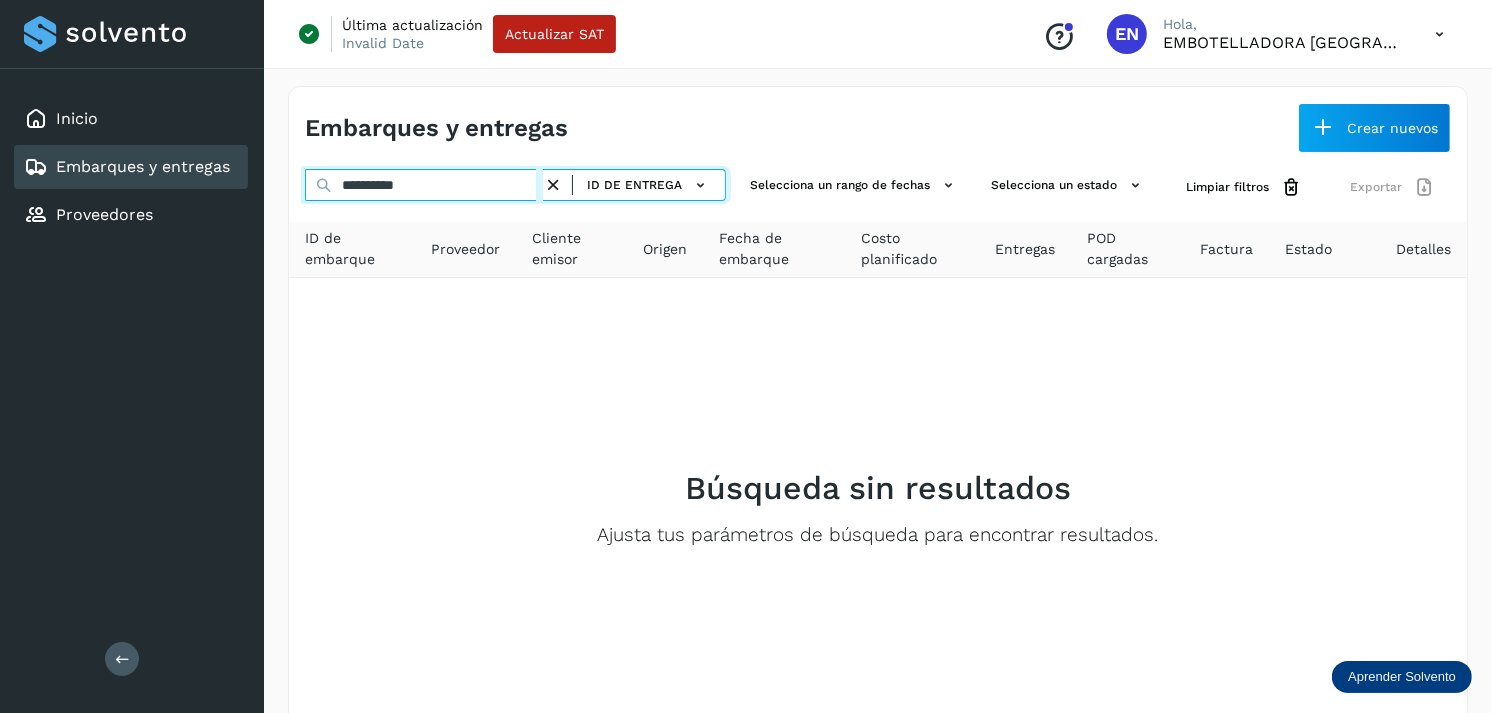 click on "**********" at bounding box center [424, 185] 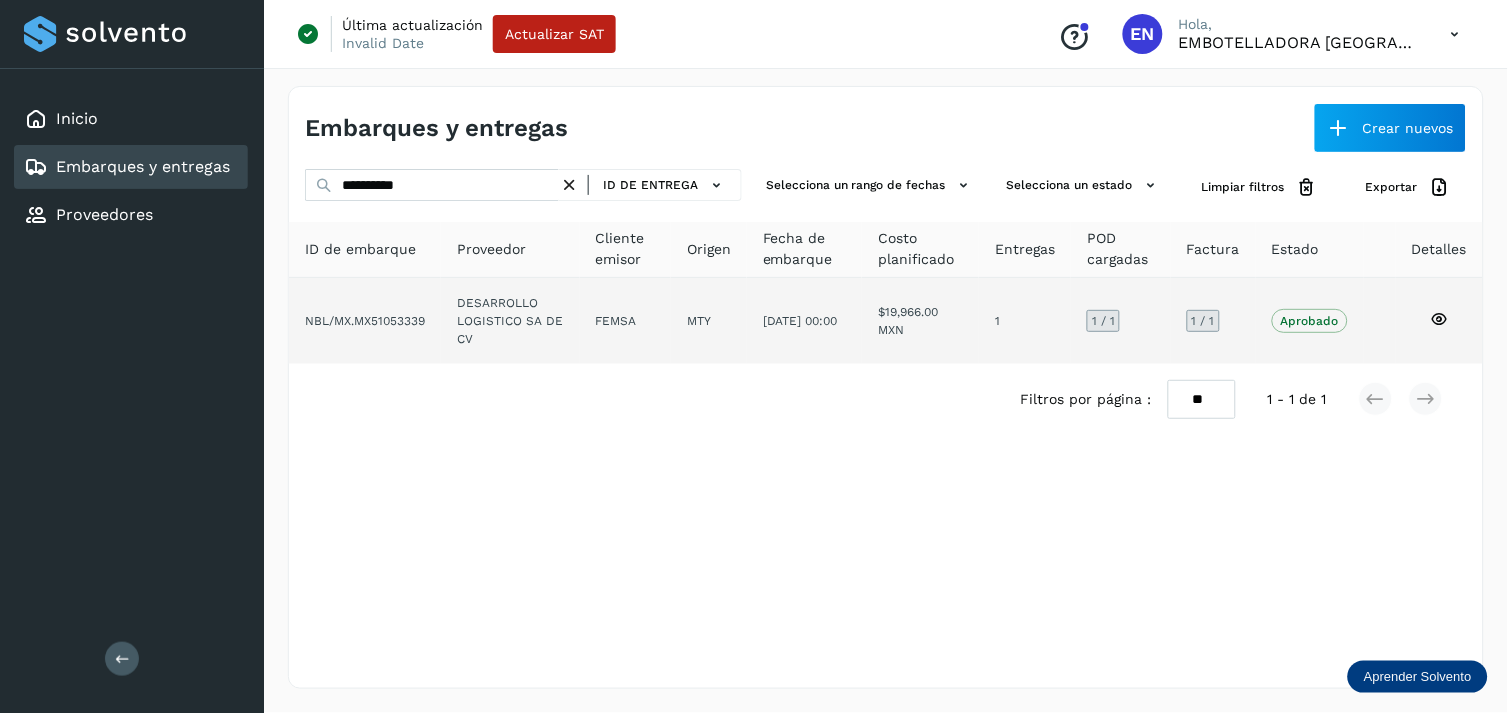 click on "DESARROLLO LOGISTICO SA DE CV" 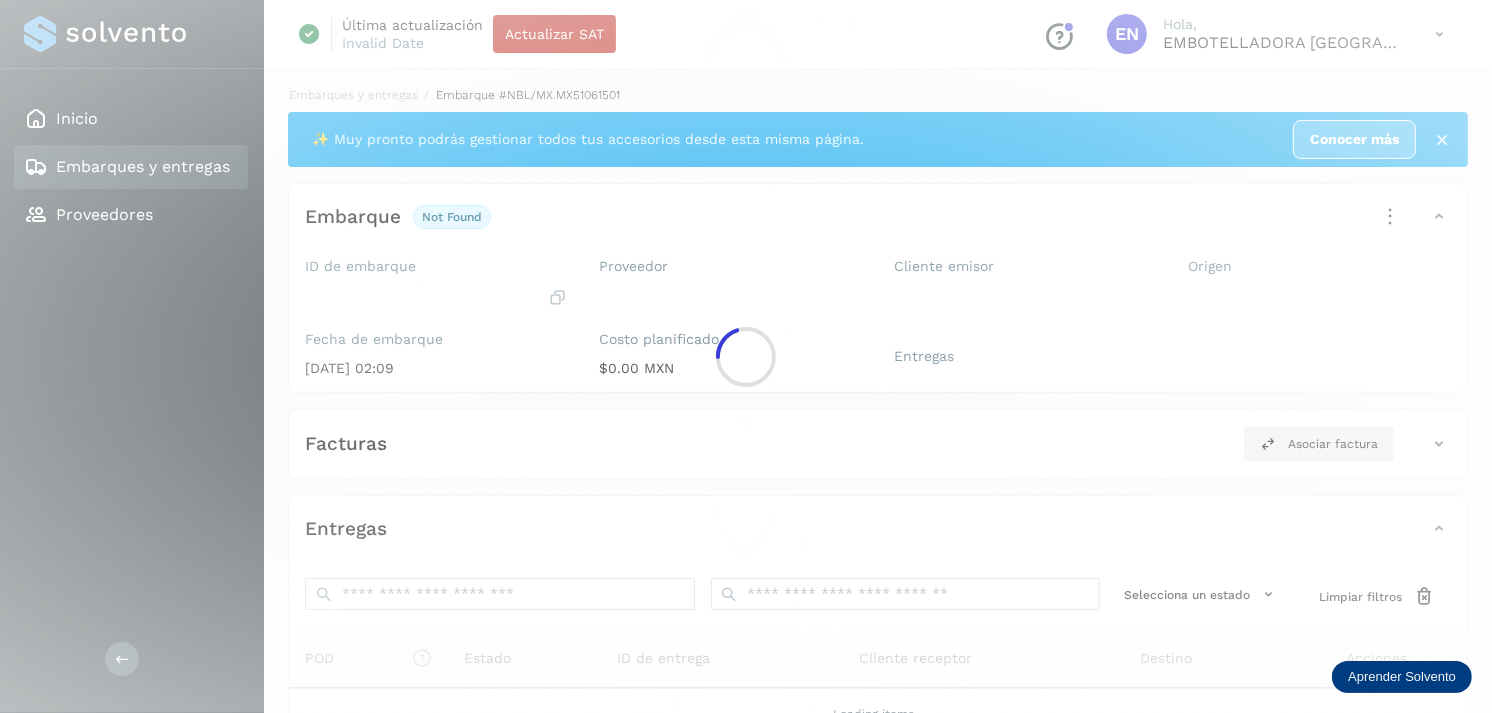 click 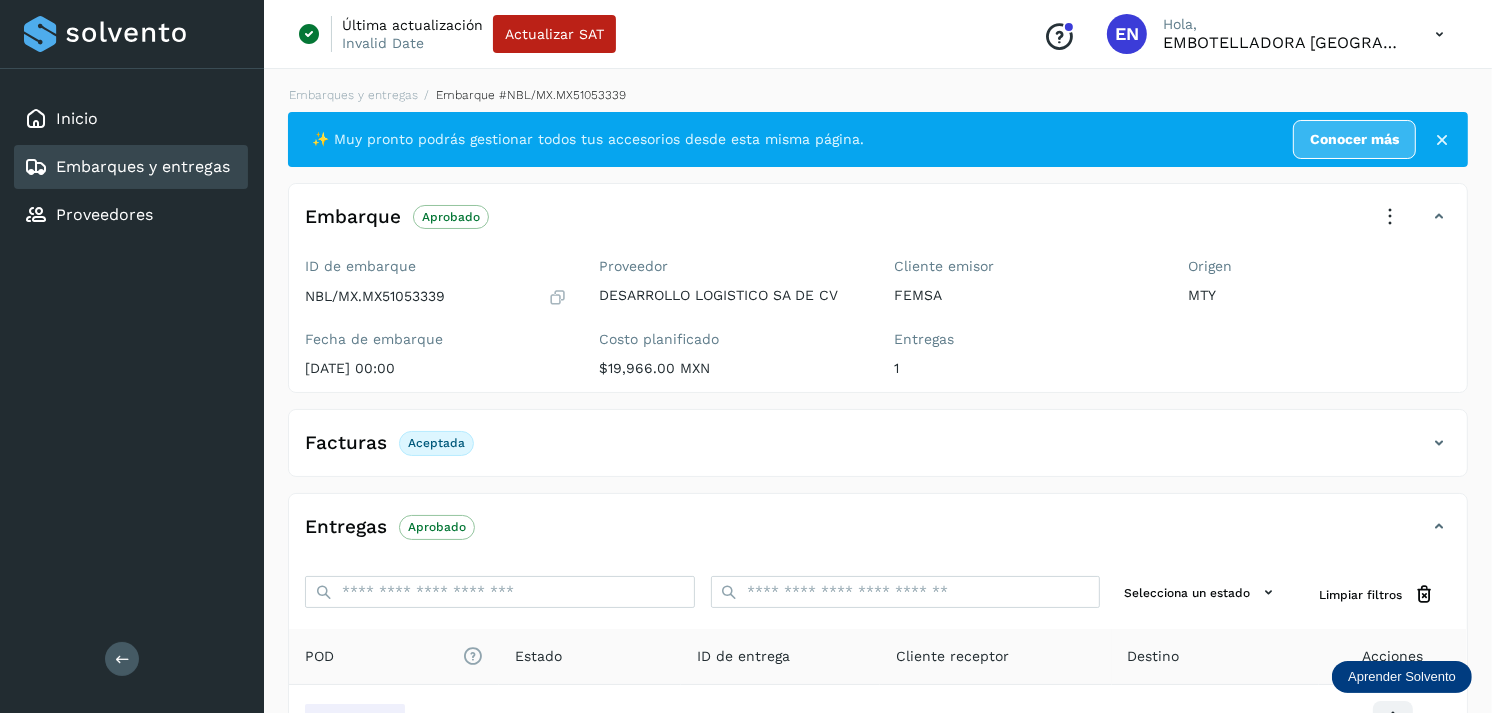 scroll, scrollTop: 241, scrollLeft: 0, axis: vertical 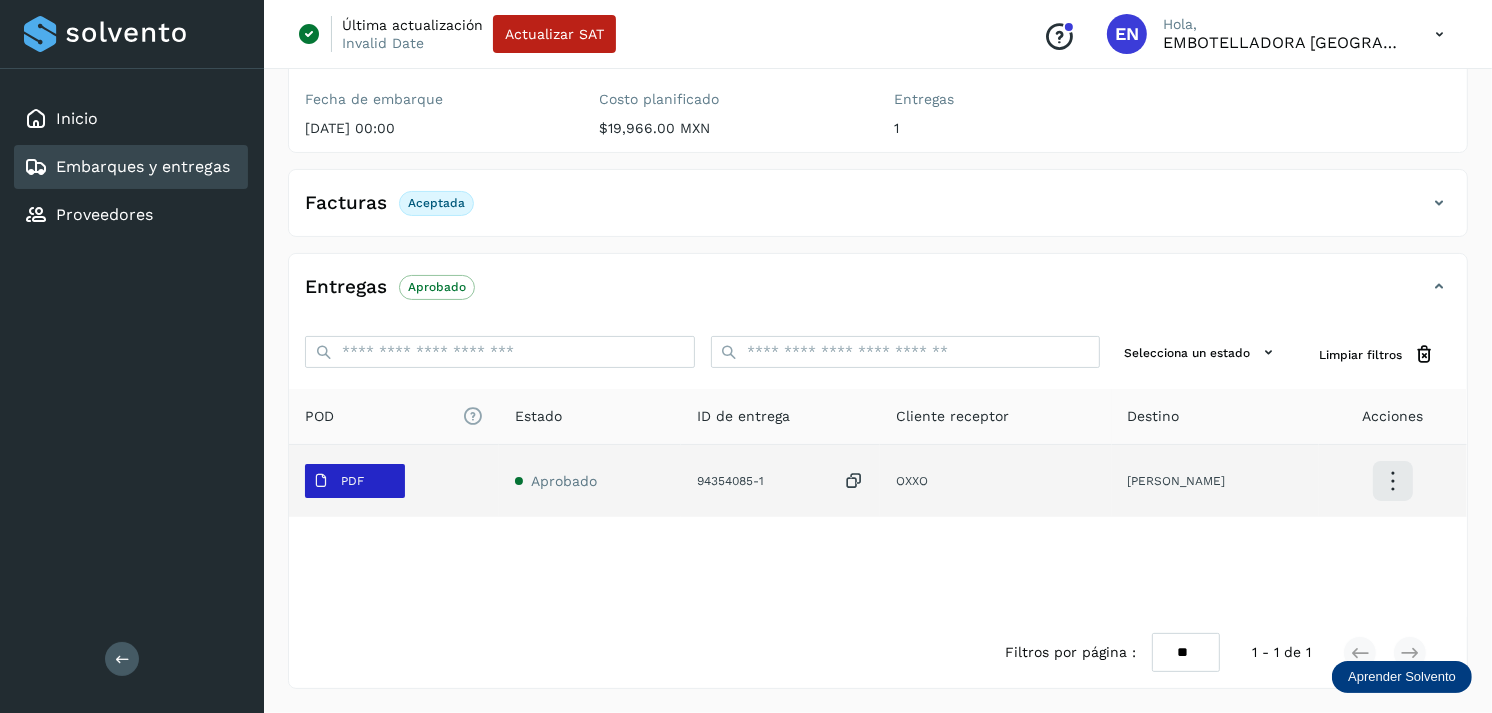 click on "PDF" at bounding box center [352, 481] 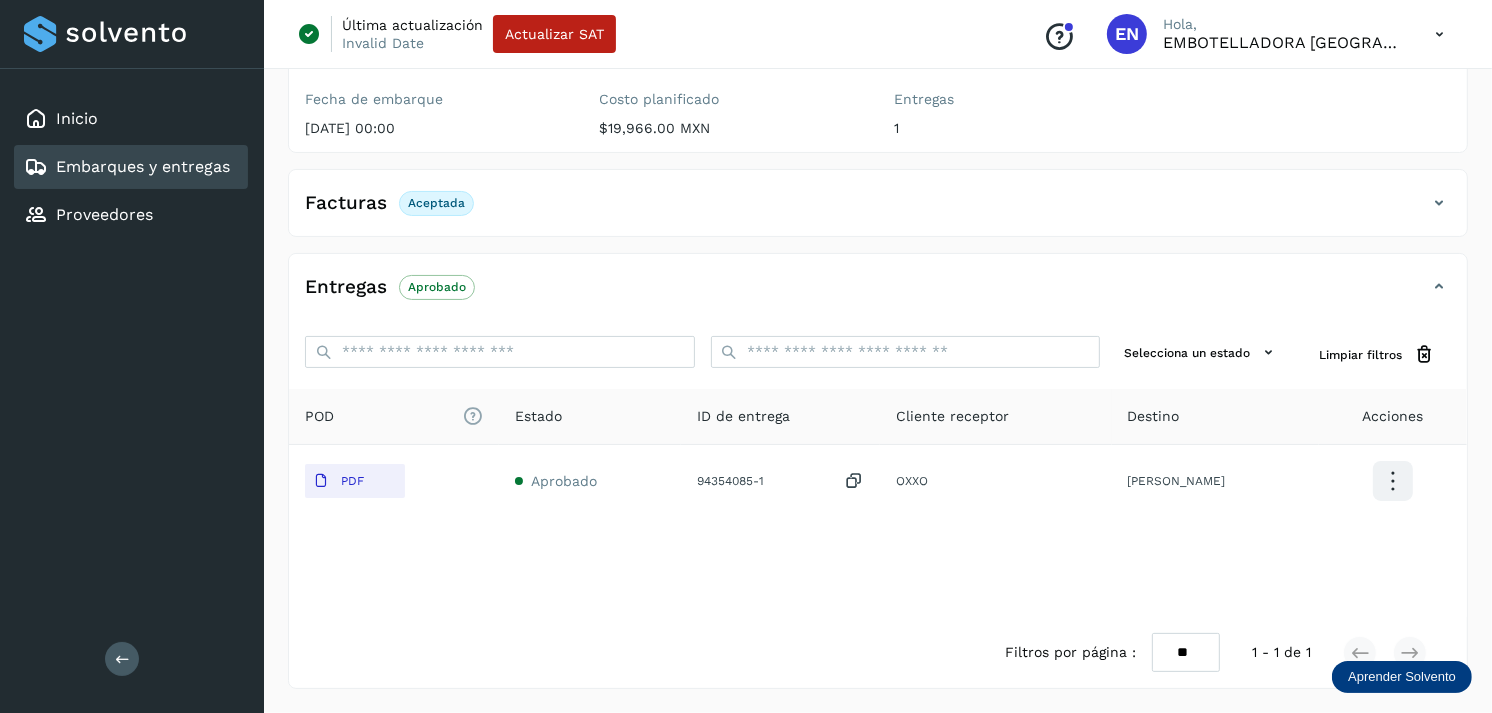type 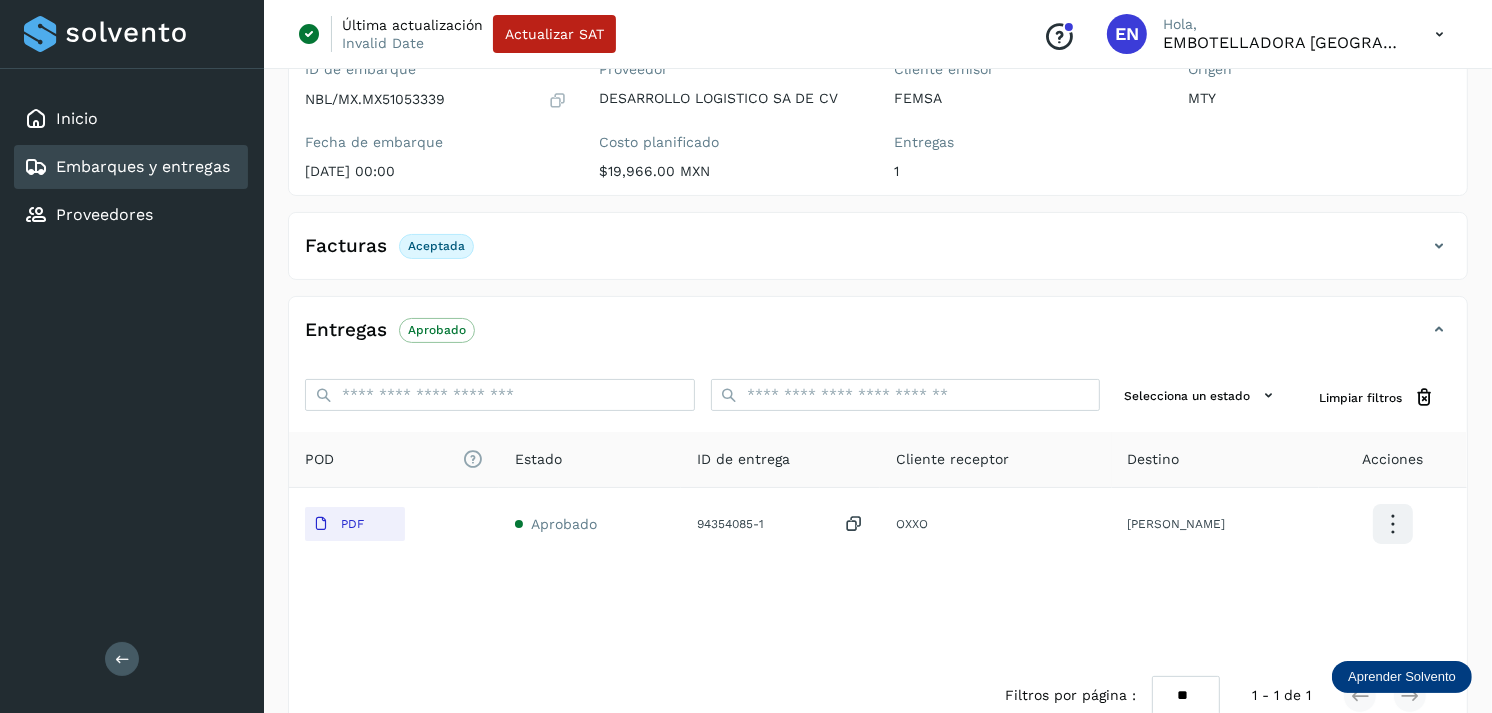 scroll, scrollTop: 196, scrollLeft: 0, axis: vertical 